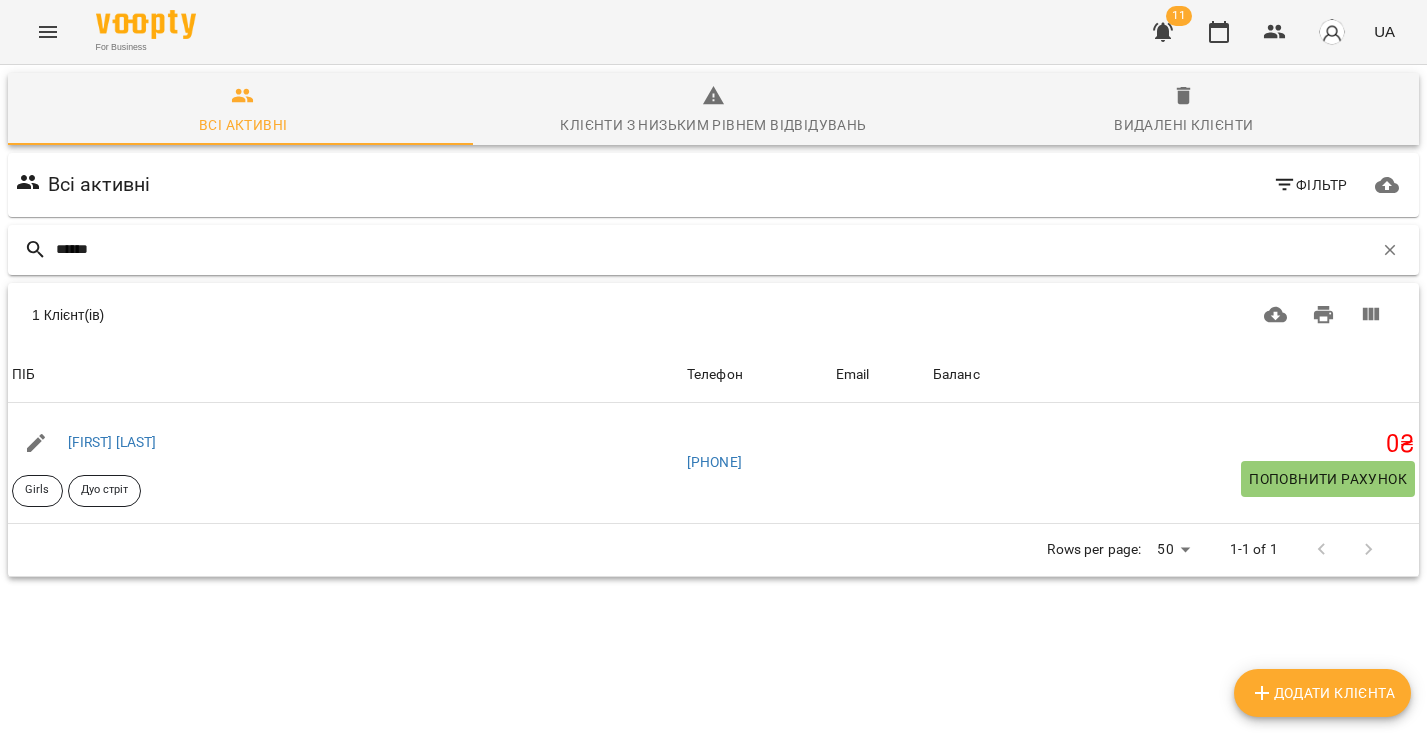 scroll, scrollTop: 0, scrollLeft: 0, axis: both 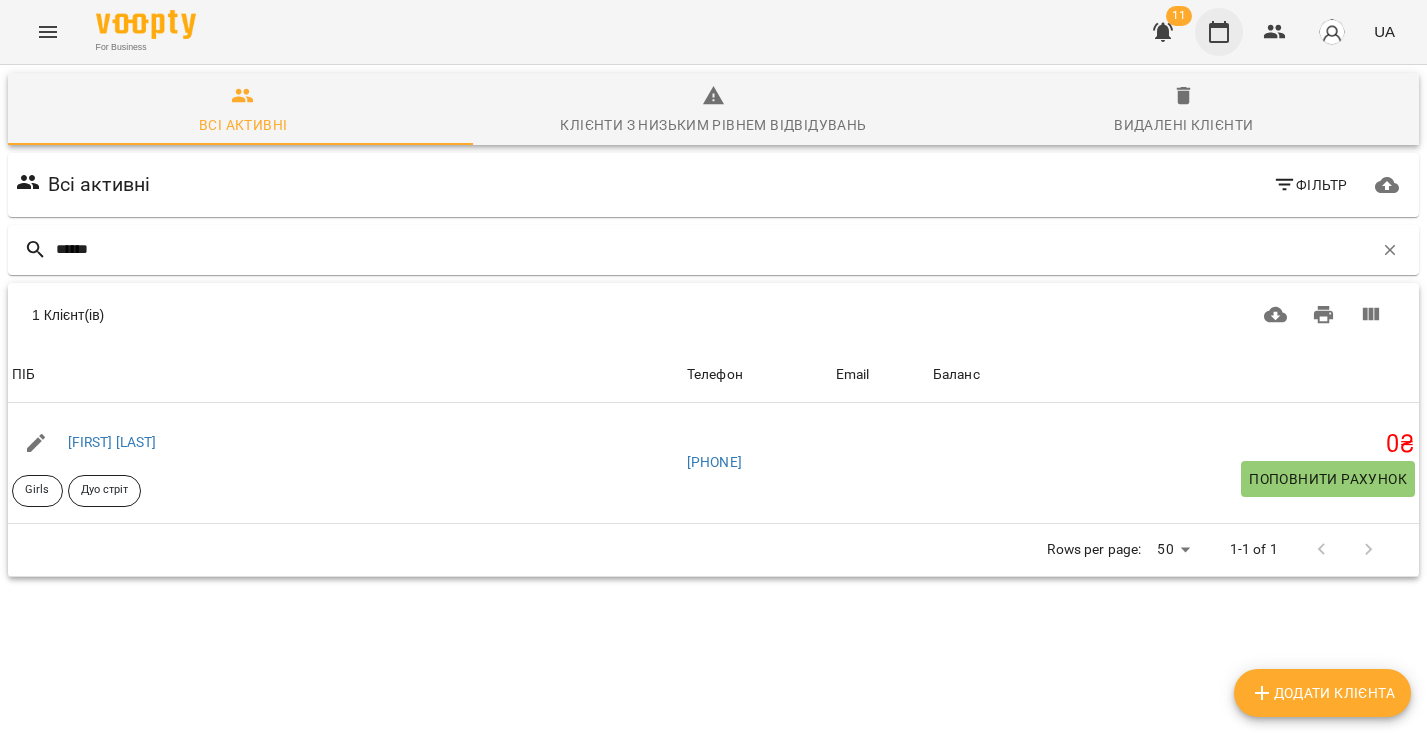 type on "******" 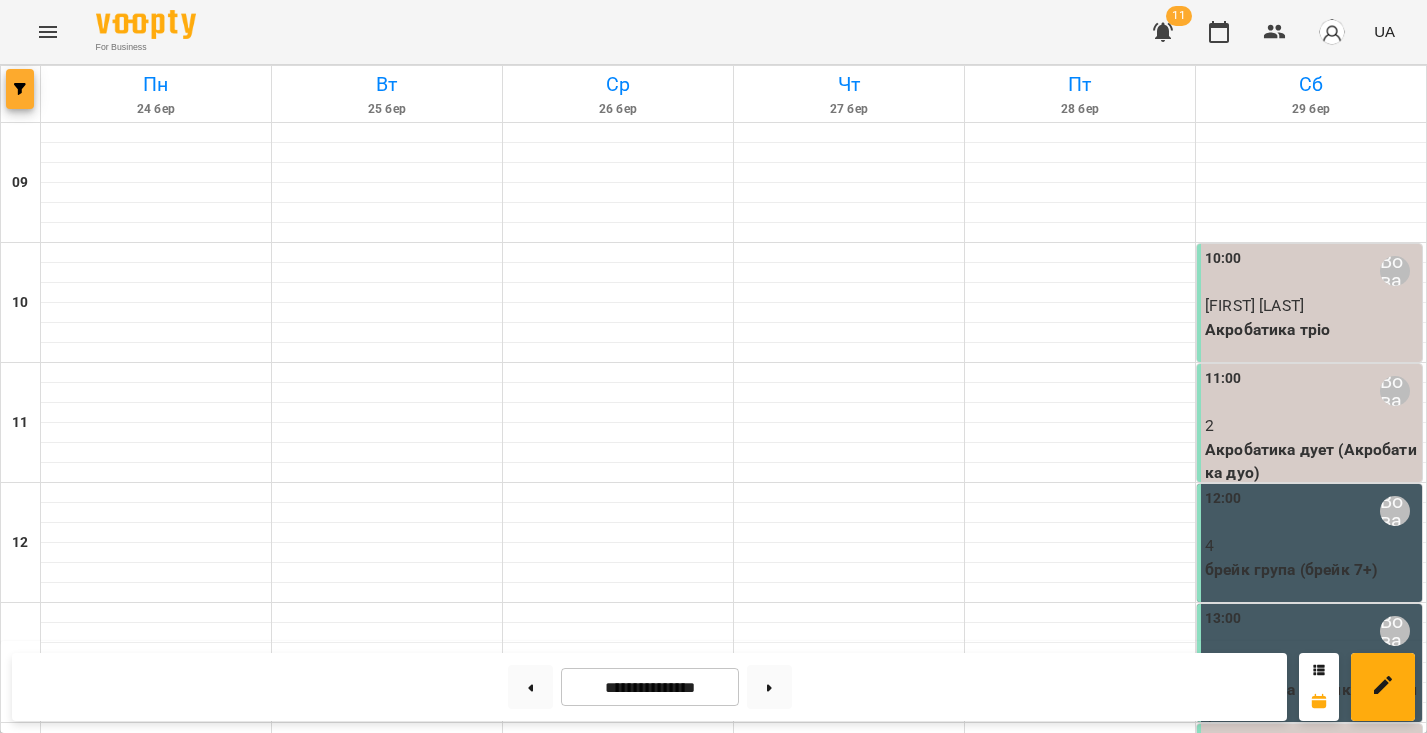 click at bounding box center [20, 89] 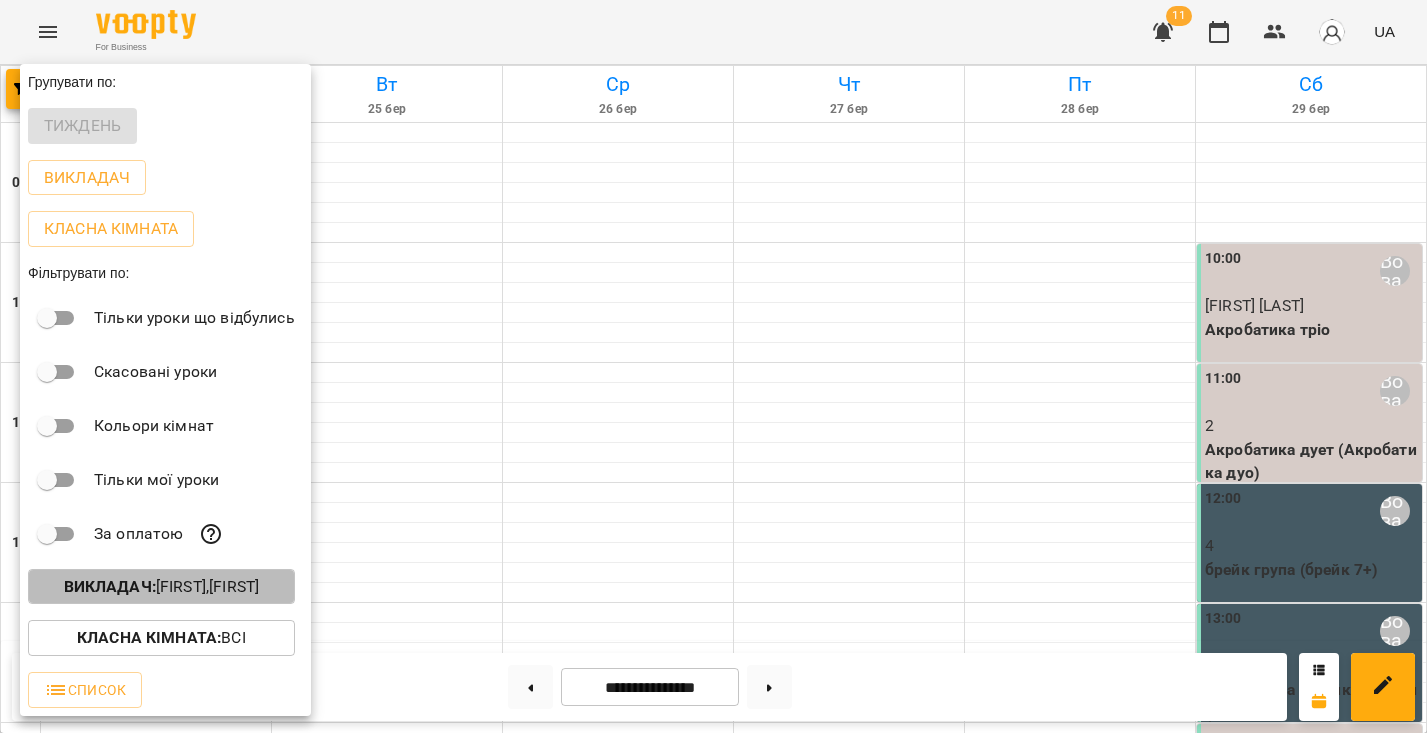 click on "Викладач :  [FIRST],[FIRST]" at bounding box center (161, 587) 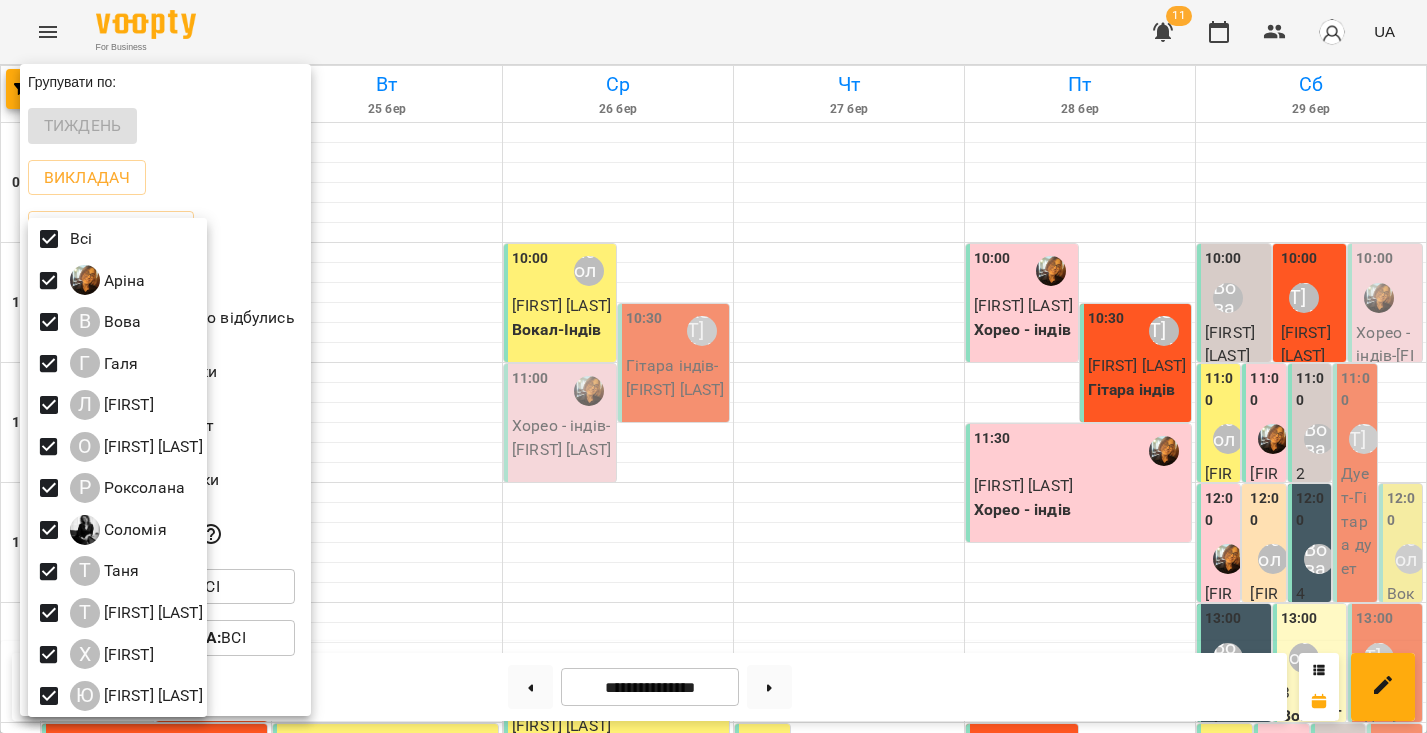click at bounding box center [713, 366] 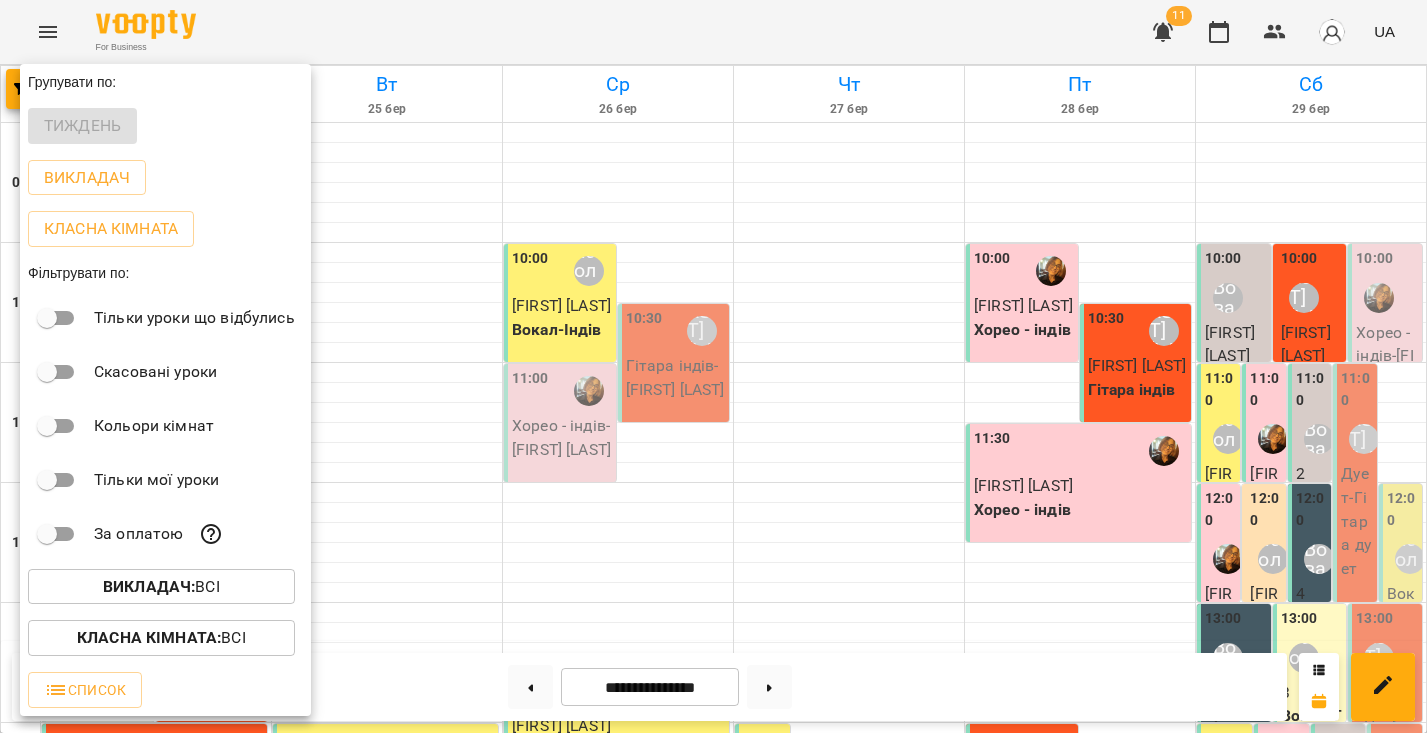 click at bounding box center [713, 366] 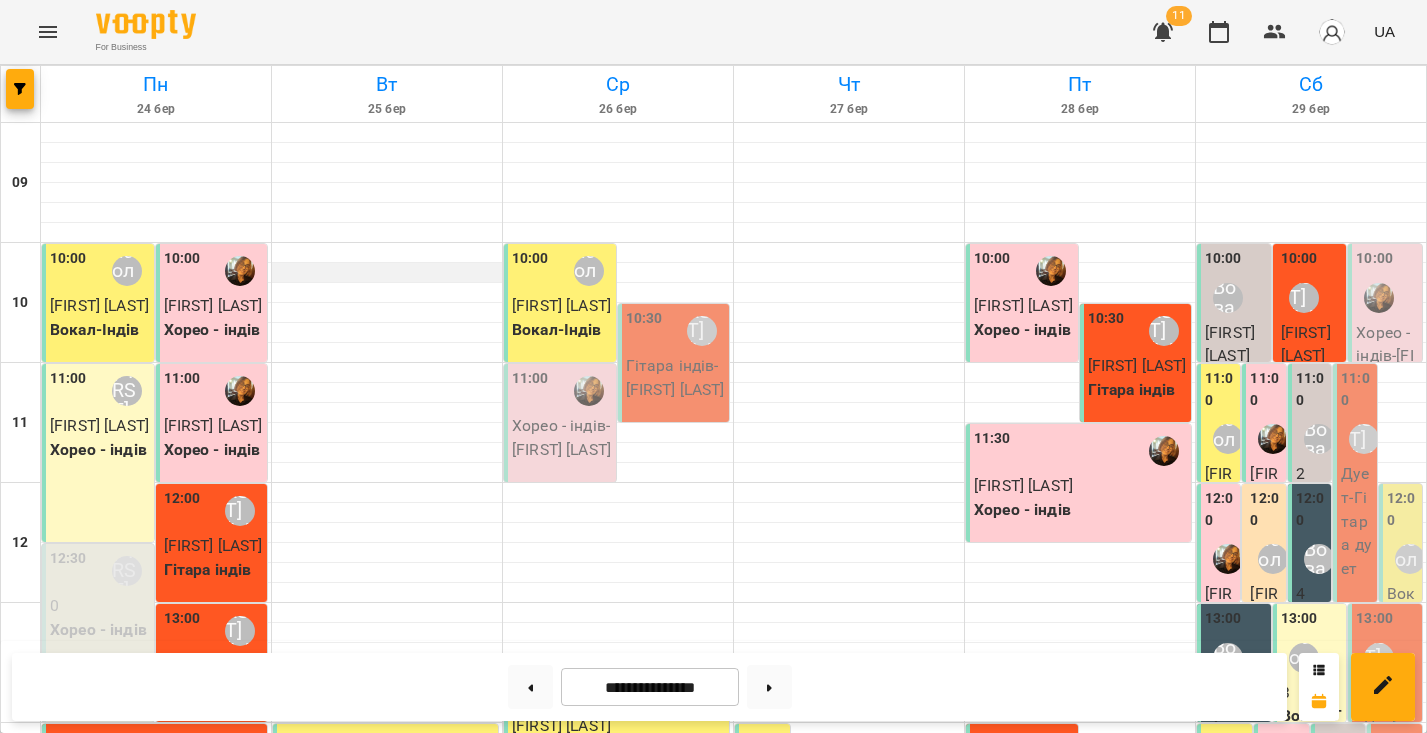 scroll, scrollTop: 357, scrollLeft: 0, axis: vertical 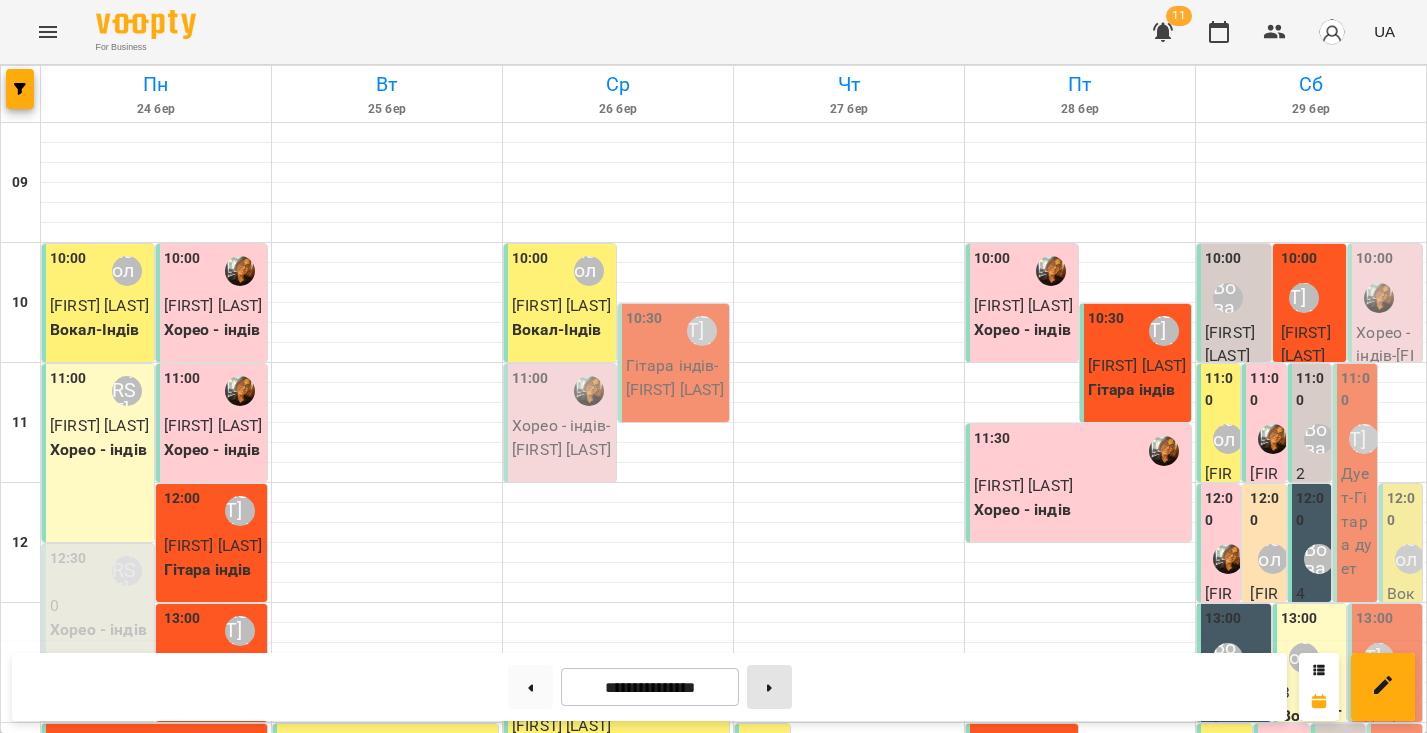 click at bounding box center (769, 687) 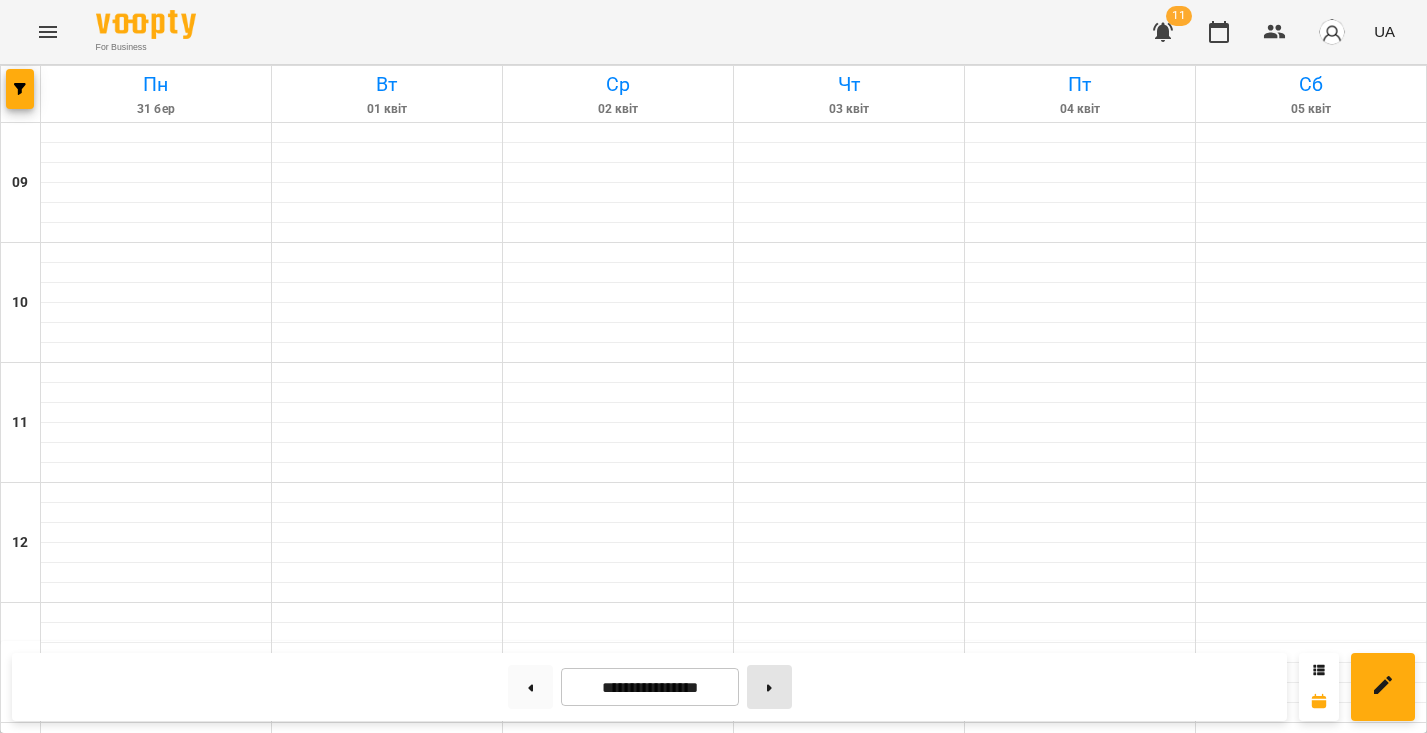 click at bounding box center (769, 687) 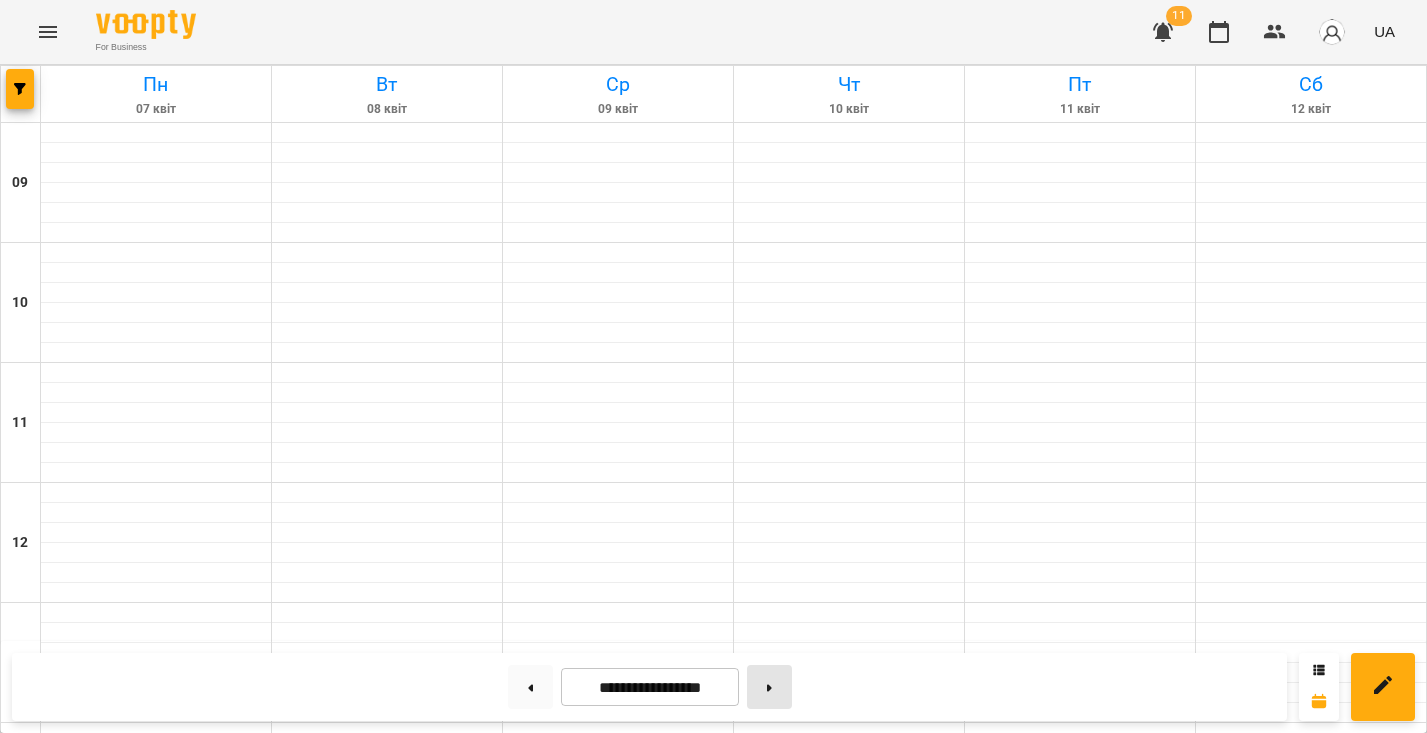 click at bounding box center (769, 687) 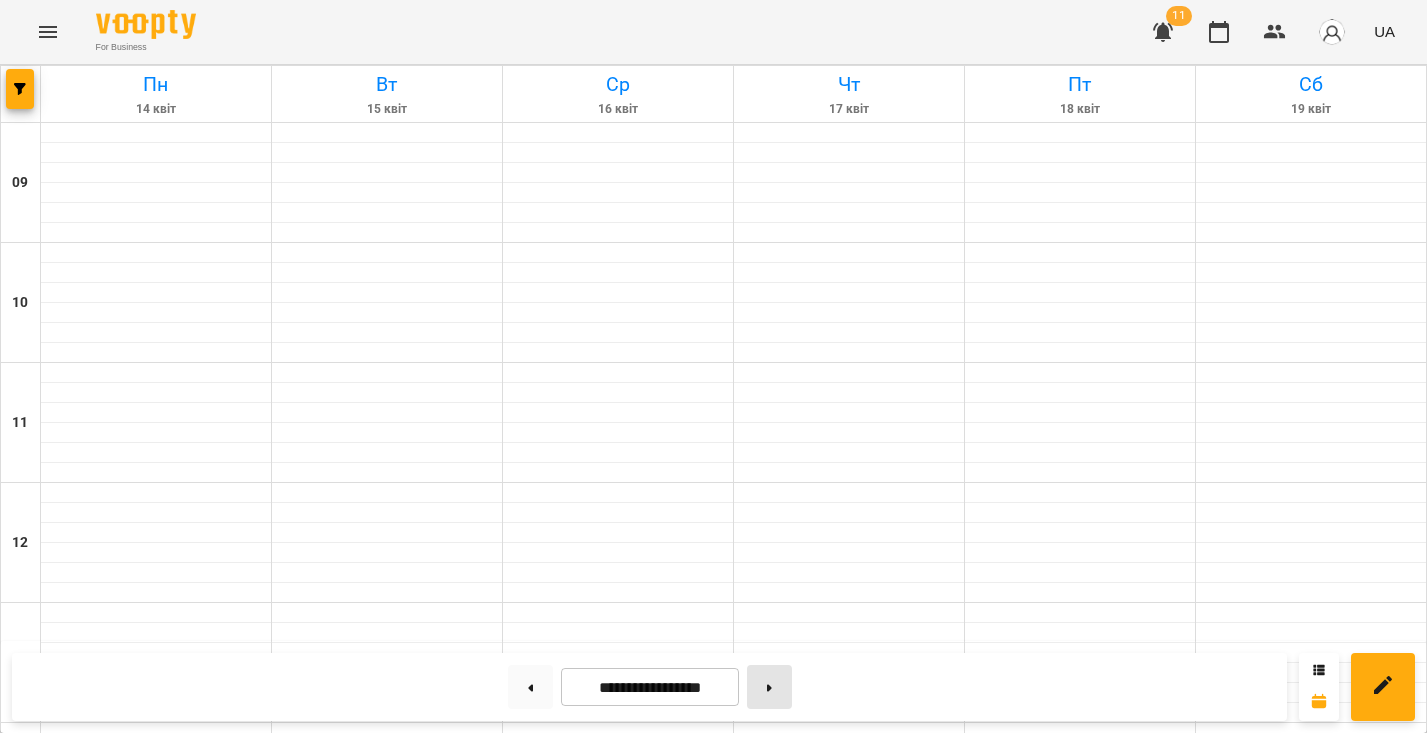 click at bounding box center [769, 687] 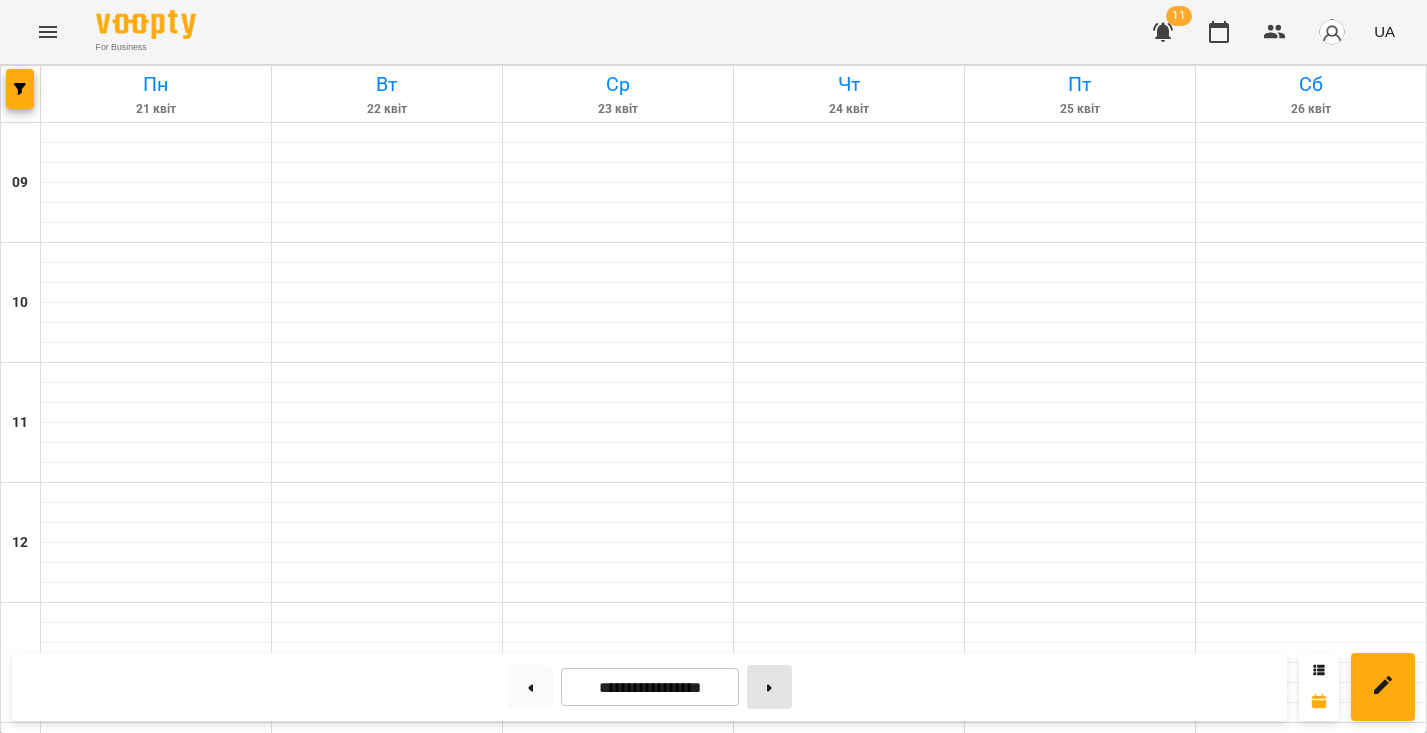 click at bounding box center [769, 687] 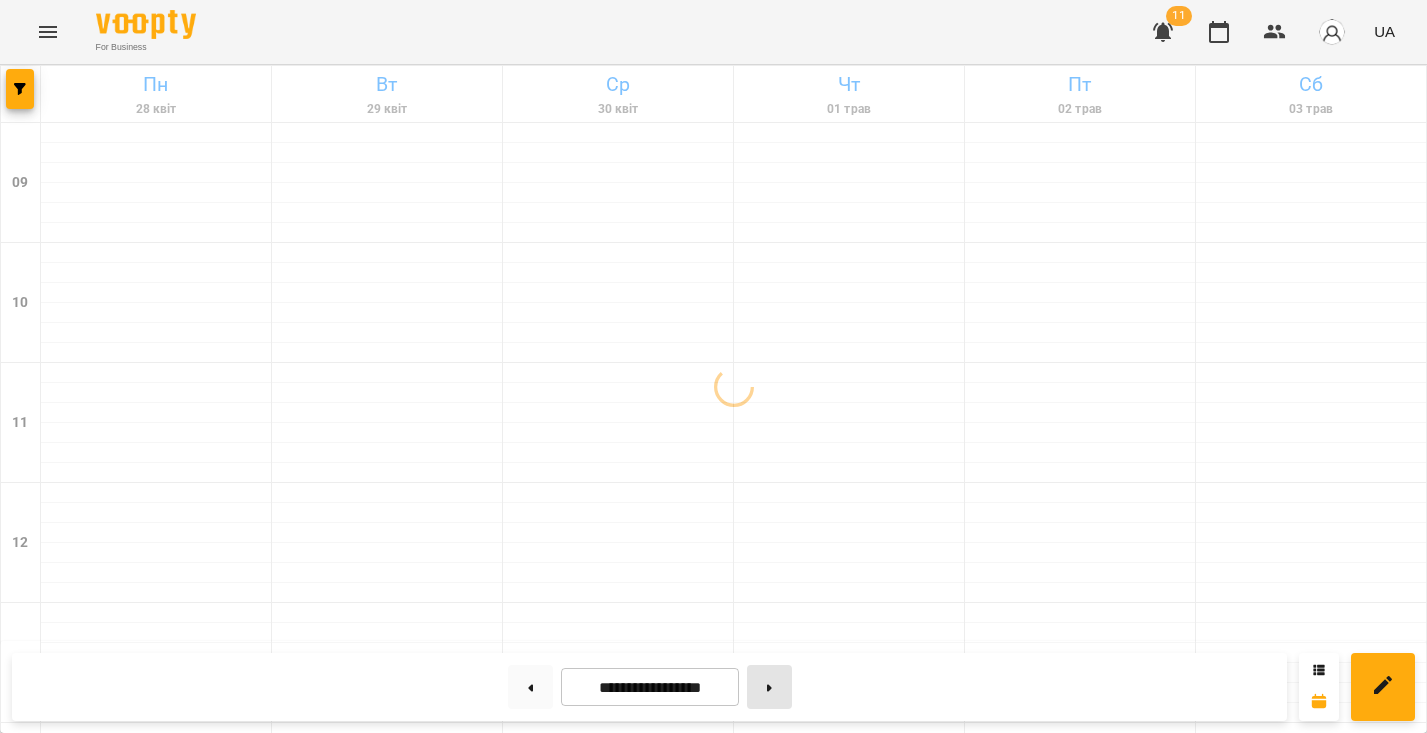 click at bounding box center (769, 687) 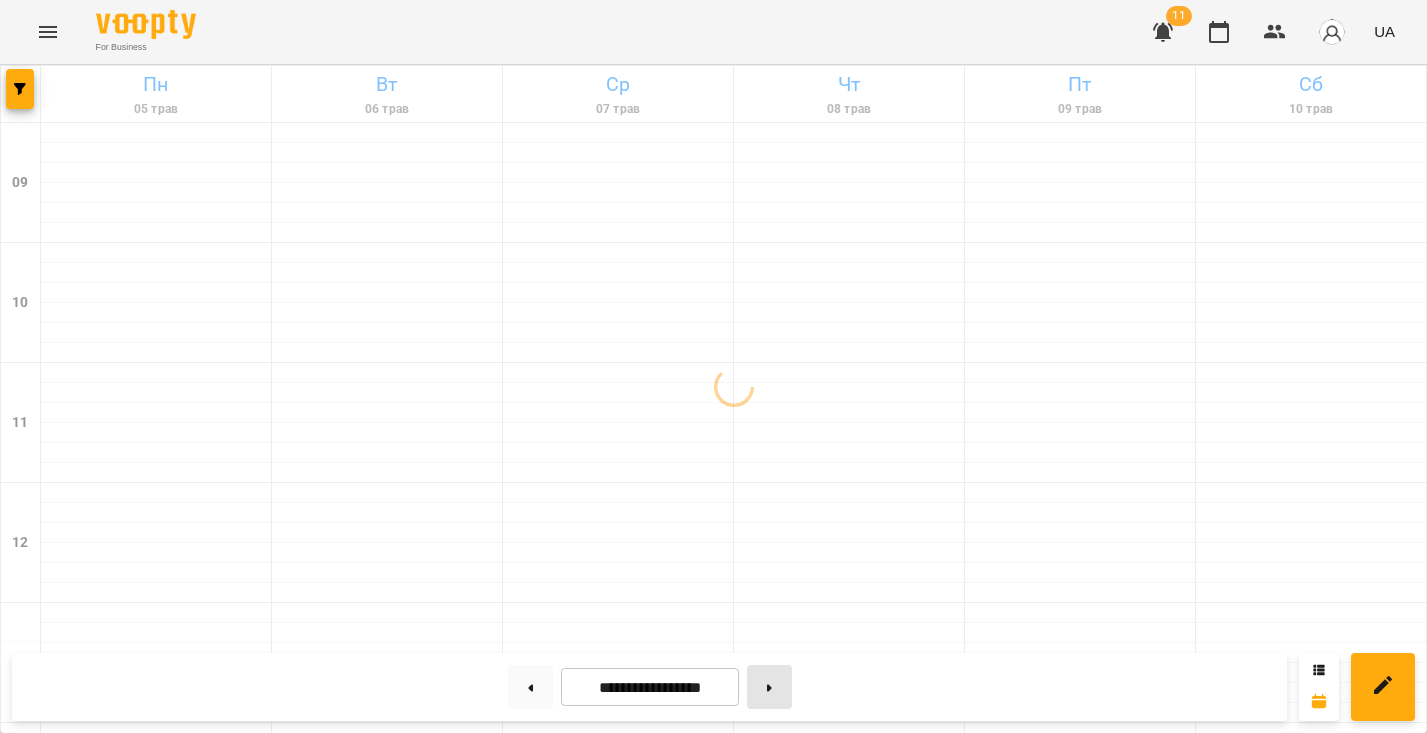 click at bounding box center [769, 687] 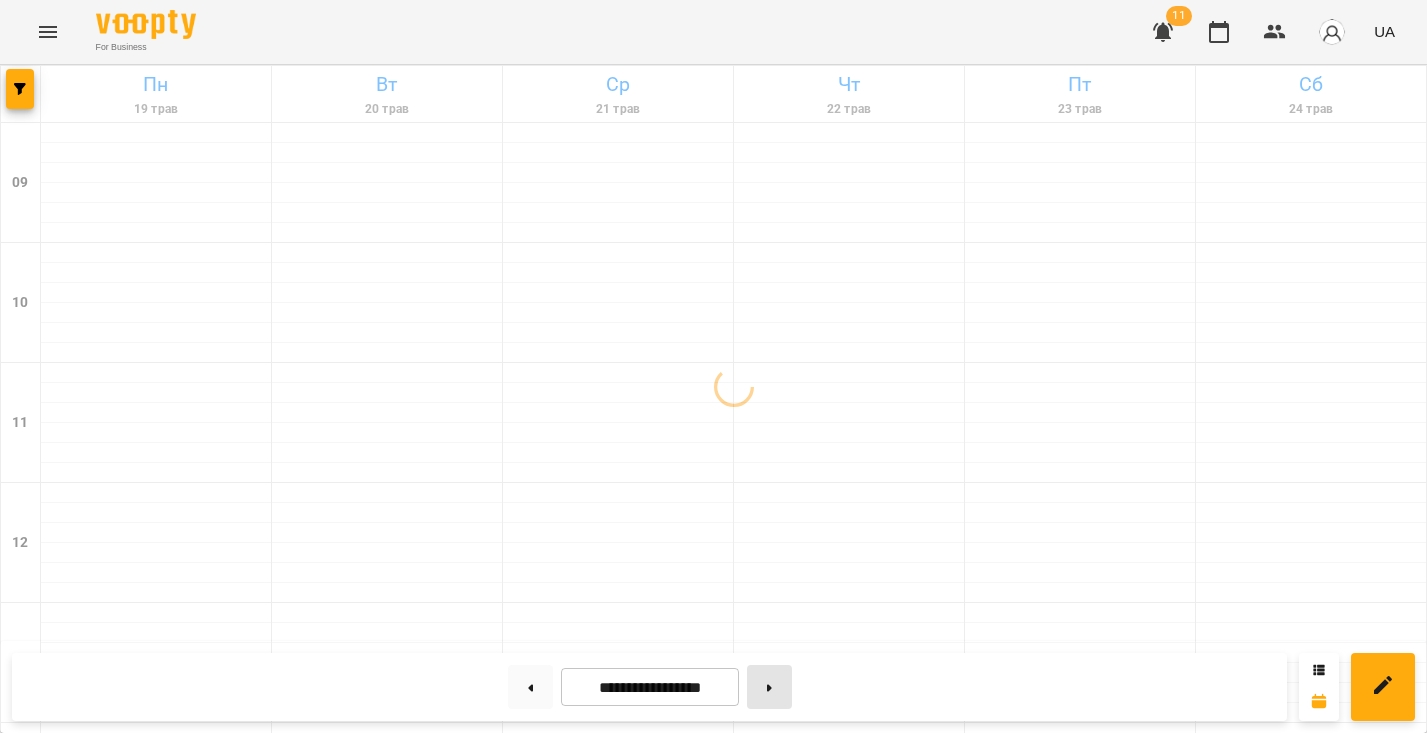 click at bounding box center (769, 687) 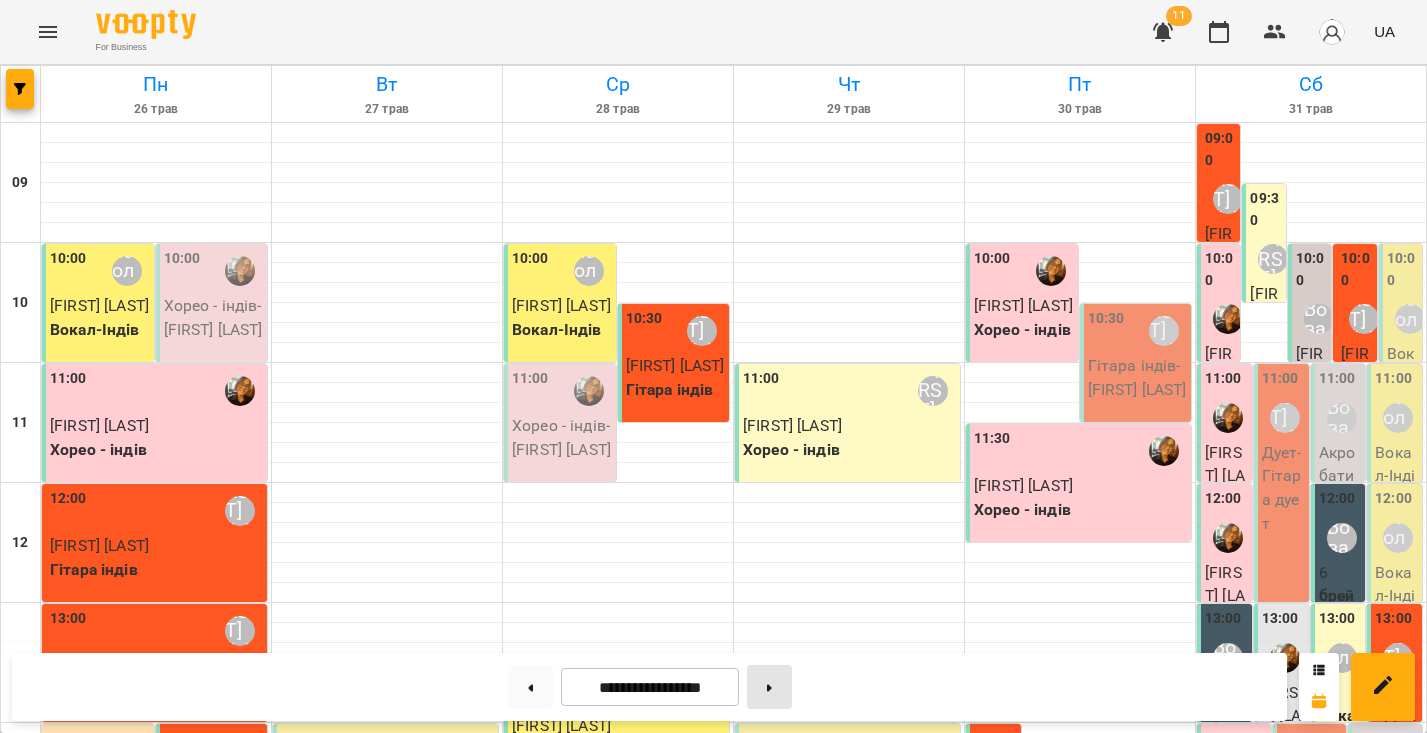 click 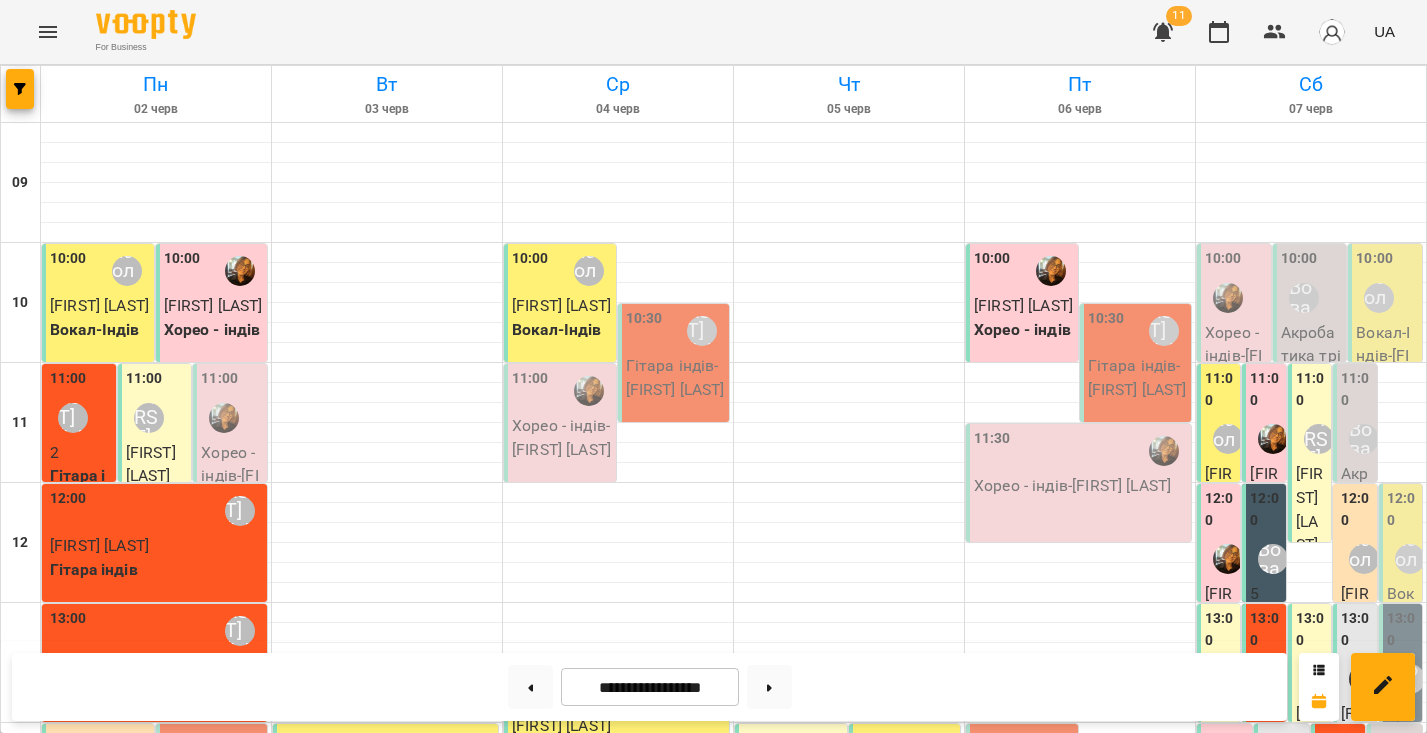 scroll, scrollTop: 843, scrollLeft: 0, axis: vertical 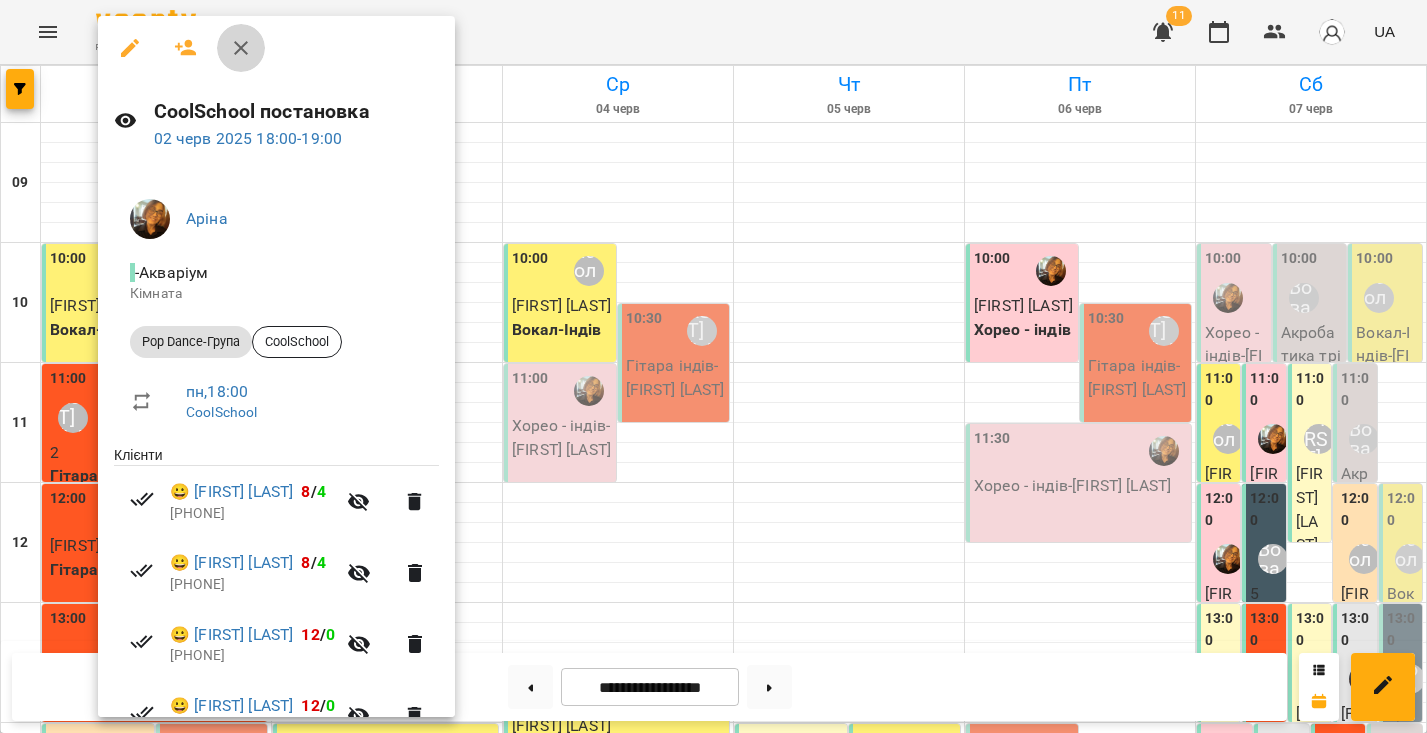 click 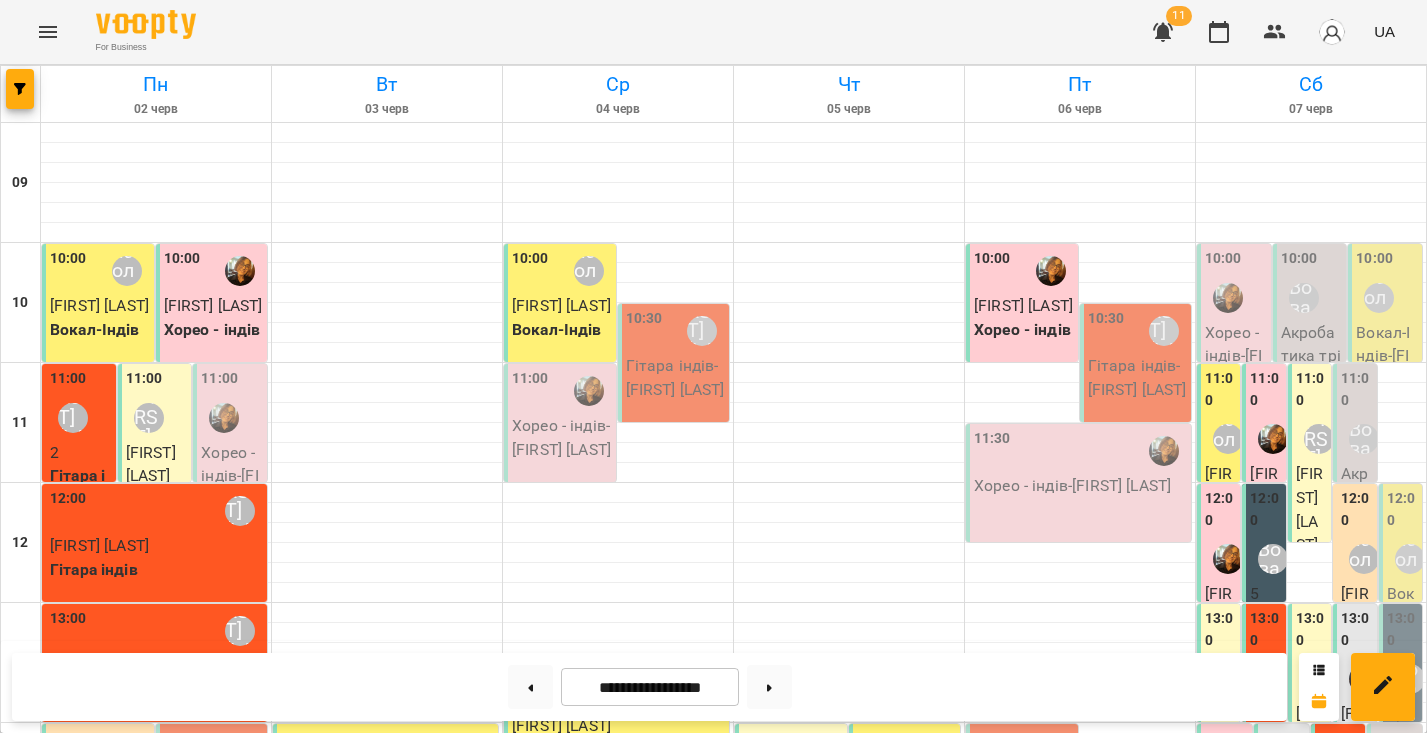 click on "Роксолана" at bounding box center (73, 1258) 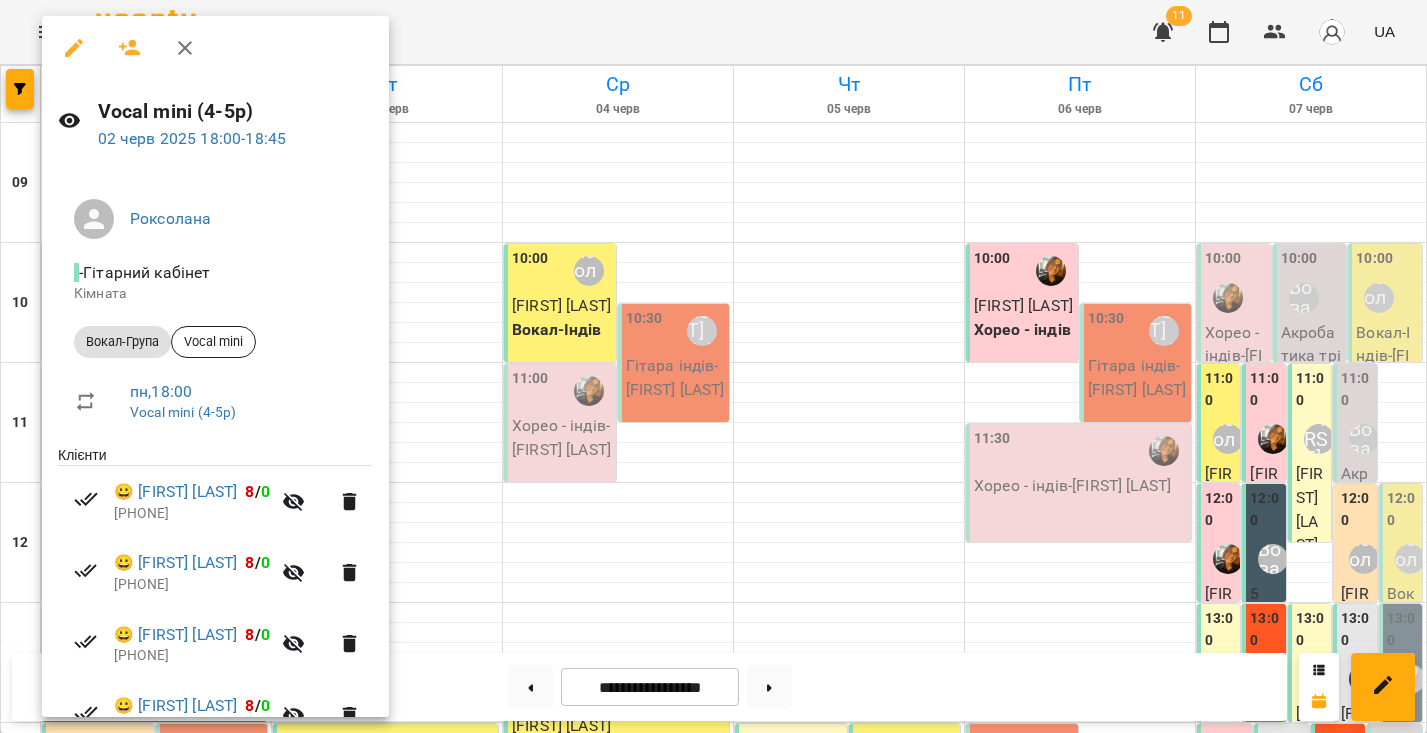 click 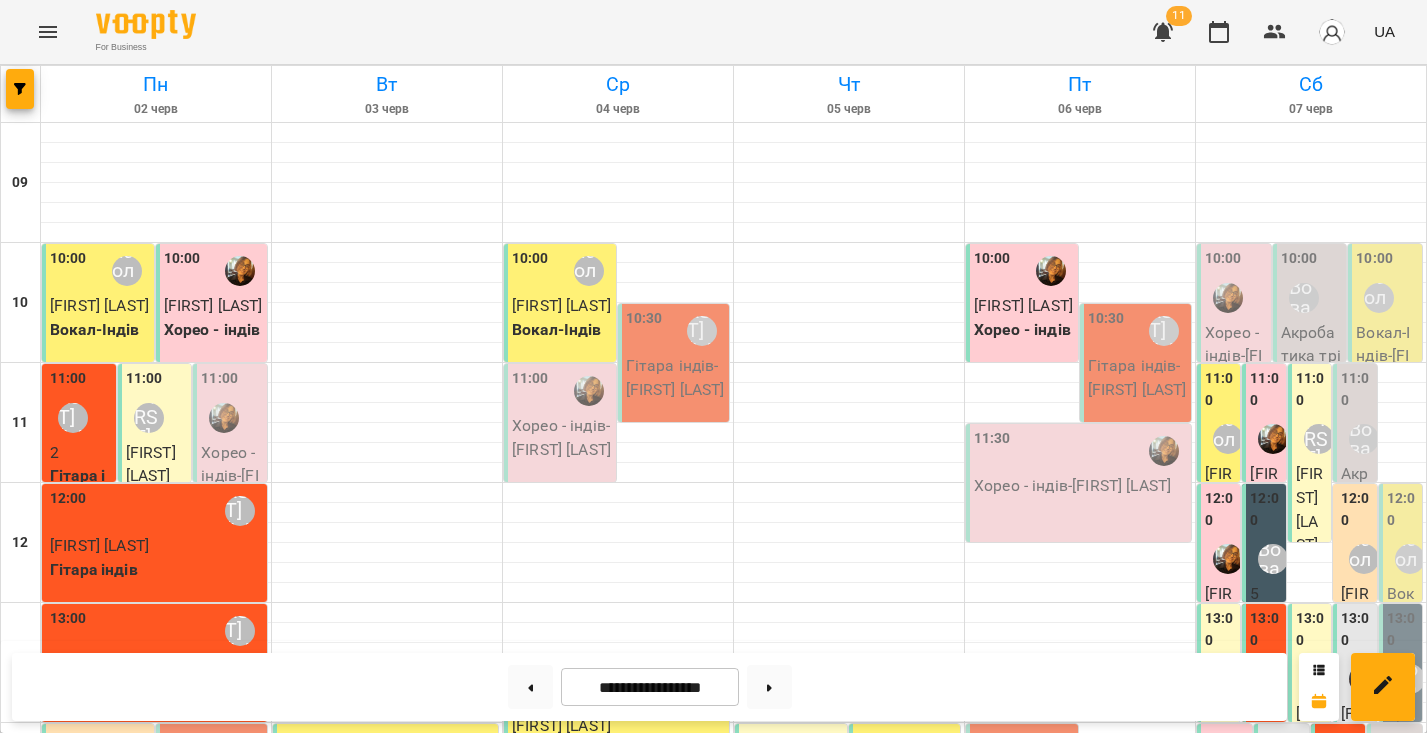 scroll, scrollTop: 709, scrollLeft: 0, axis: vertical 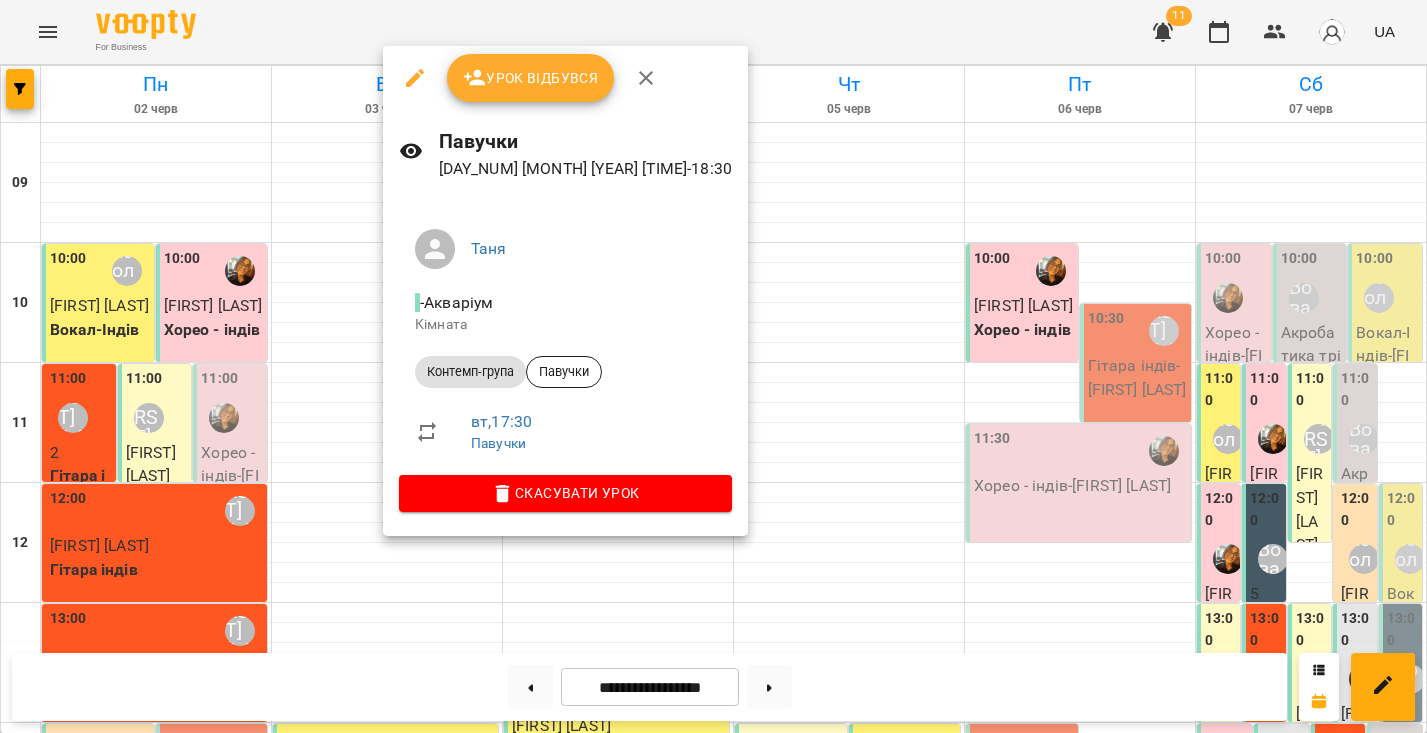 click at bounding box center (713, 366) 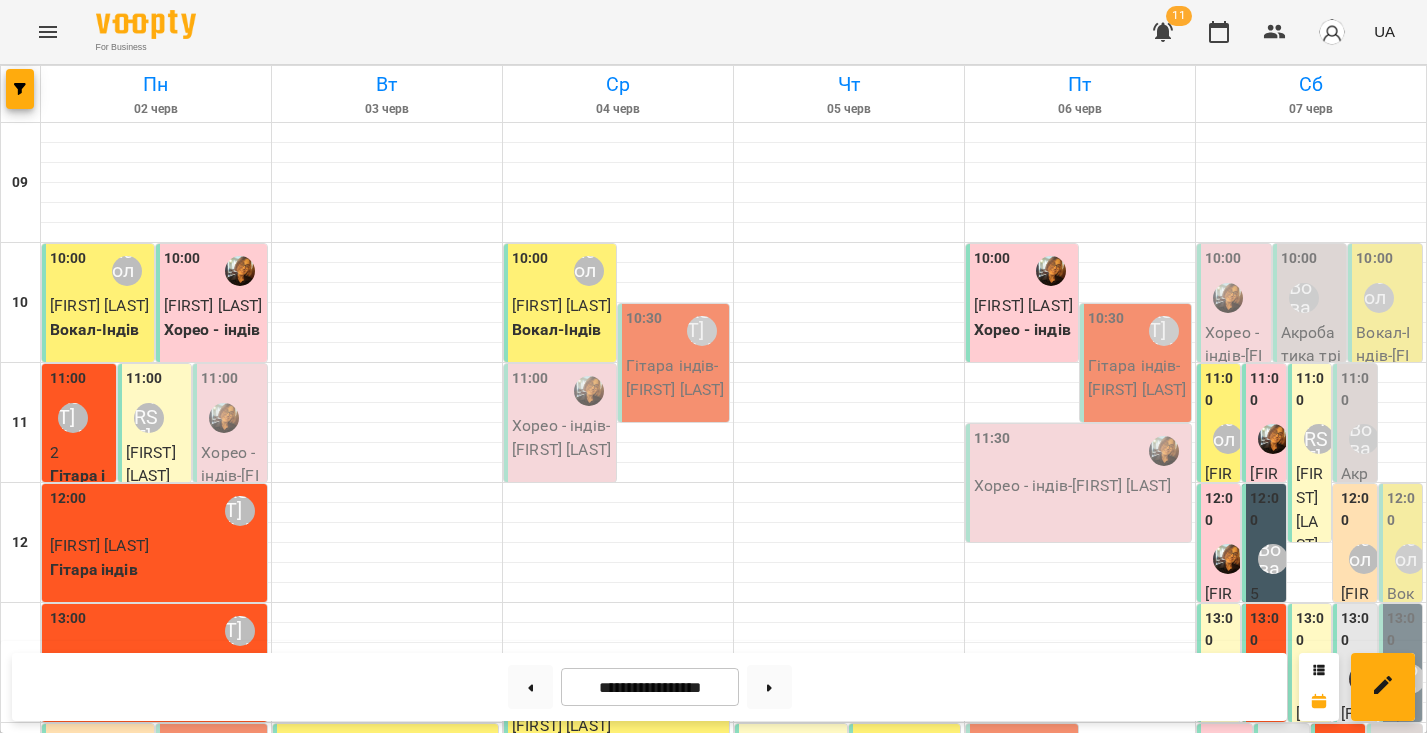 click on "Контемп-група - contemporary pro" at bounding box center (472, 1183) 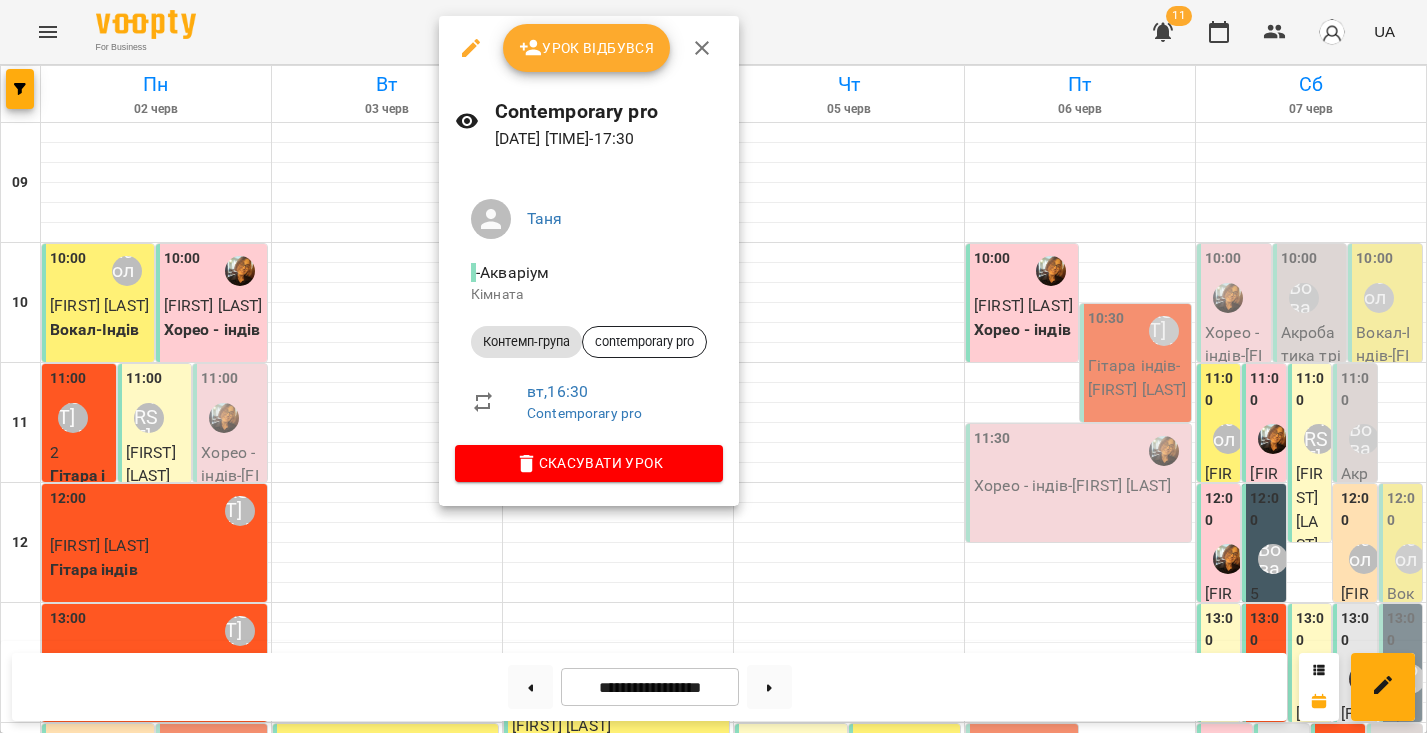 click at bounding box center (713, 366) 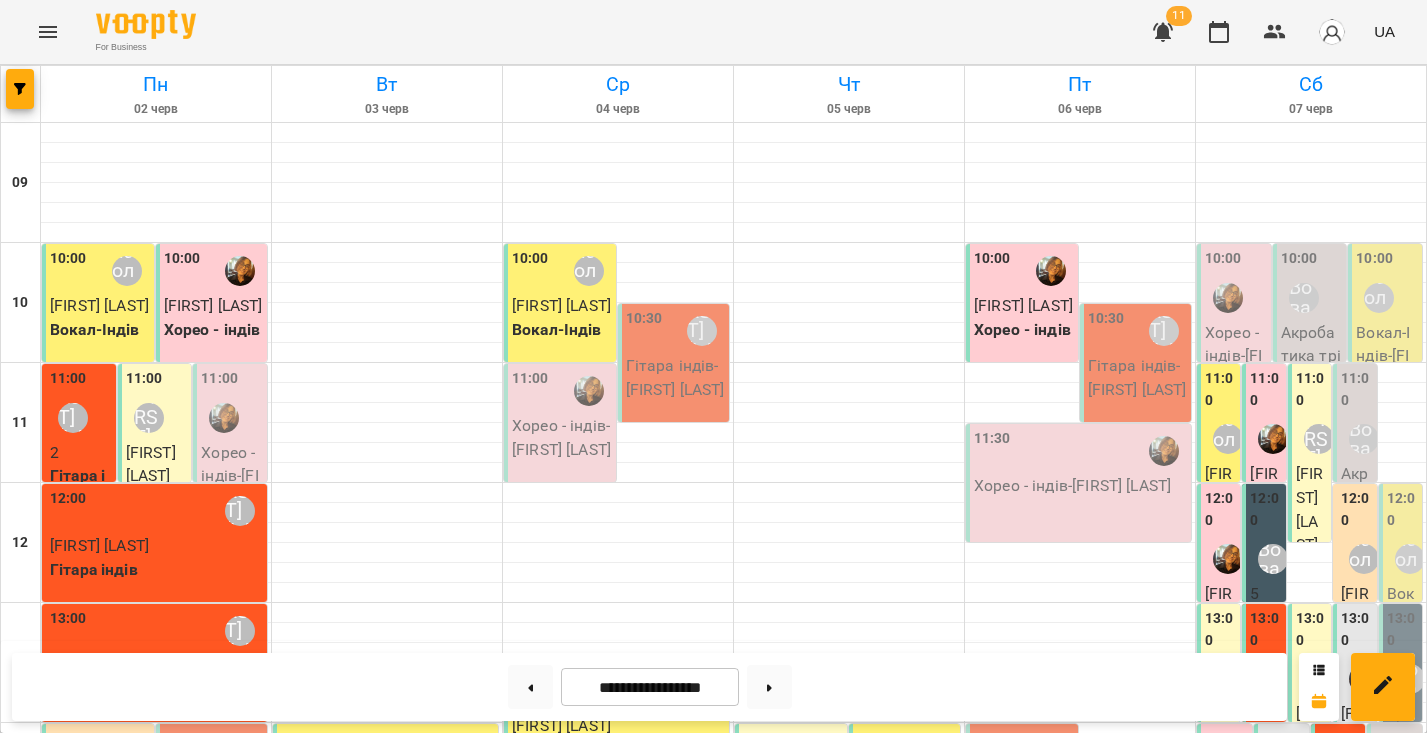 scroll, scrollTop: 613, scrollLeft: 0, axis: vertical 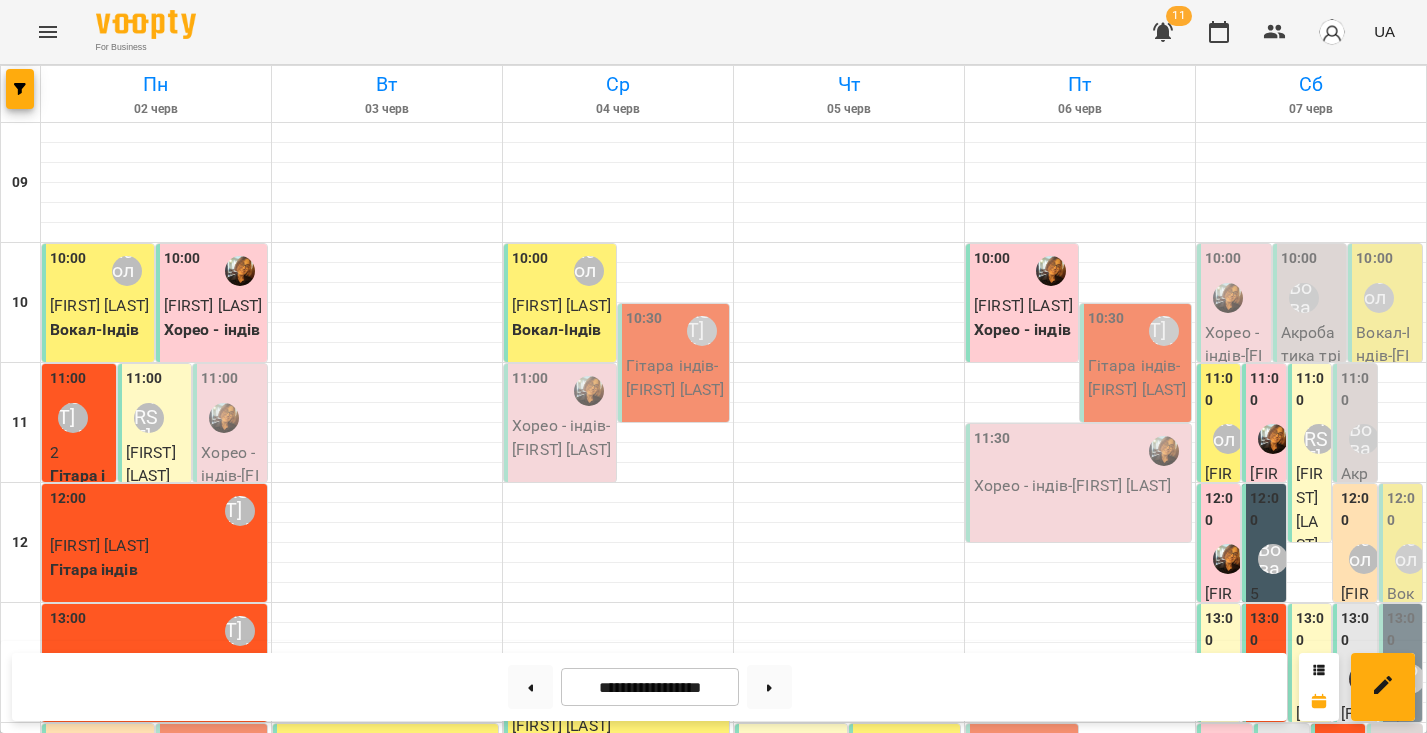 click on "16:30" at bounding box center [469, 1039] 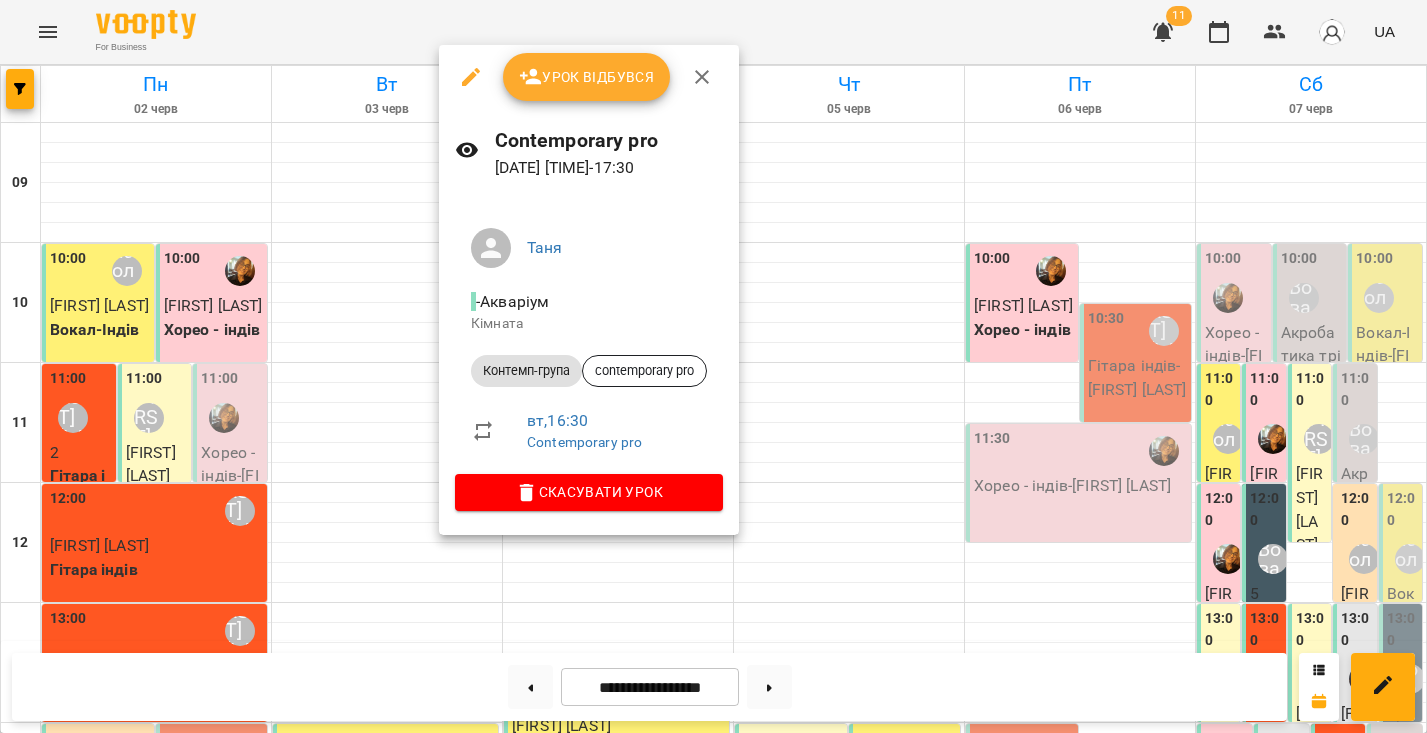 click at bounding box center [713, 366] 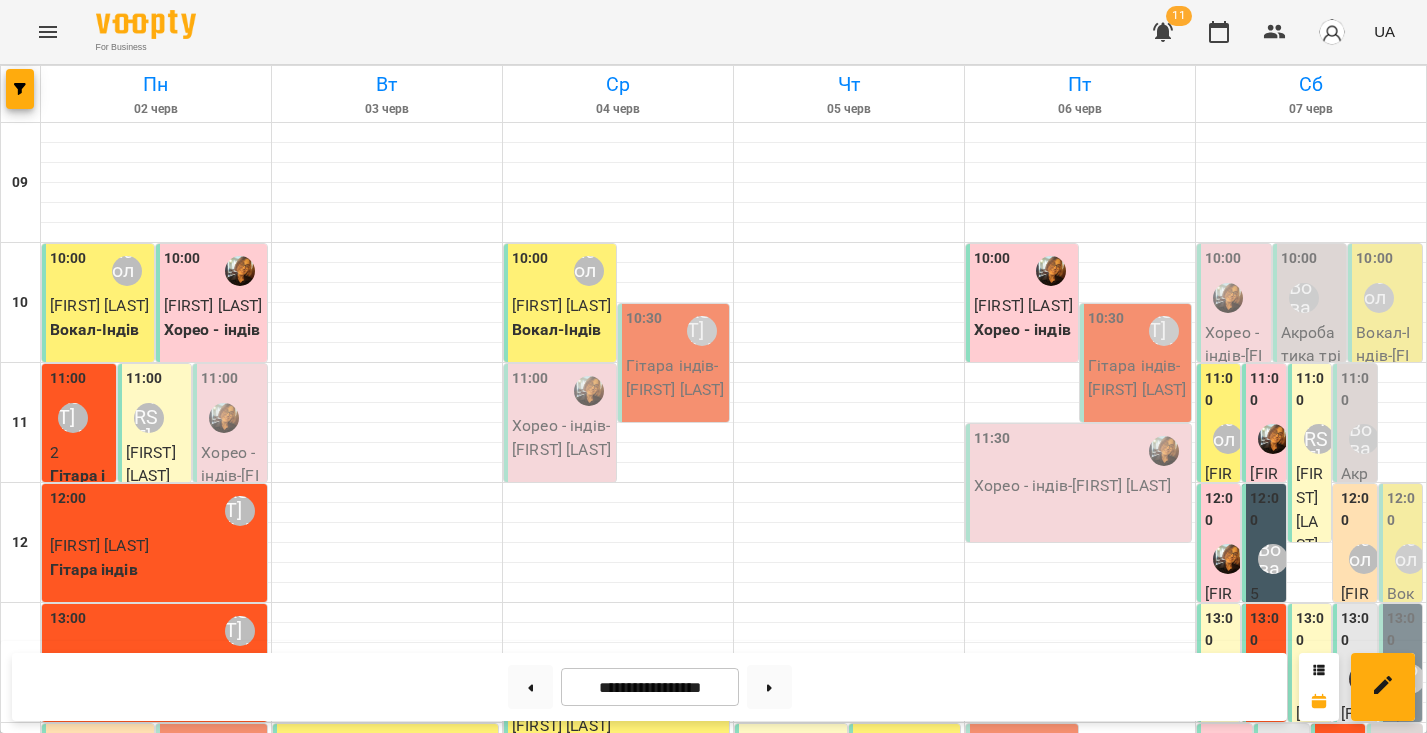 click on "17:30" at bounding box center [413, 1159] 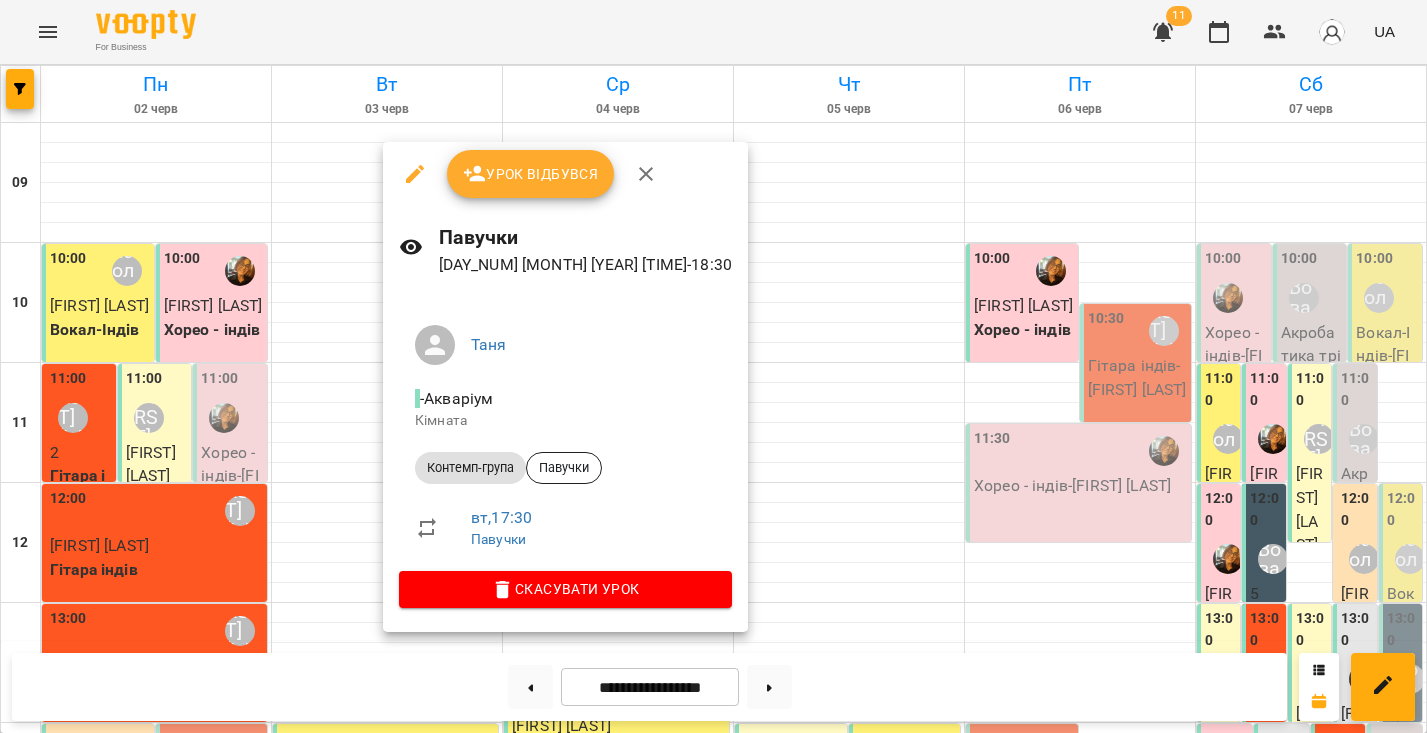 click at bounding box center [713, 366] 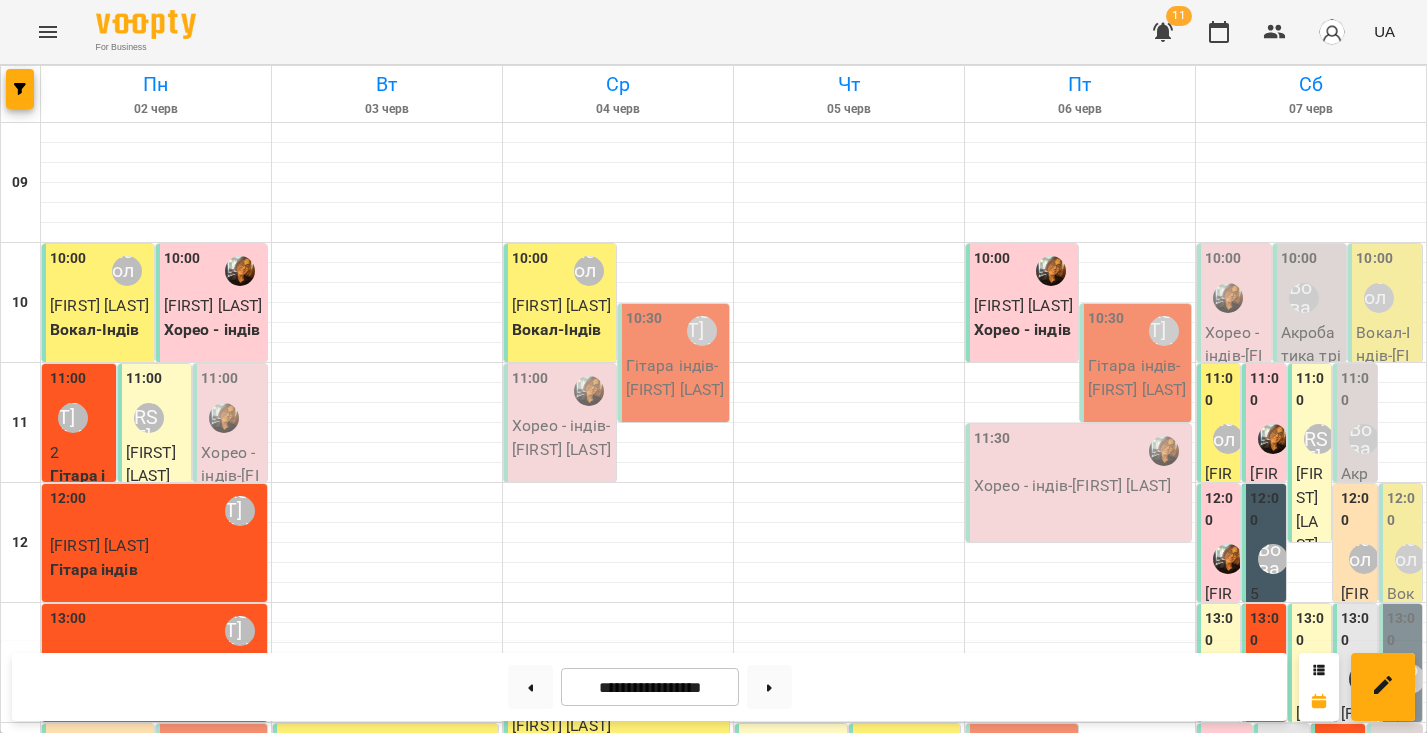 scroll, scrollTop: 819, scrollLeft: 0, axis: vertical 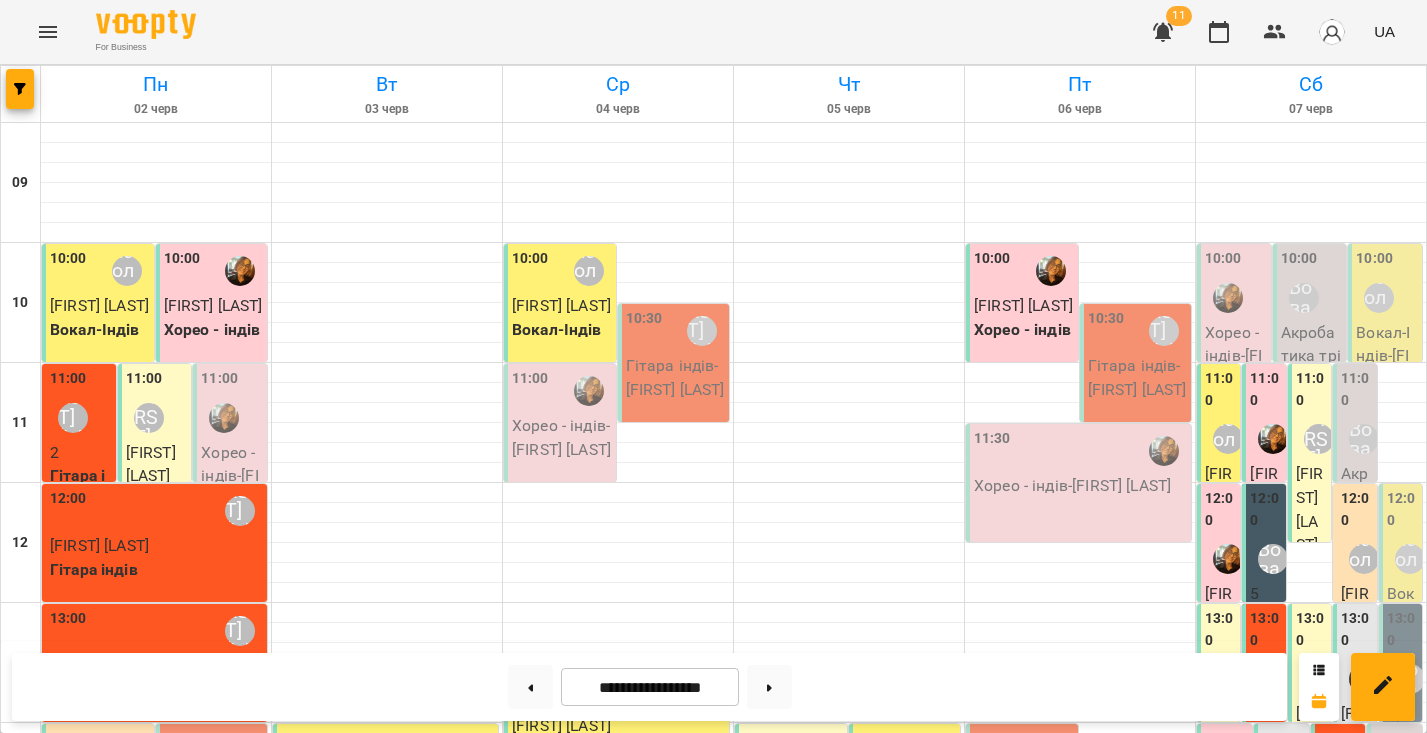 click at bounding box center [535, 1138] 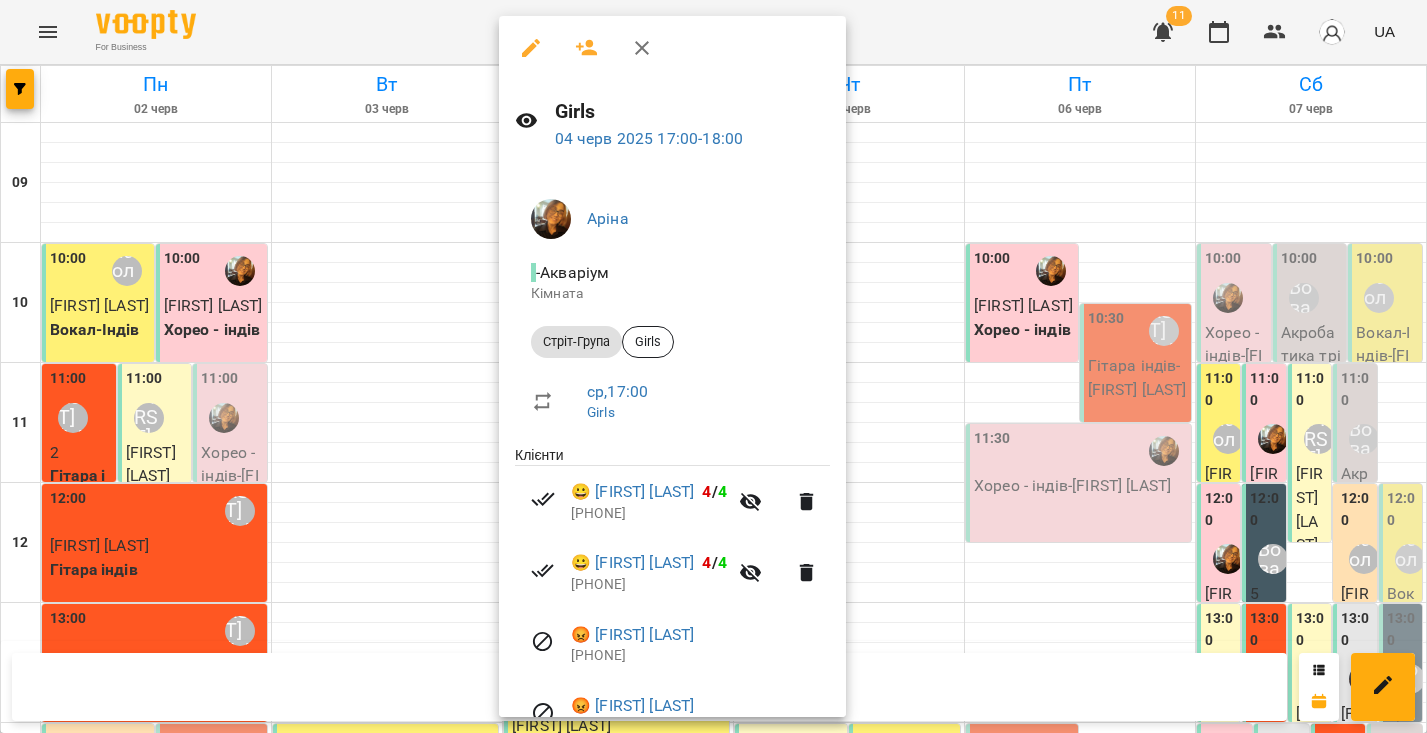 click 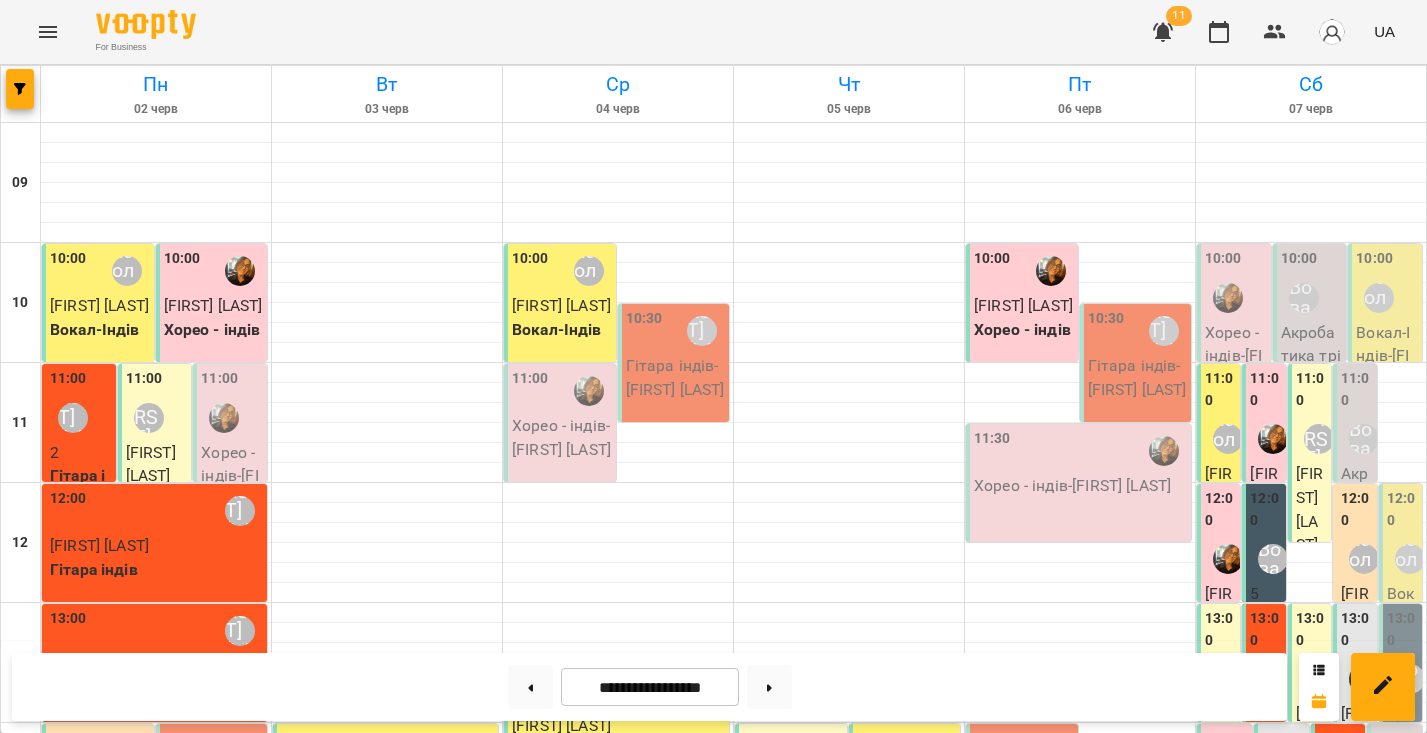 scroll, scrollTop: 919, scrollLeft: 0, axis: vertical 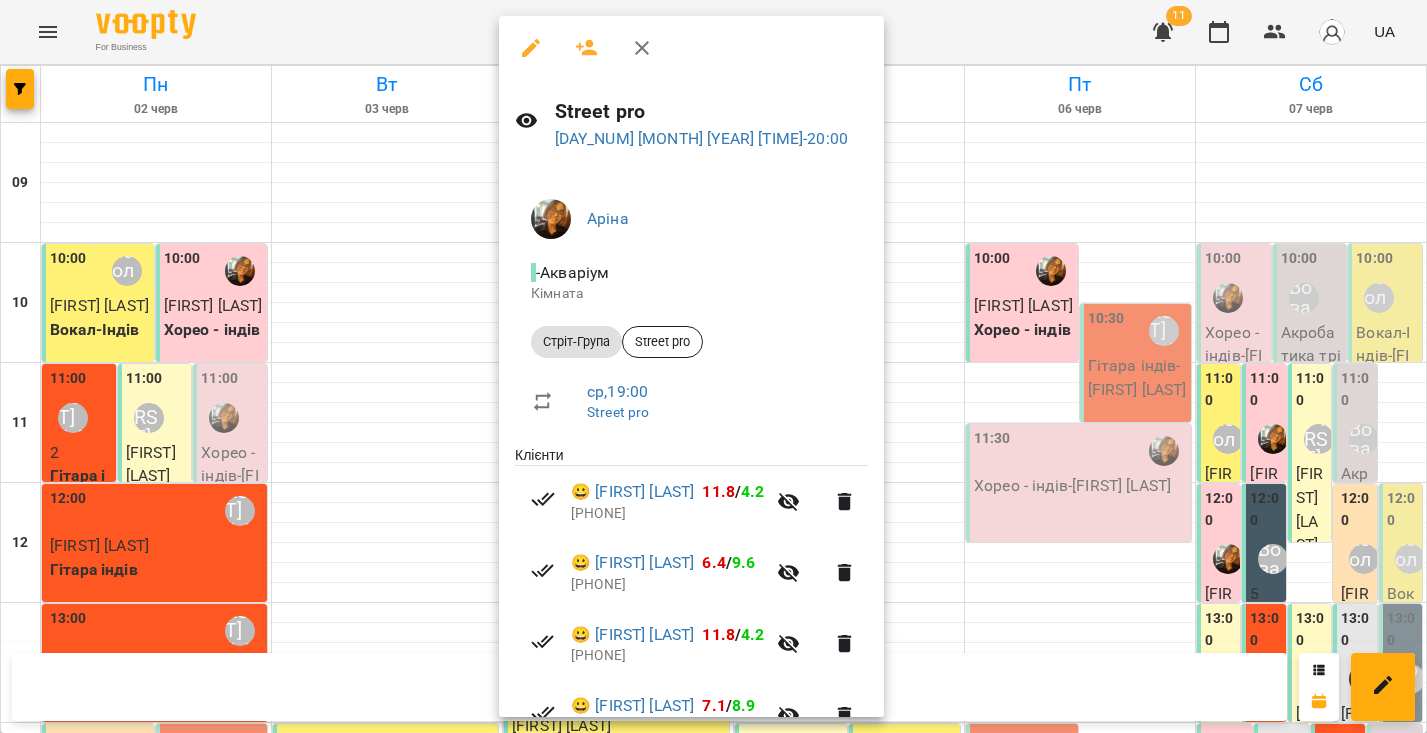 click 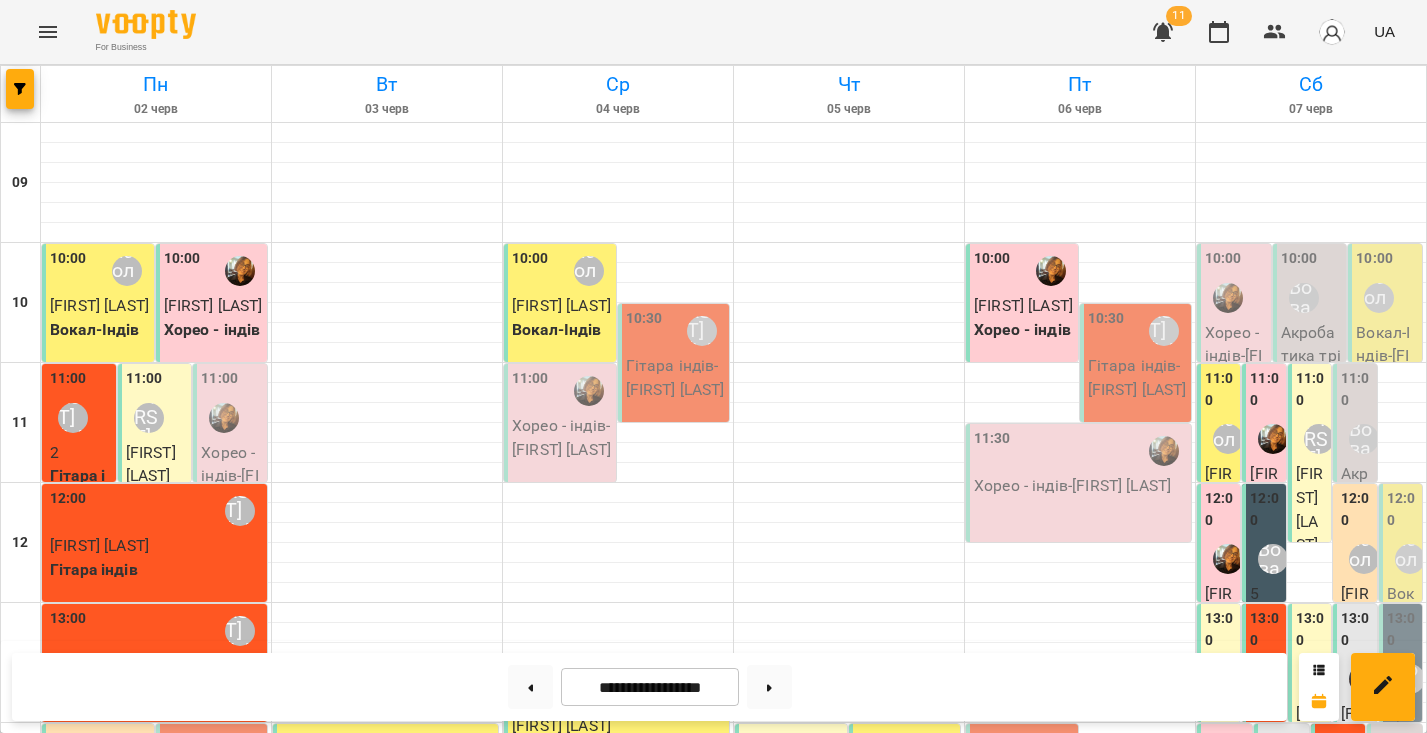 scroll, scrollTop: 804, scrollLeft: 0, axis: vertical 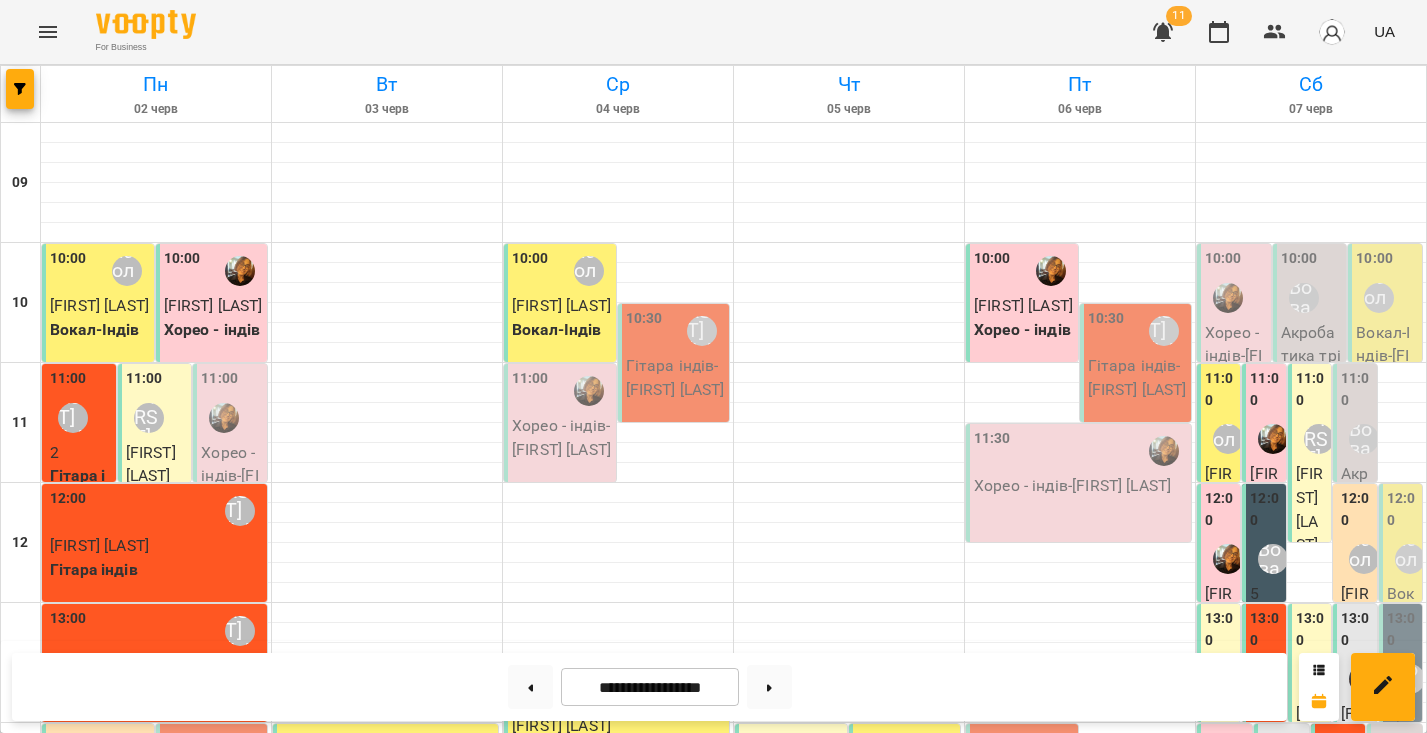click on "2" at bounding box center [1052, 1293] 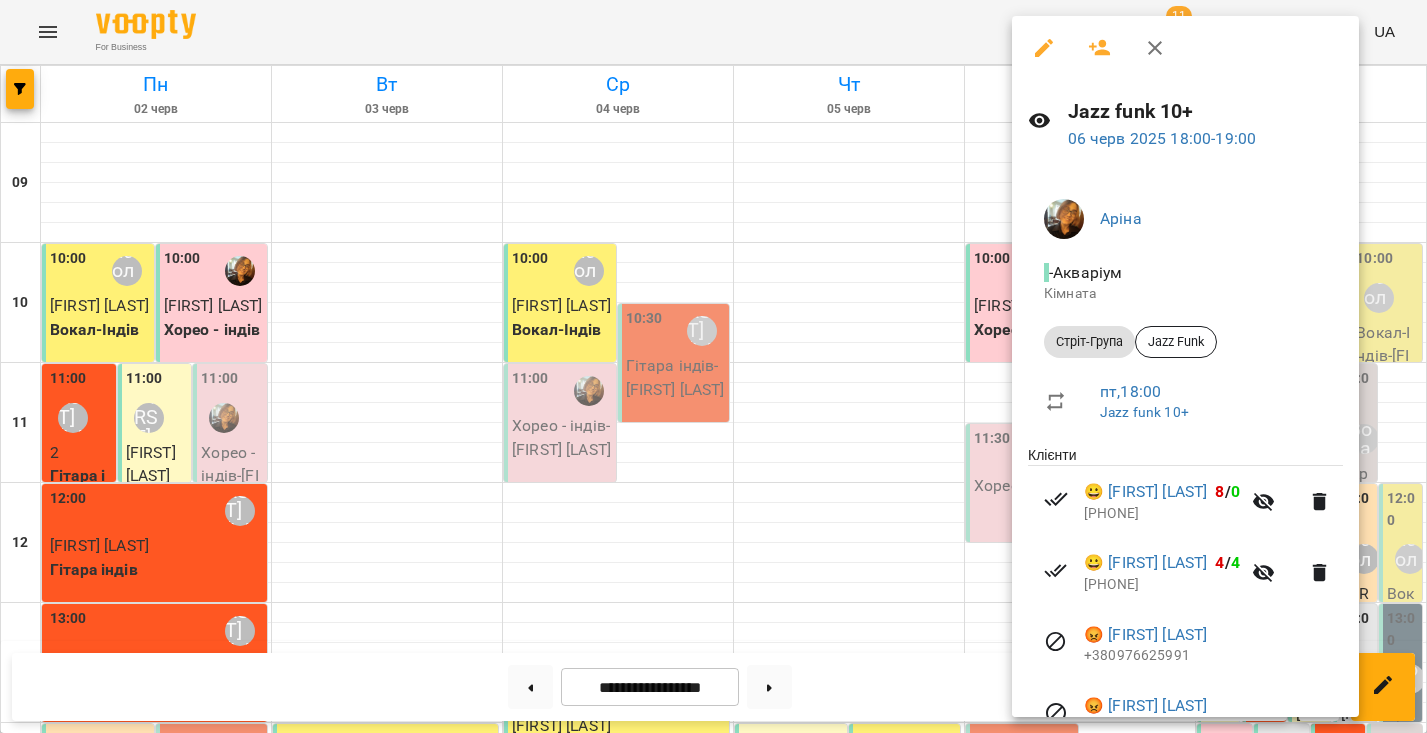 click 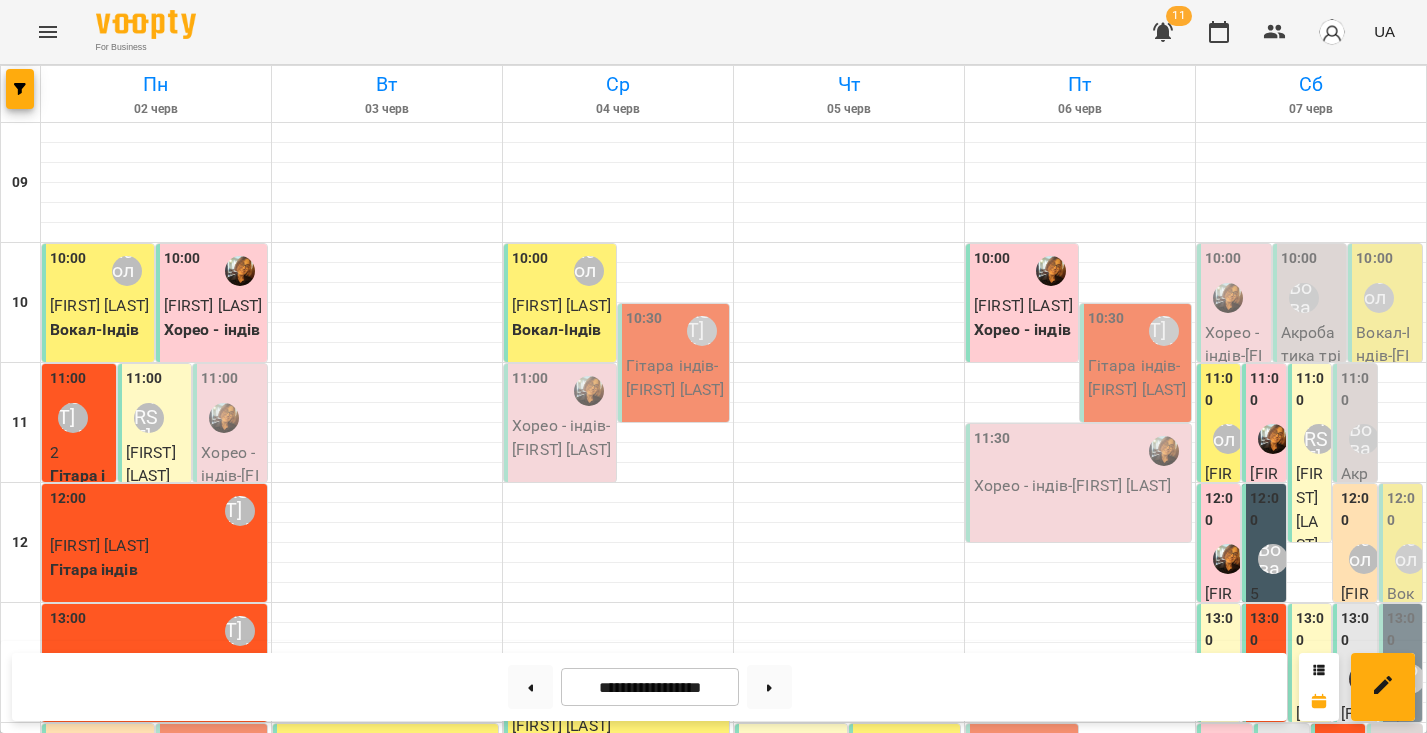 scroll, scrollTop: 848, scrollLeft: 0, axis: vertical 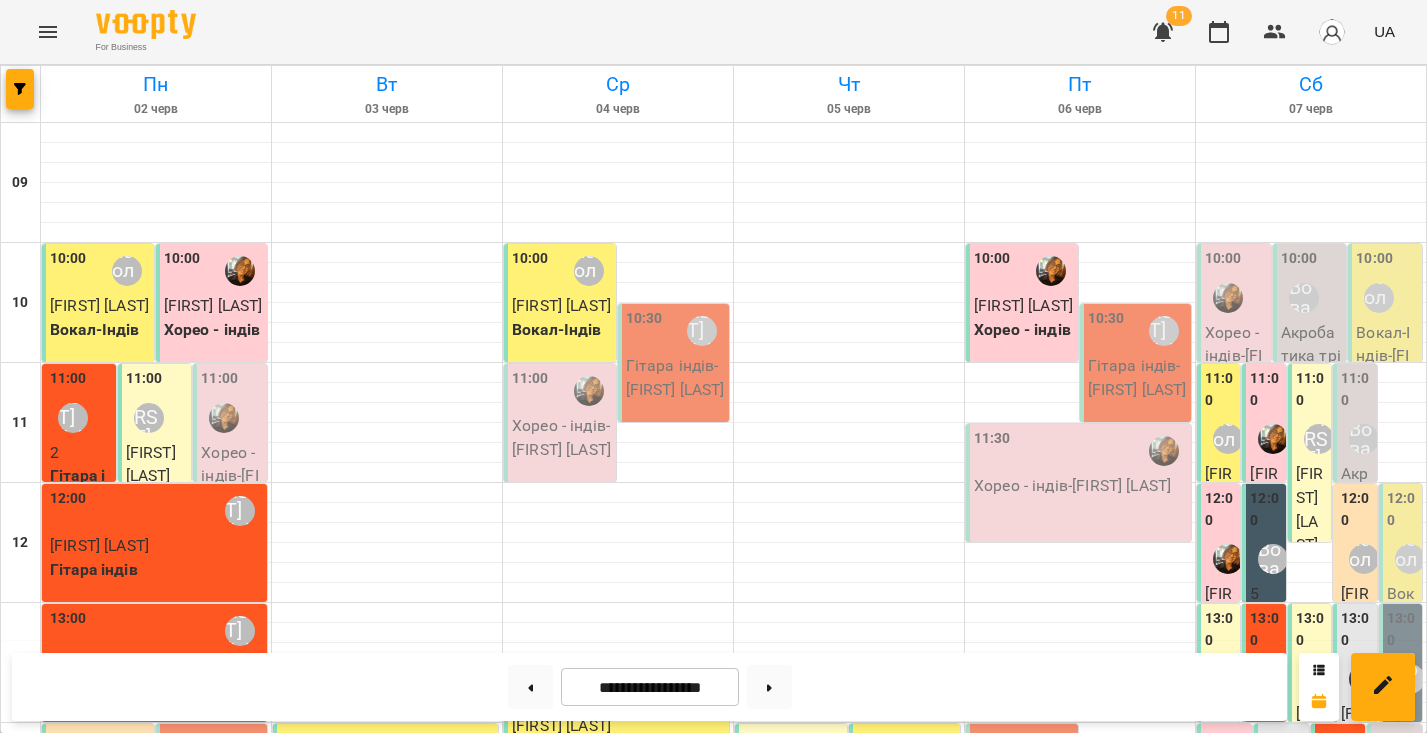 click on "17:30" at bounding box center (761, 1159) 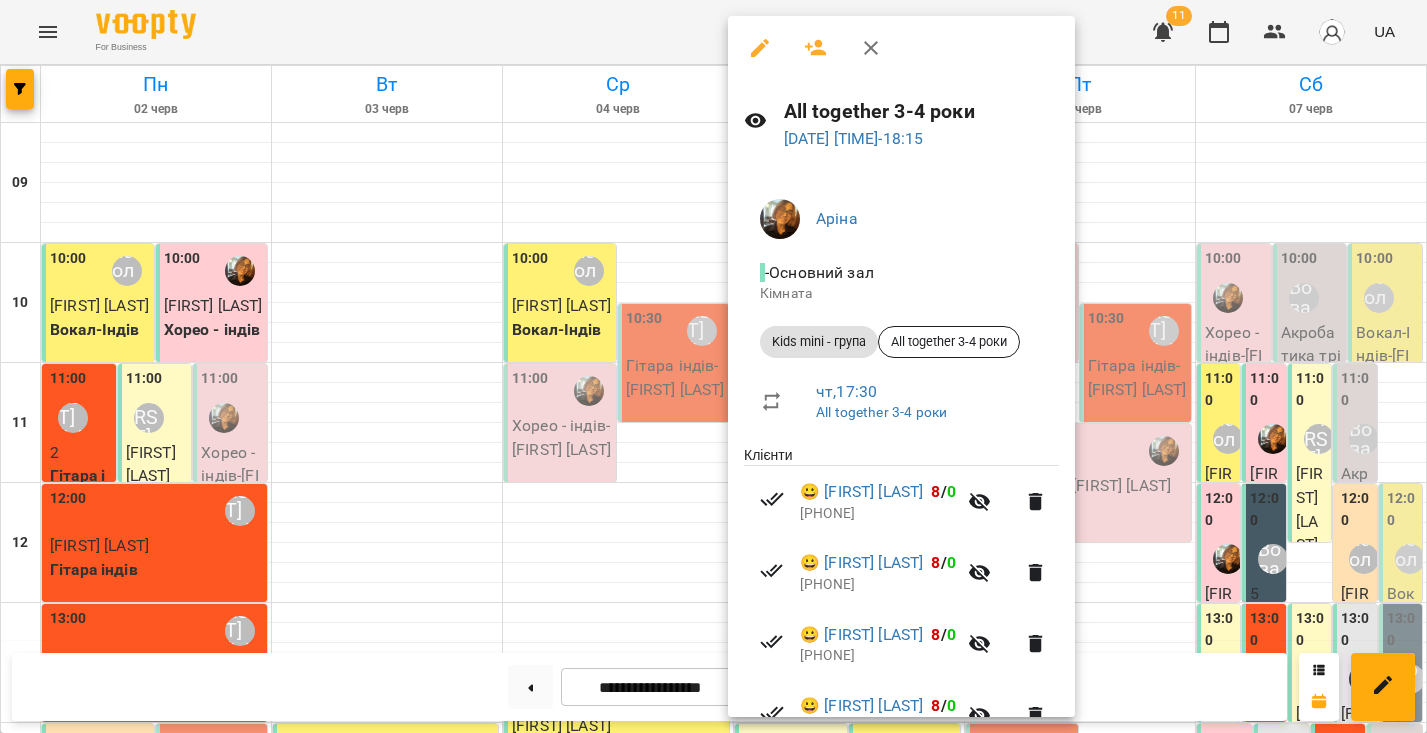 click 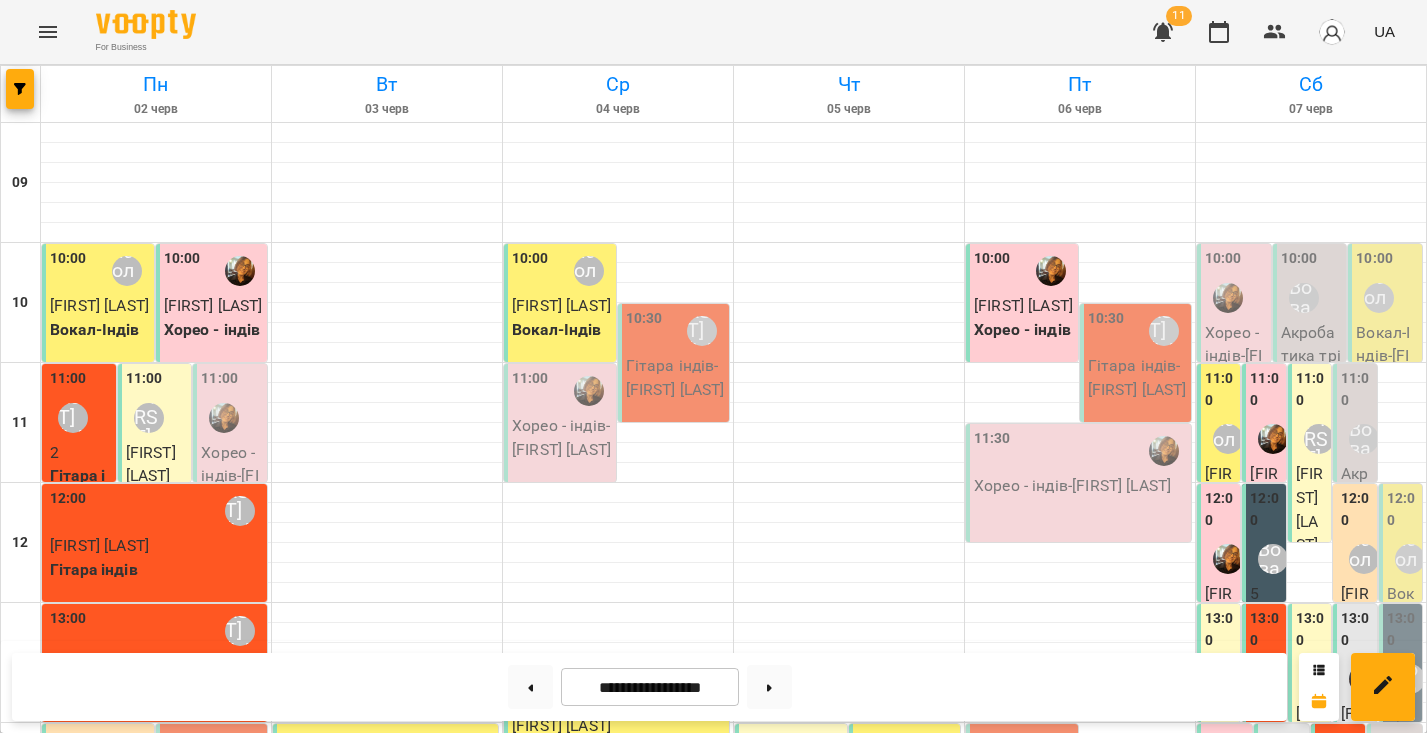 scroll, scrollTop: 223, scrollLeft: 0, axis: vertical 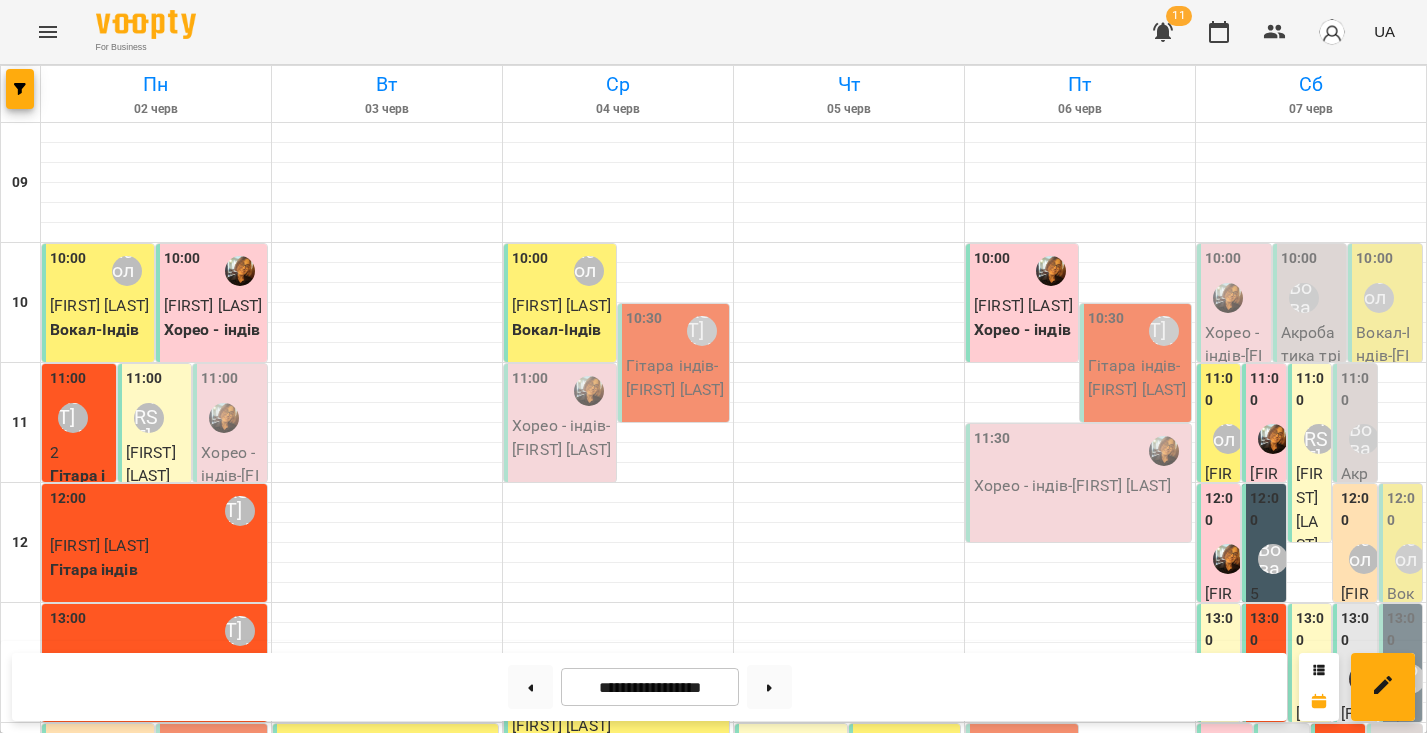 click on "13:00" at bounding box center [1402, 629] 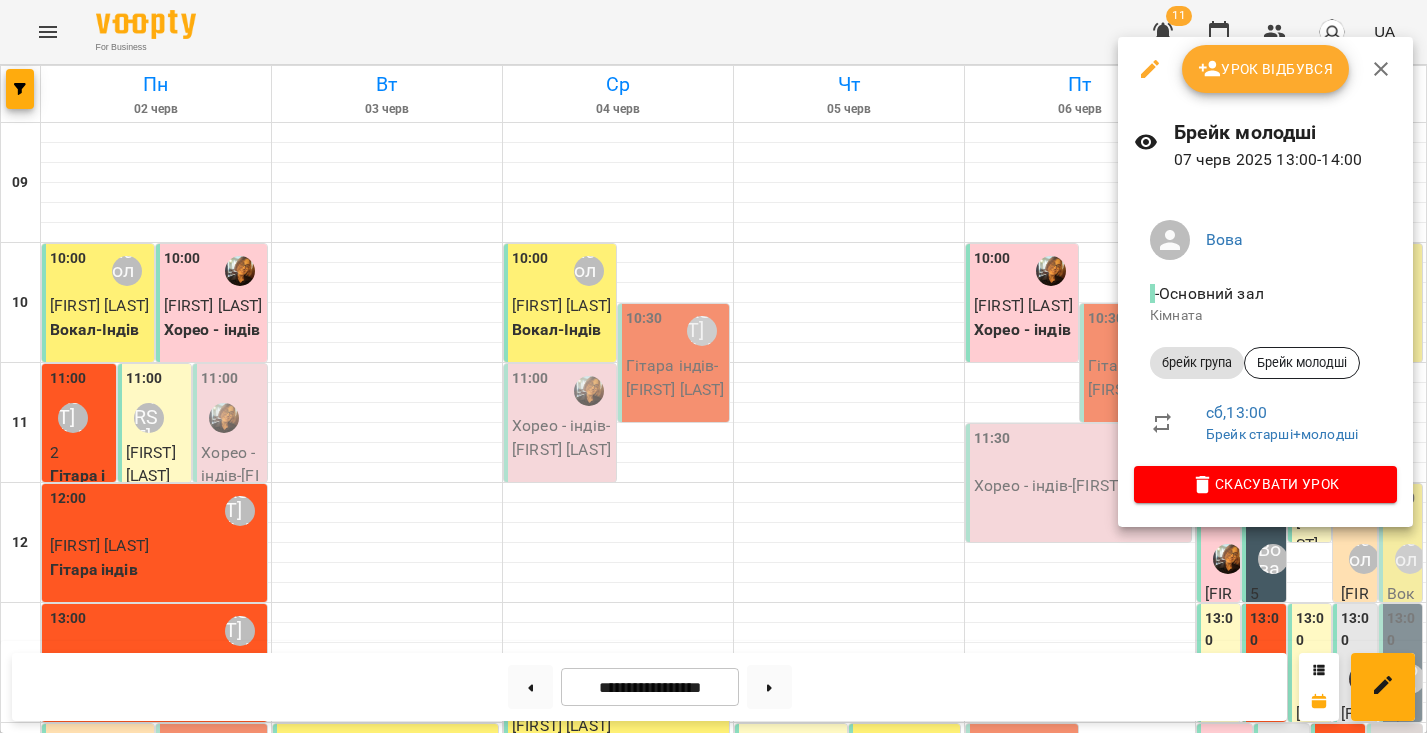 click 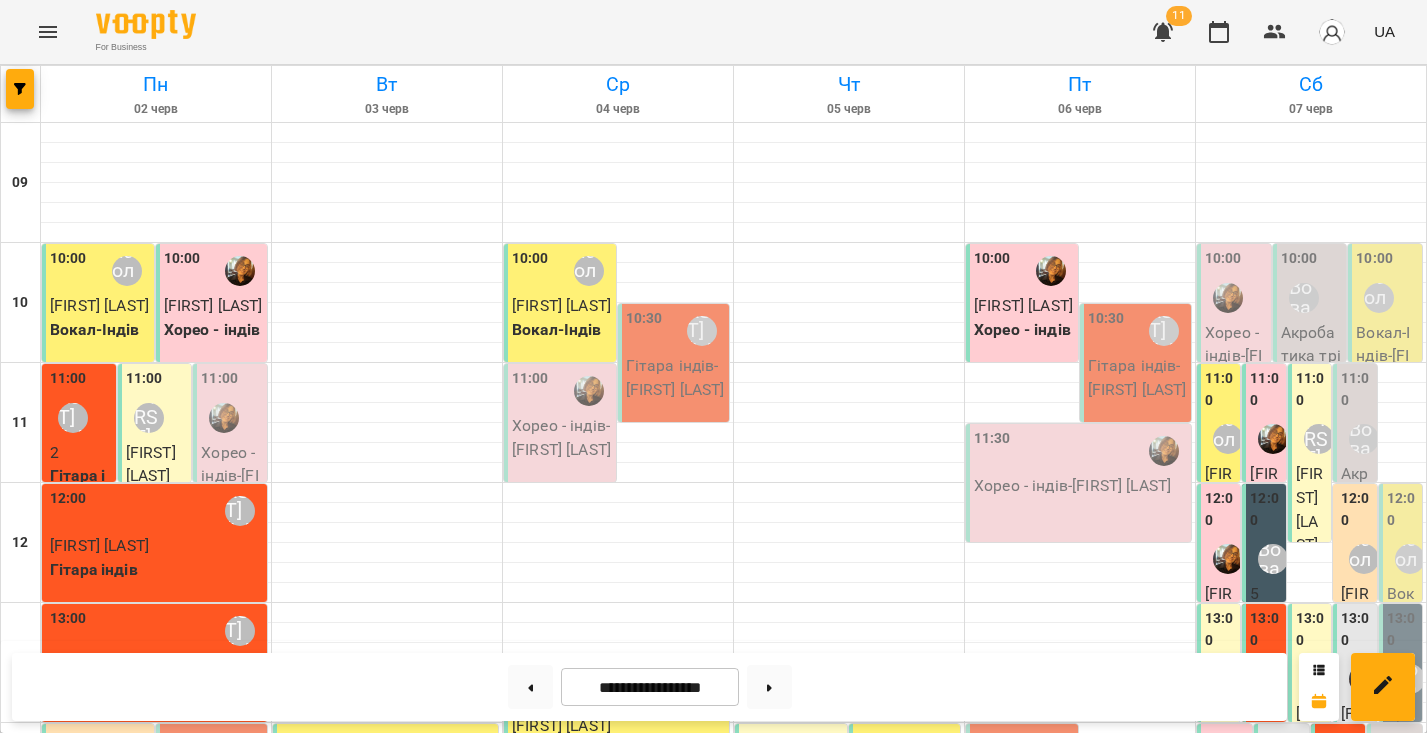 click on "12:00" at bounding box center [1265, 509] 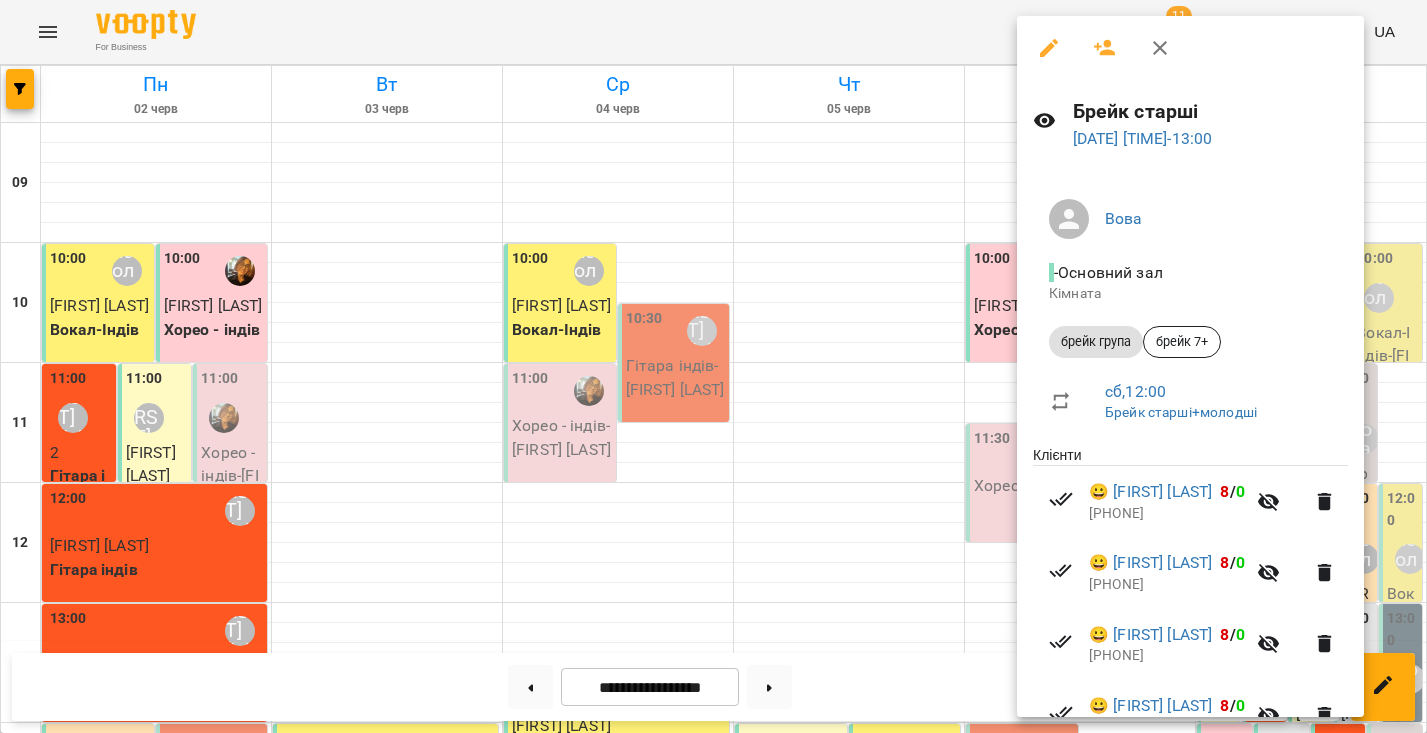 click 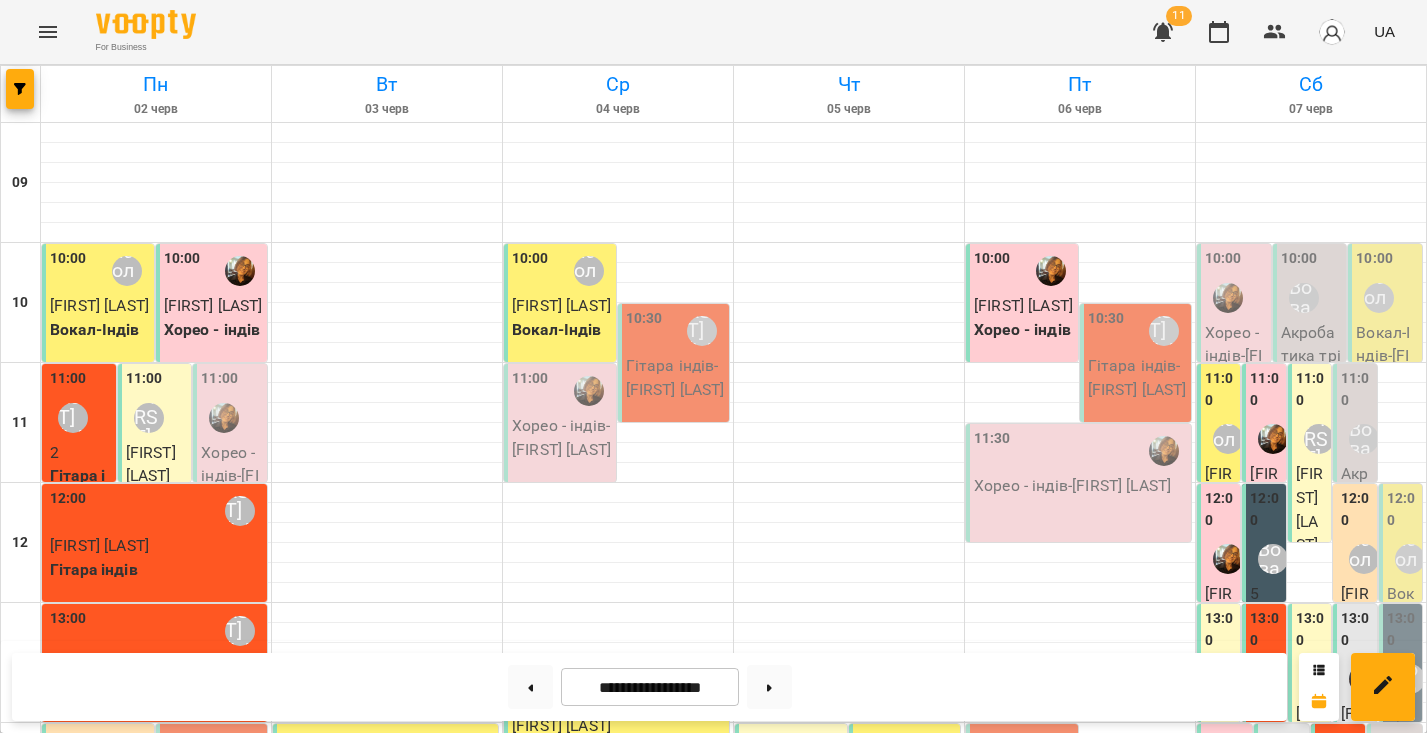 scroll, scrollTop: 777, scrollLeft: 0, axis: vertical 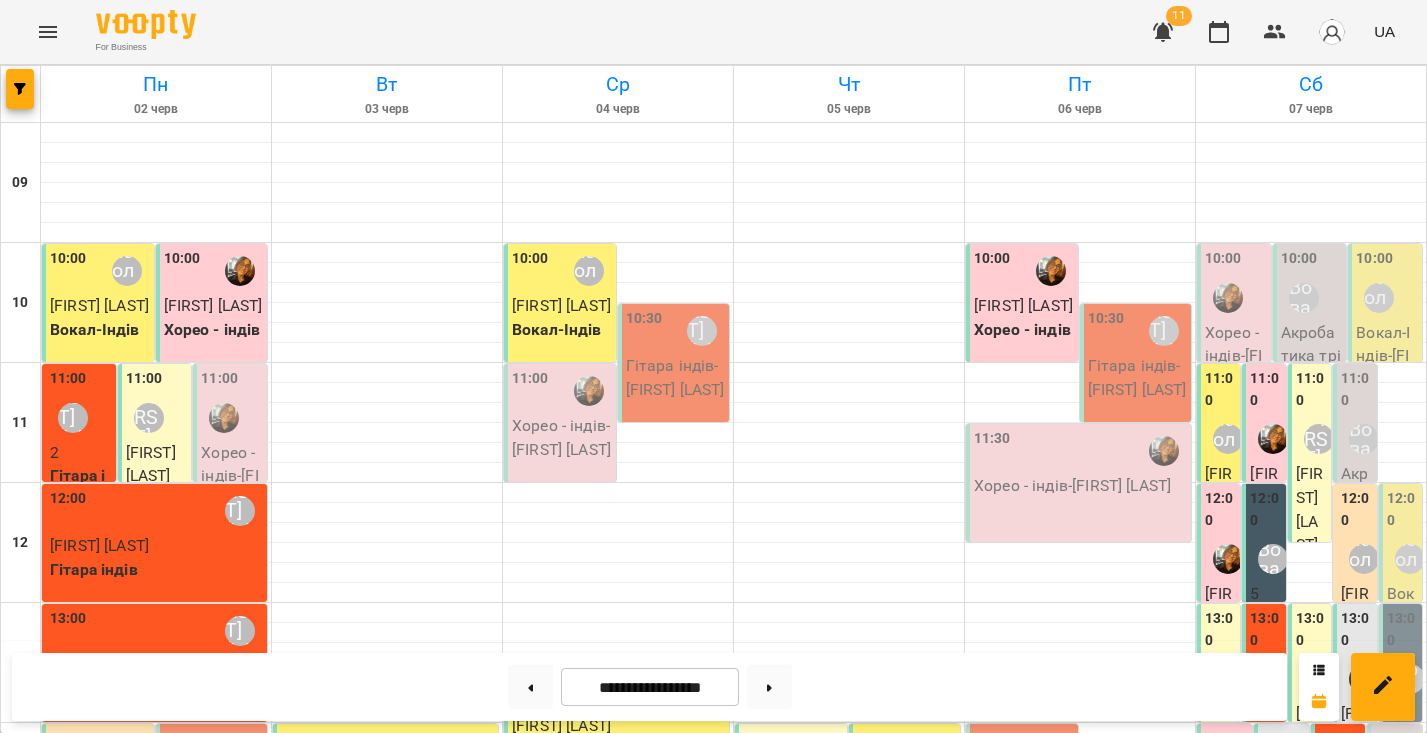 click on "18:15" at bounding box center [356, 1239] 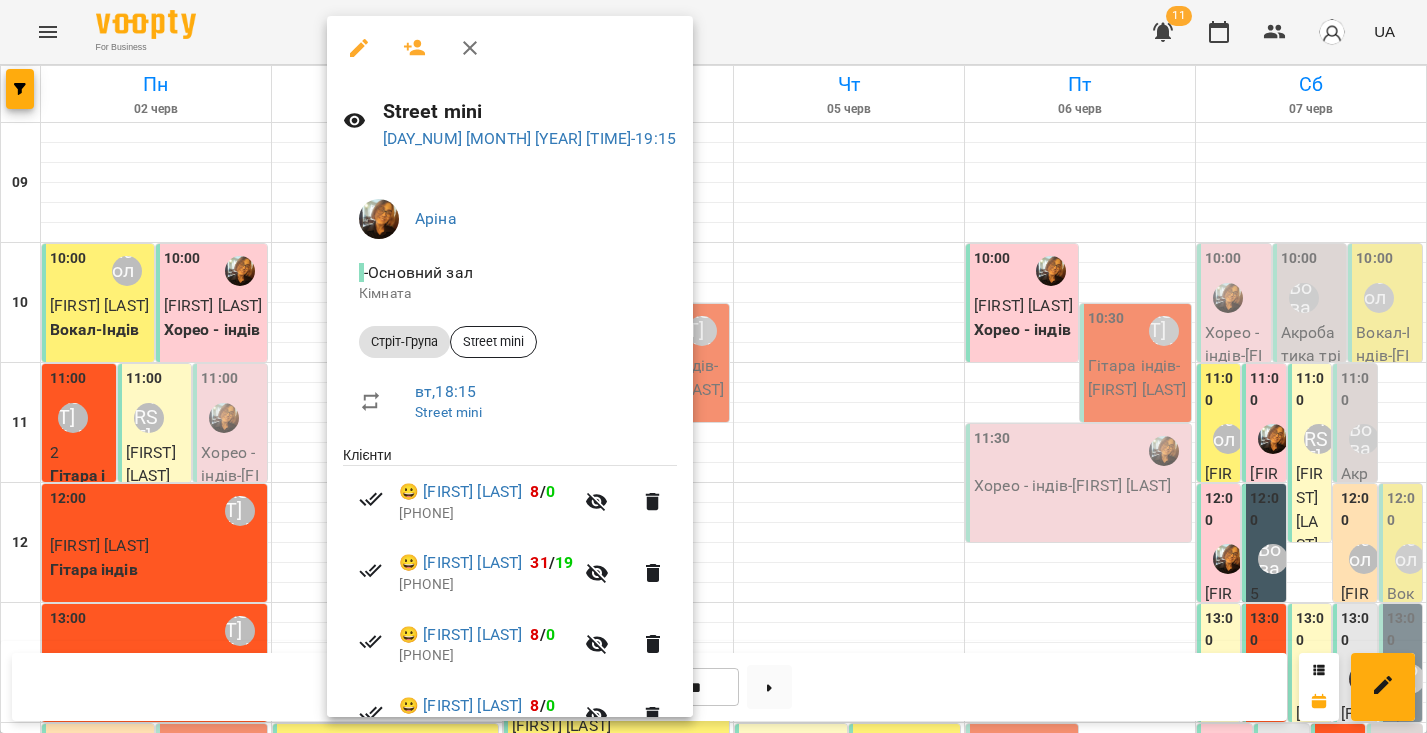 click 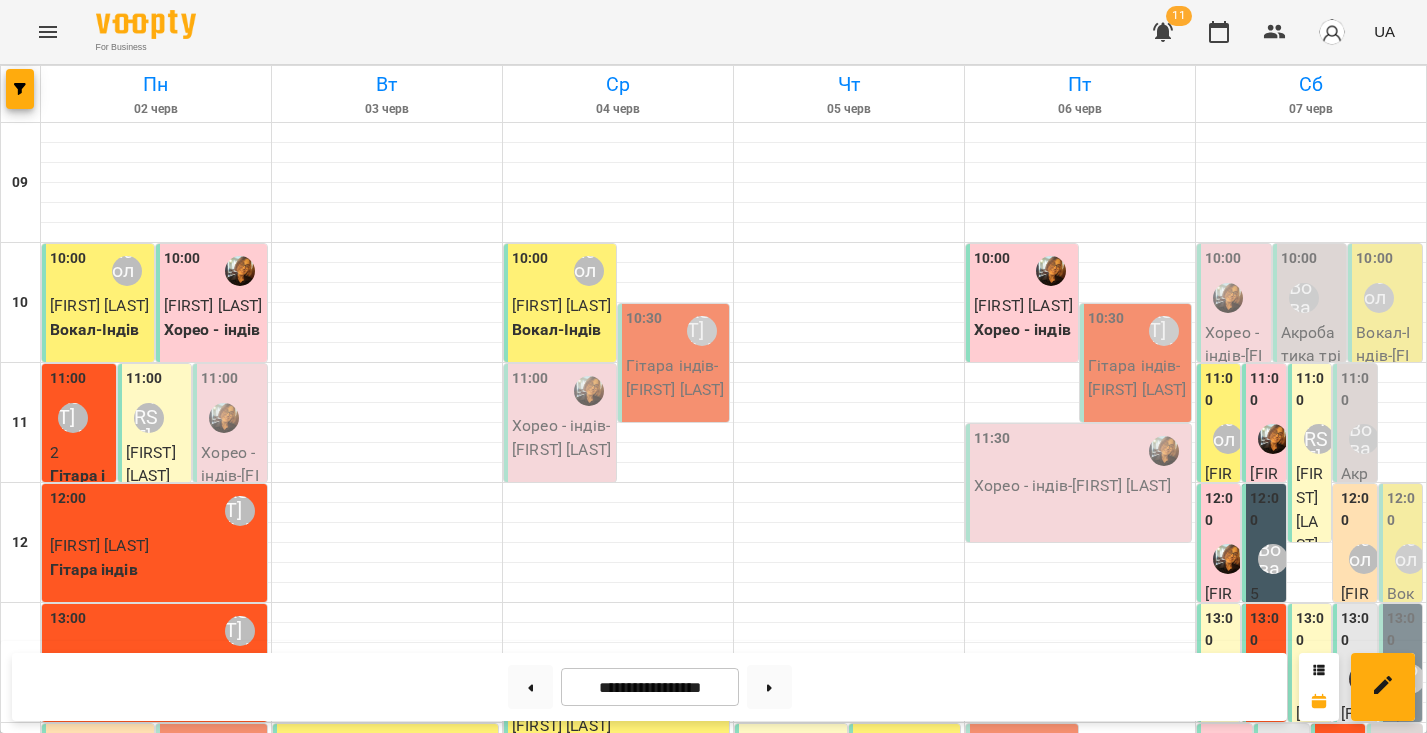 scroll, scrollTop: 919, scrollLeft: 0, axis: vertical 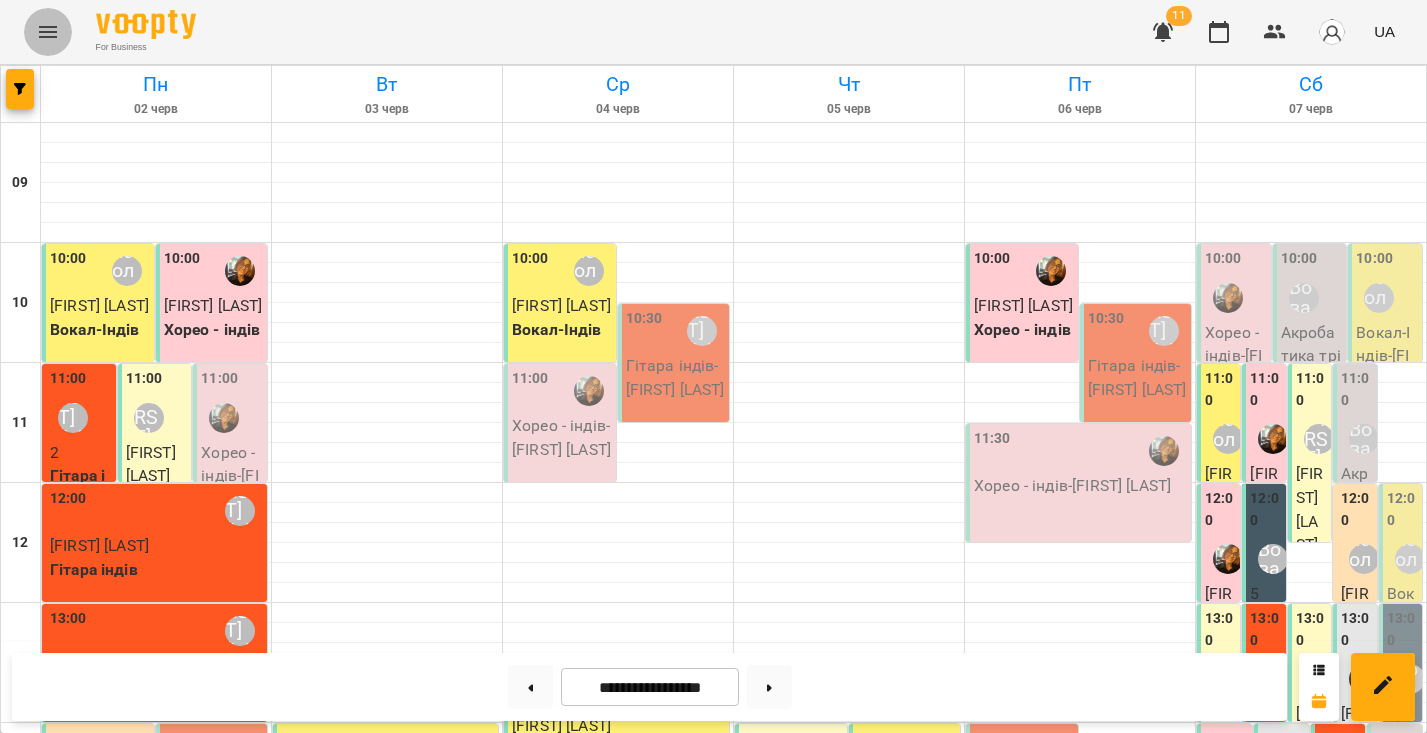 click 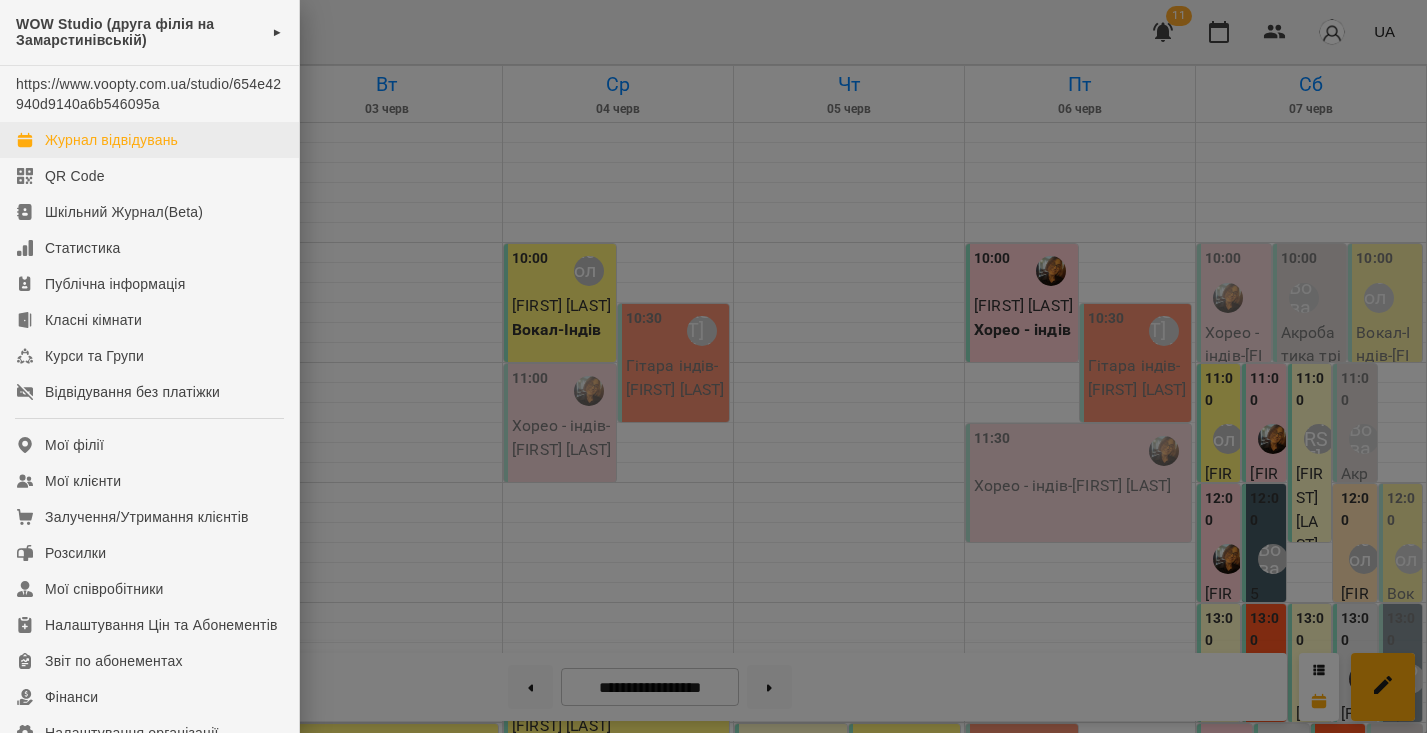 click on "Журнал відвідувань" at bounding box center (111, 140) 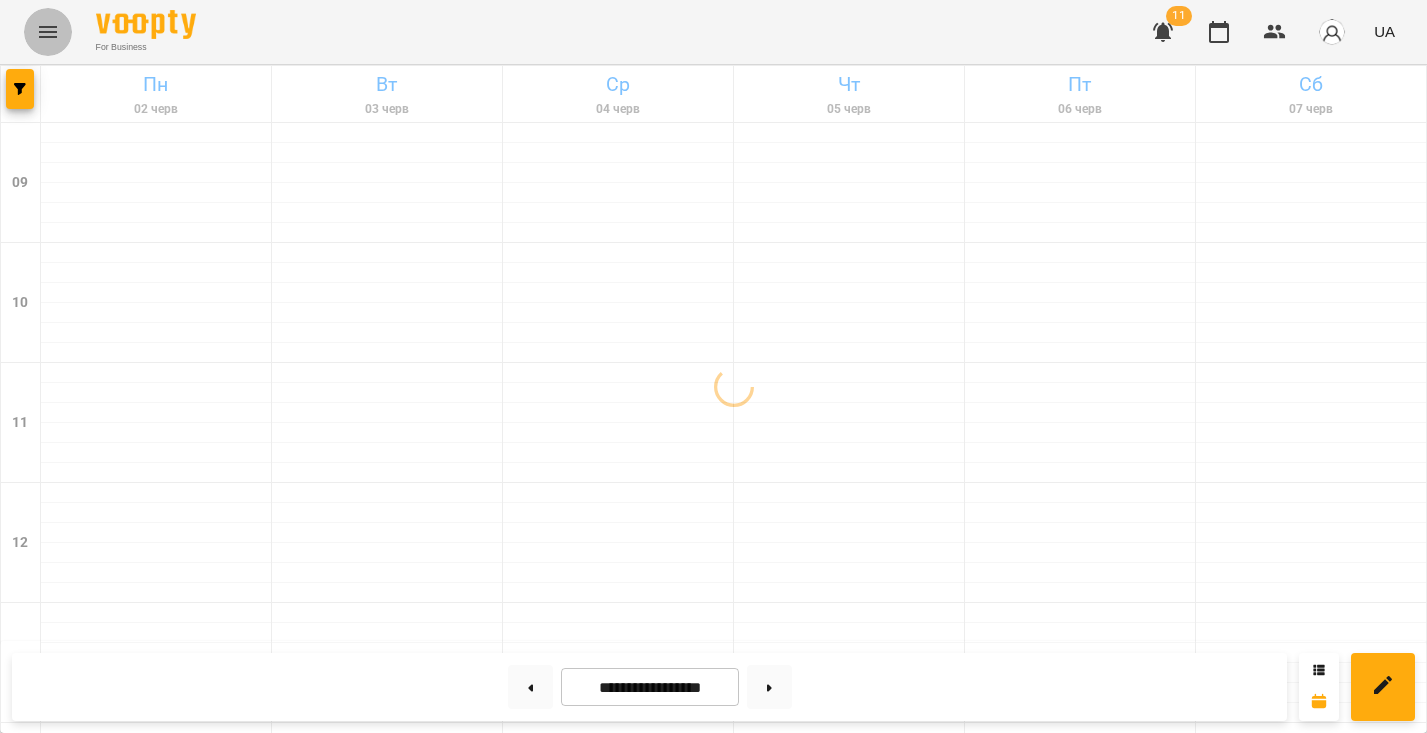 click 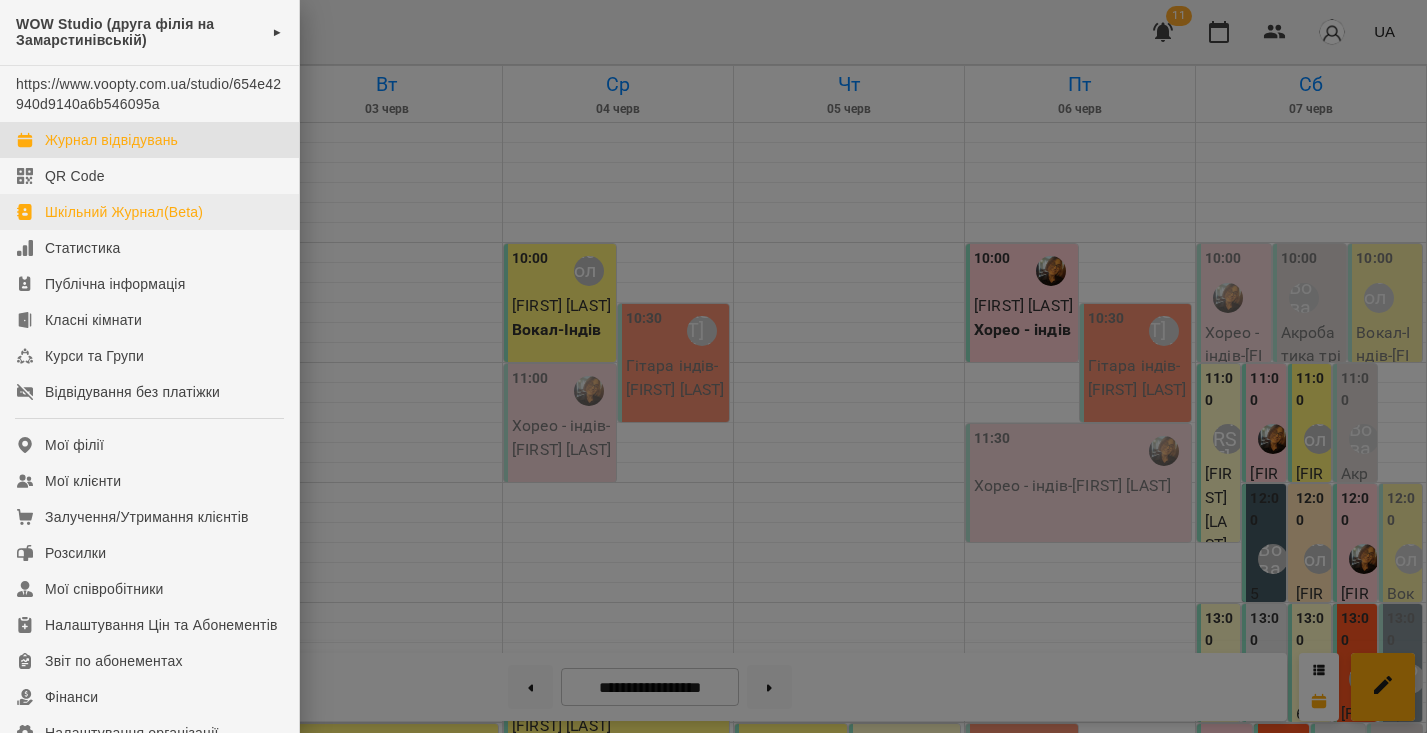 click on "Шкільний Журнал(Beta)" at bounding box center (124, 212) 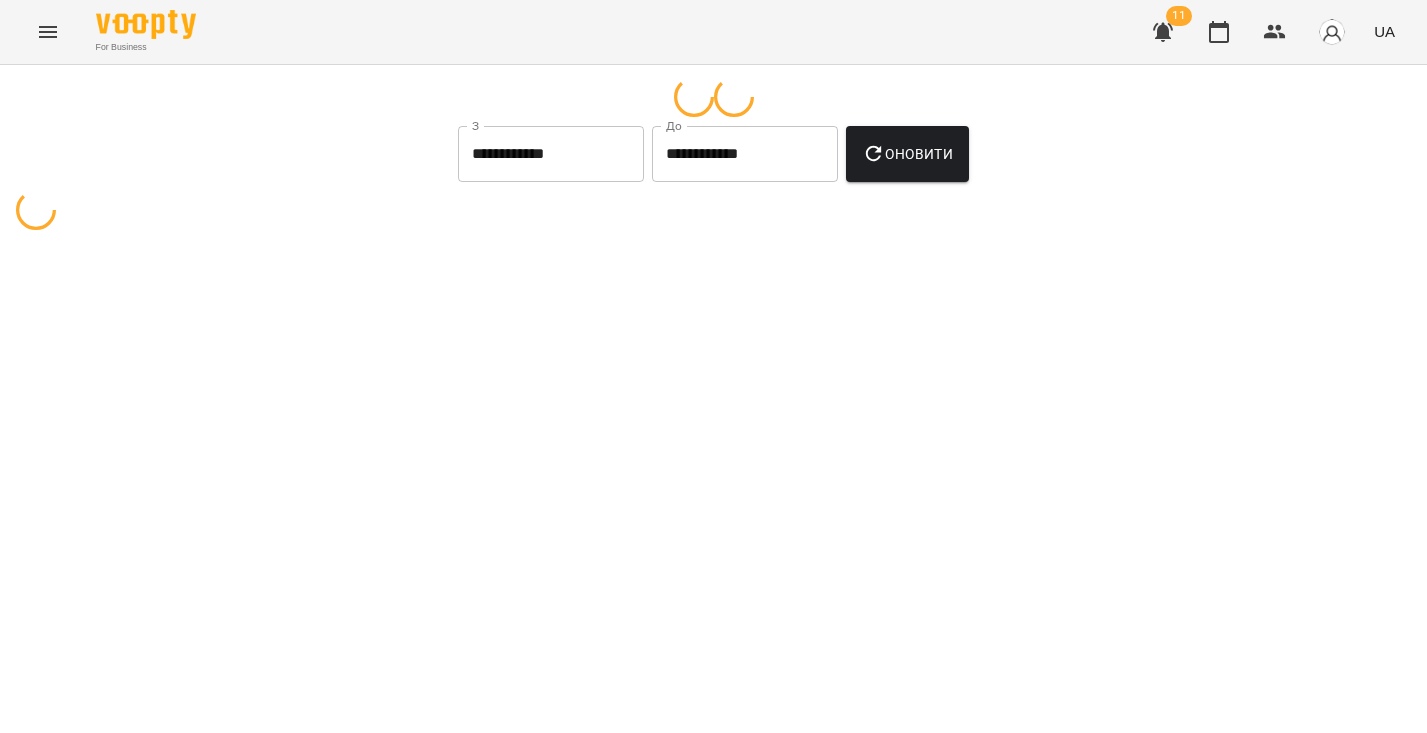 select on "**********" 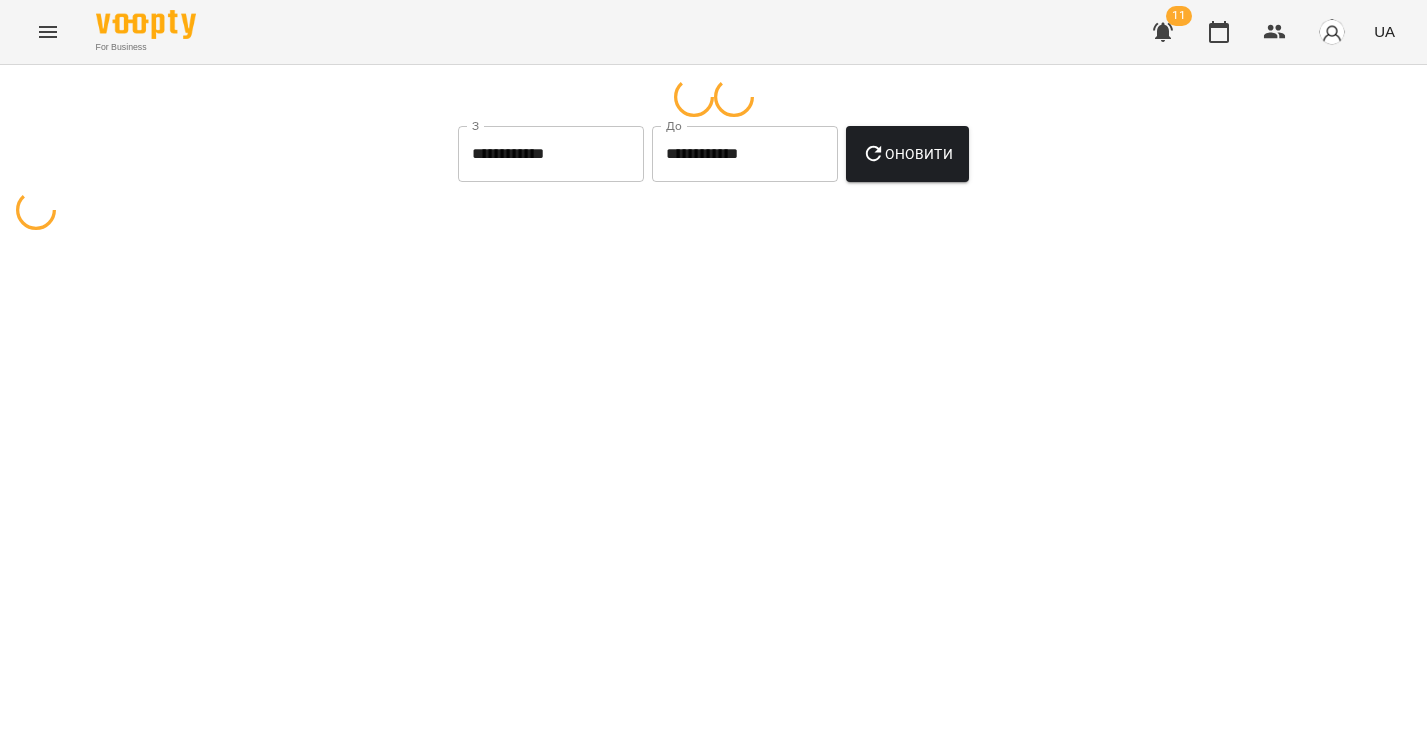 select on "**********" 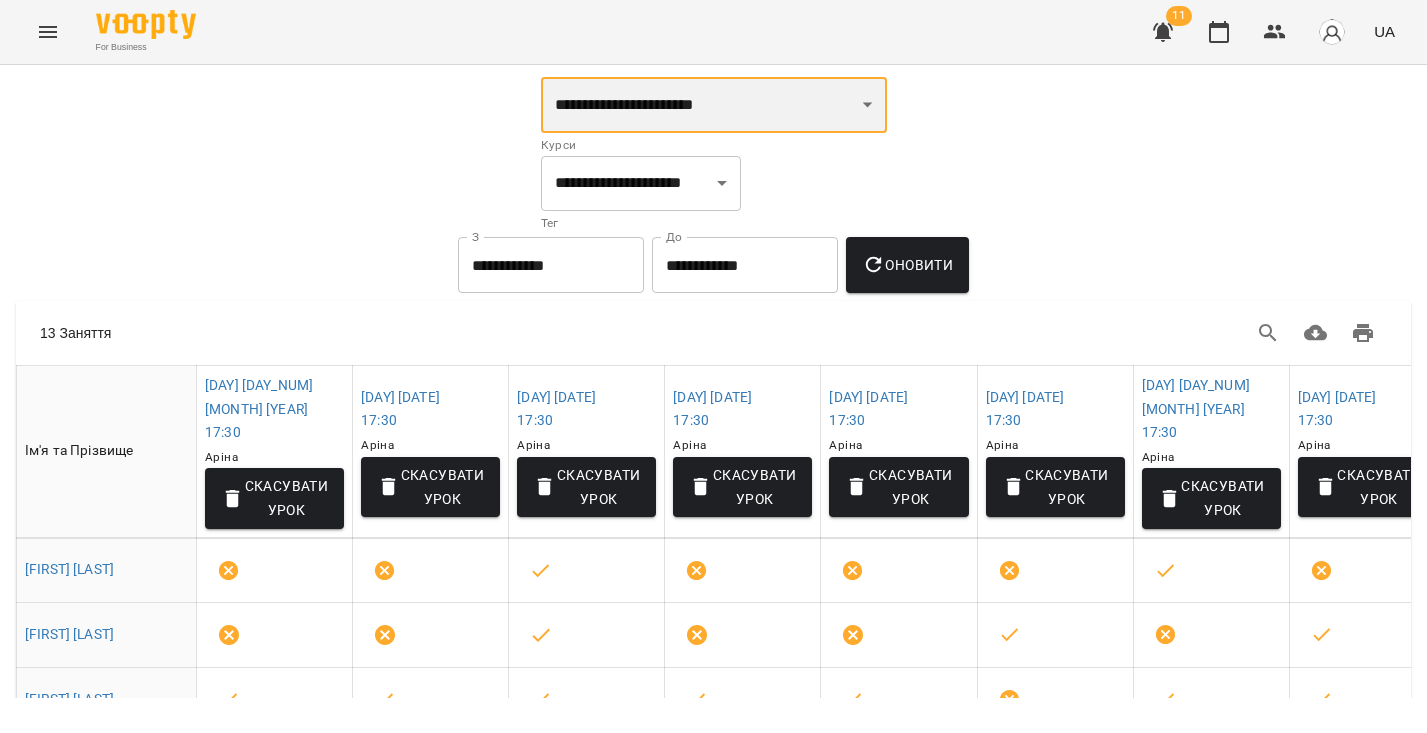 click on "**********" at bounding box center (714, 105) 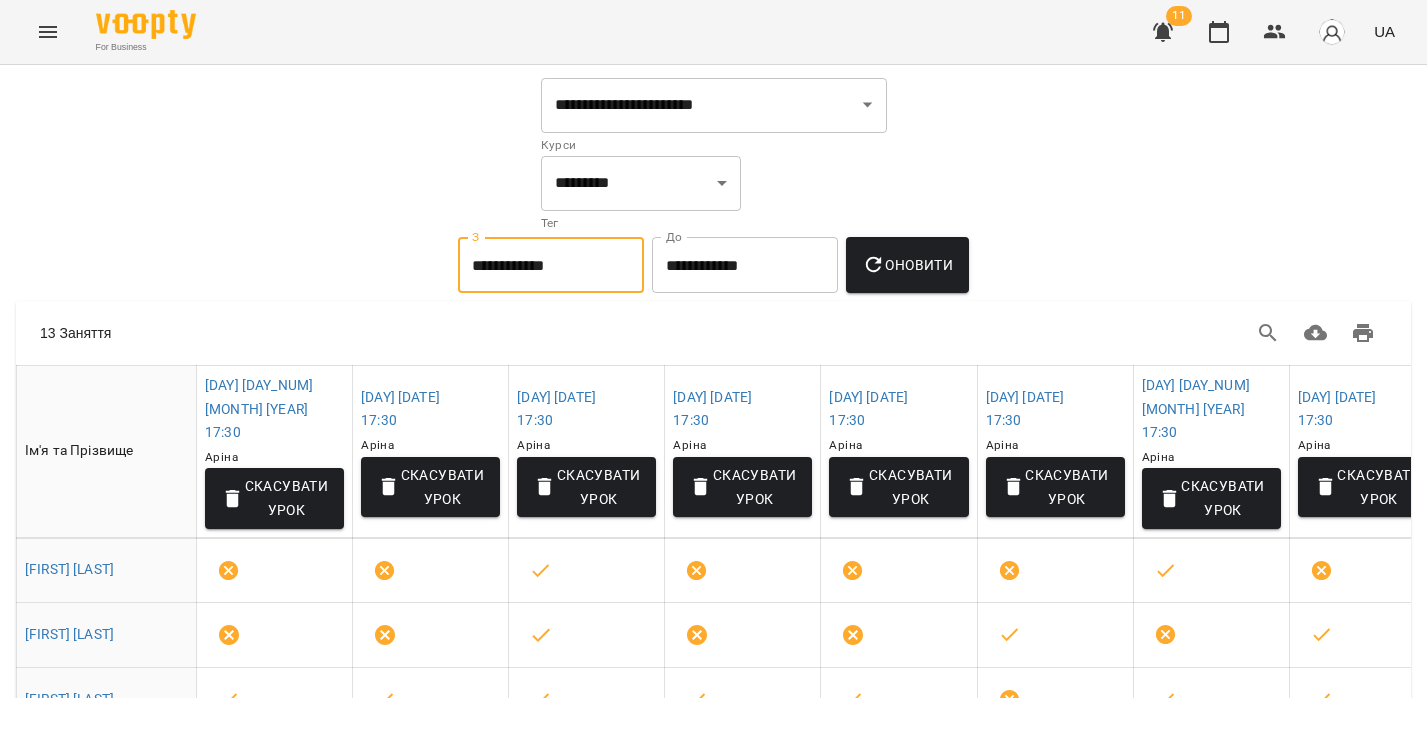 click on "**********" at bounding box center [551, 265] 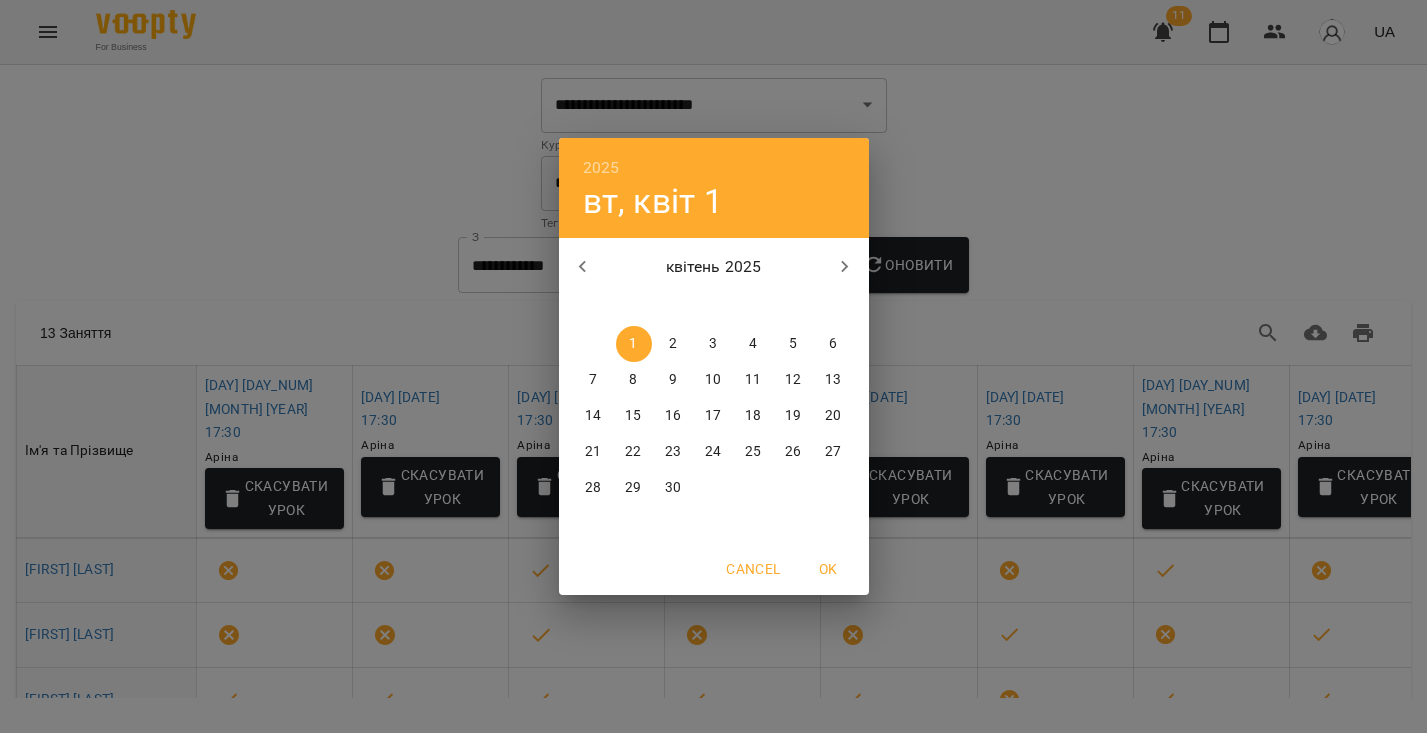 click at bounding box center (845, 267) 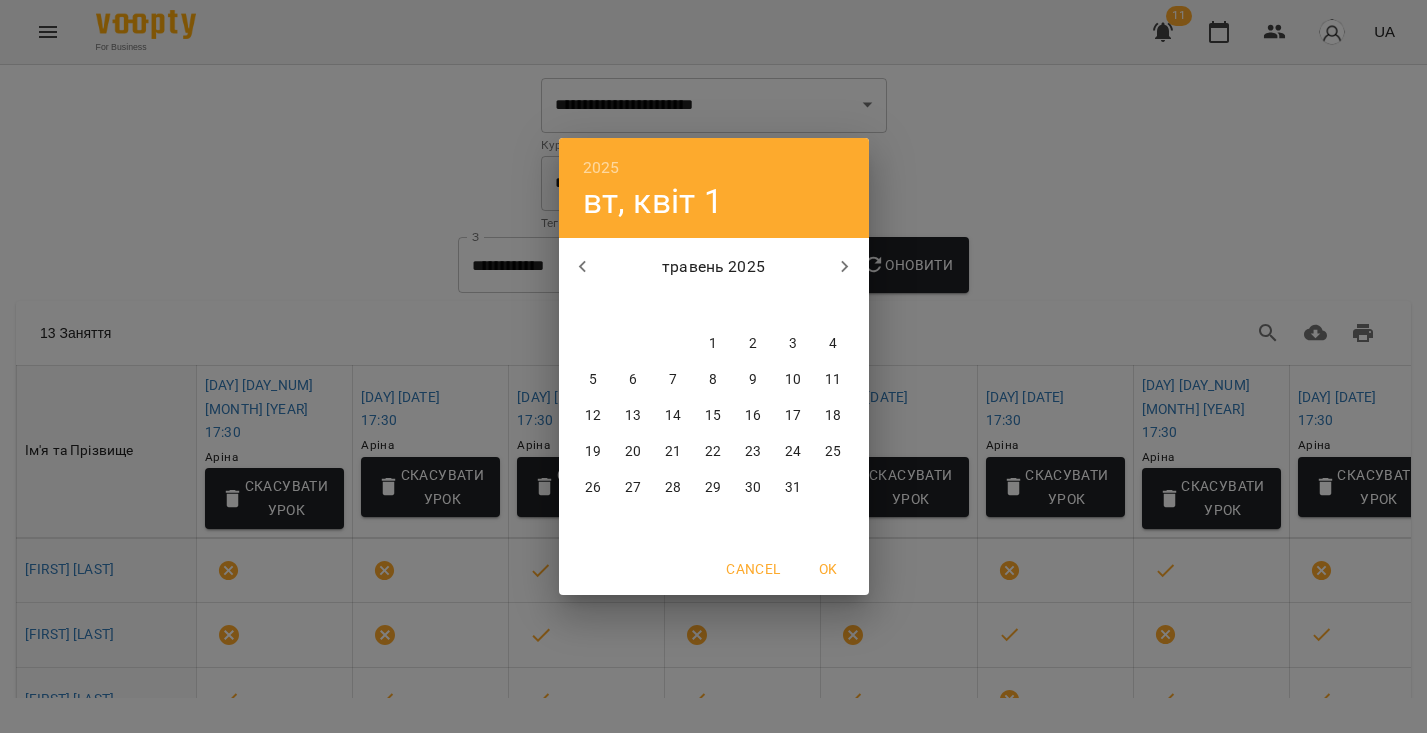click on "1" at bounding box center [714, 344] 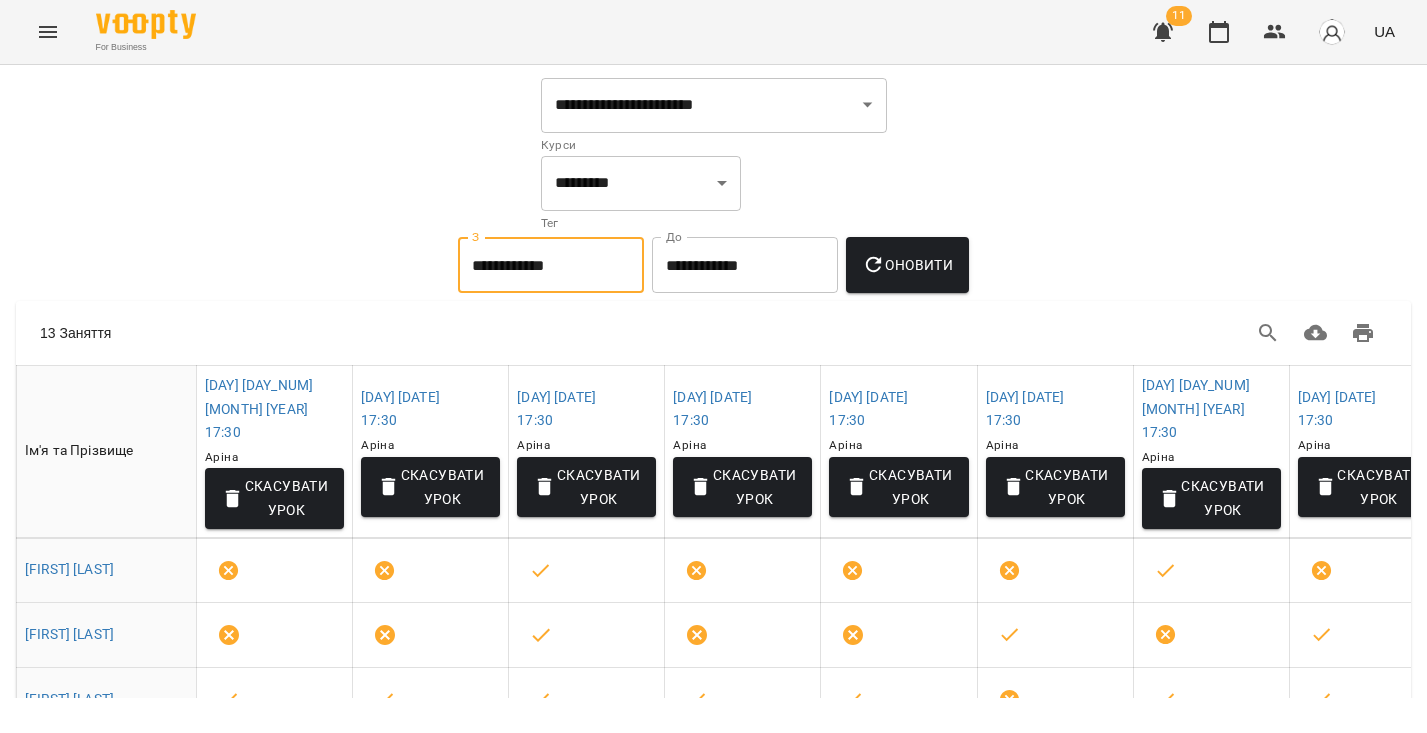 type on "**********" 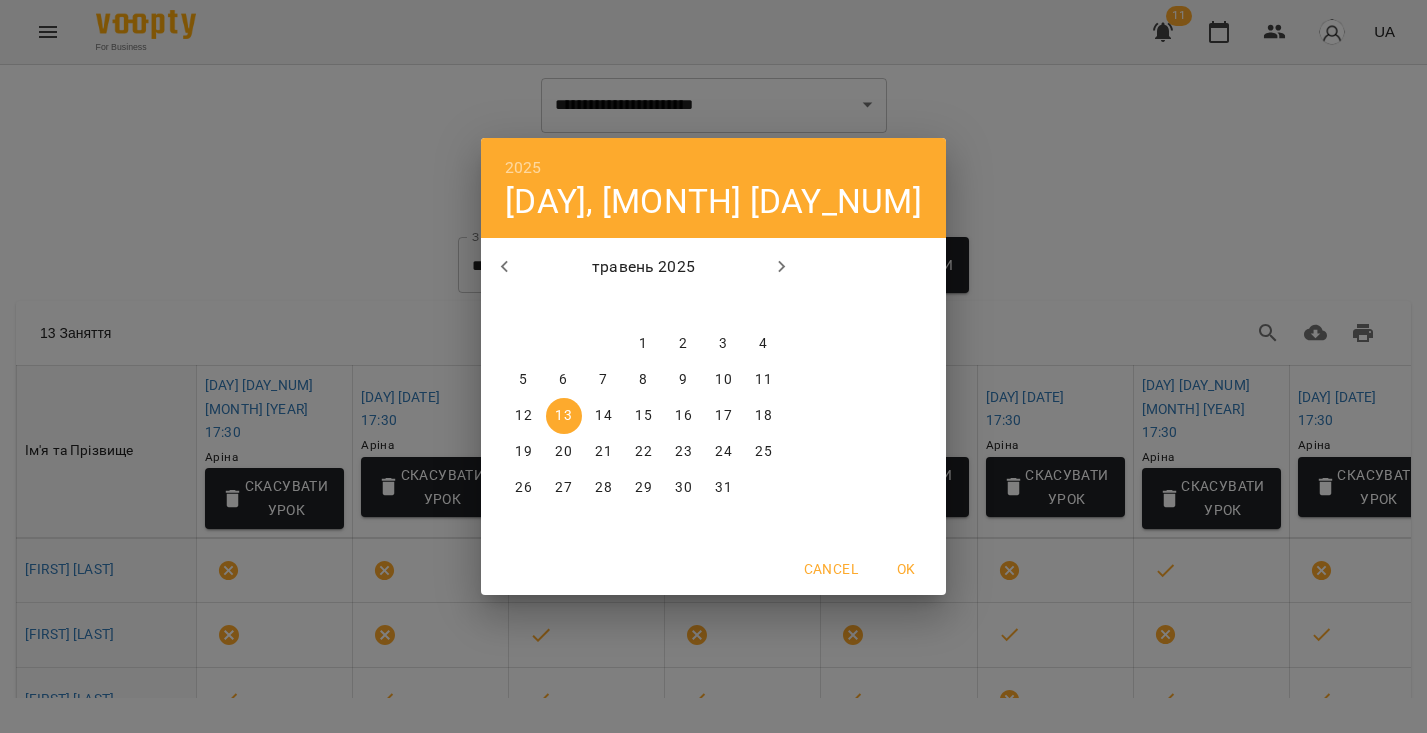 click on "31" at bounding box center (723, 488) 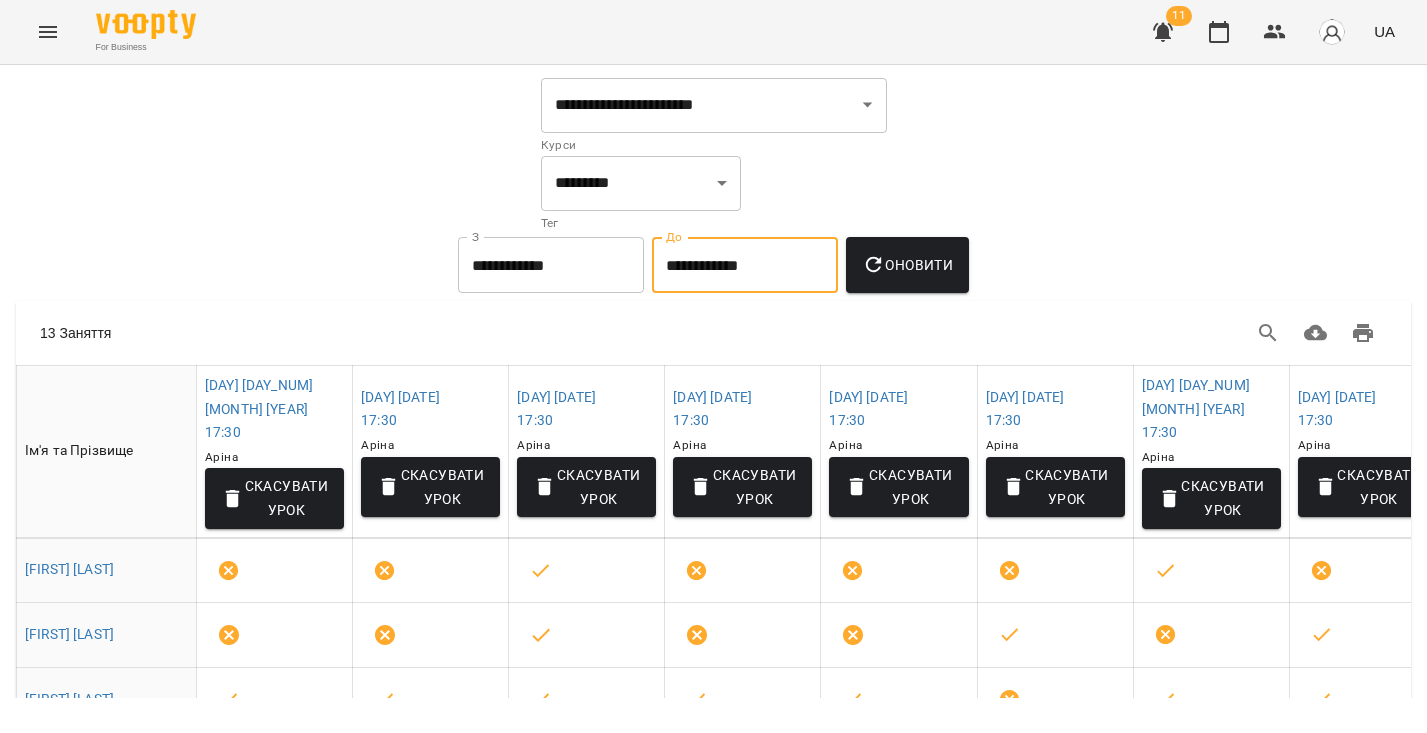 type on "**********" 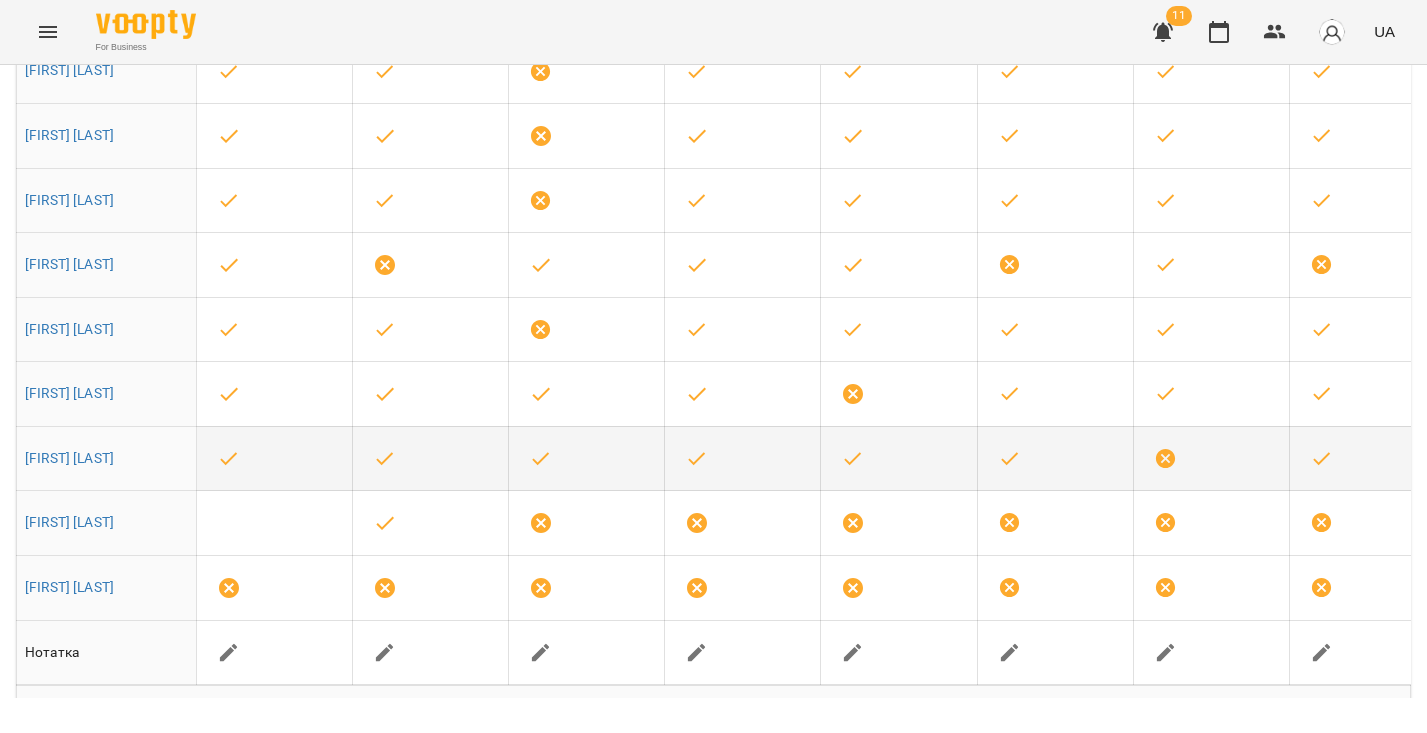 scroll, scrollTop: 368, scrollLeft: 0, axis: vertical 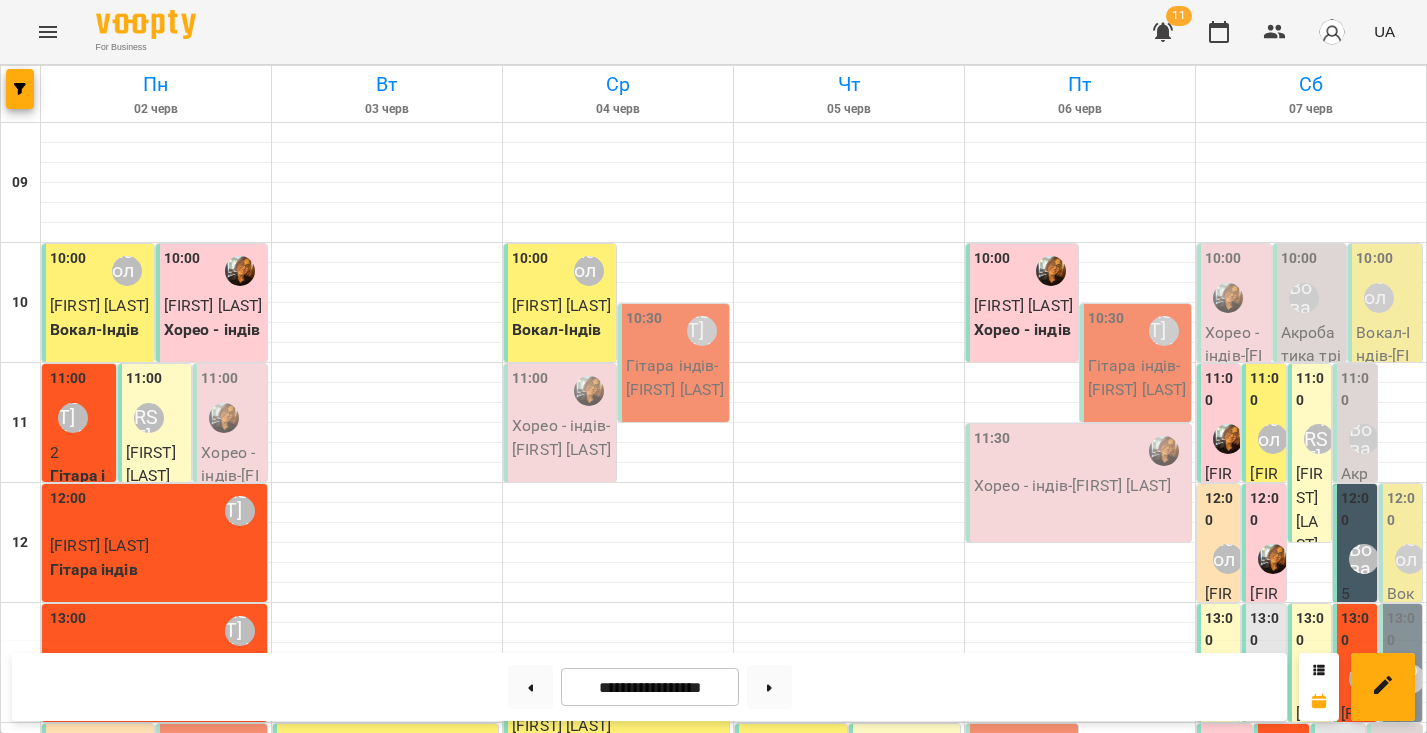 click on "11:00" at bounding box center (232, 404) 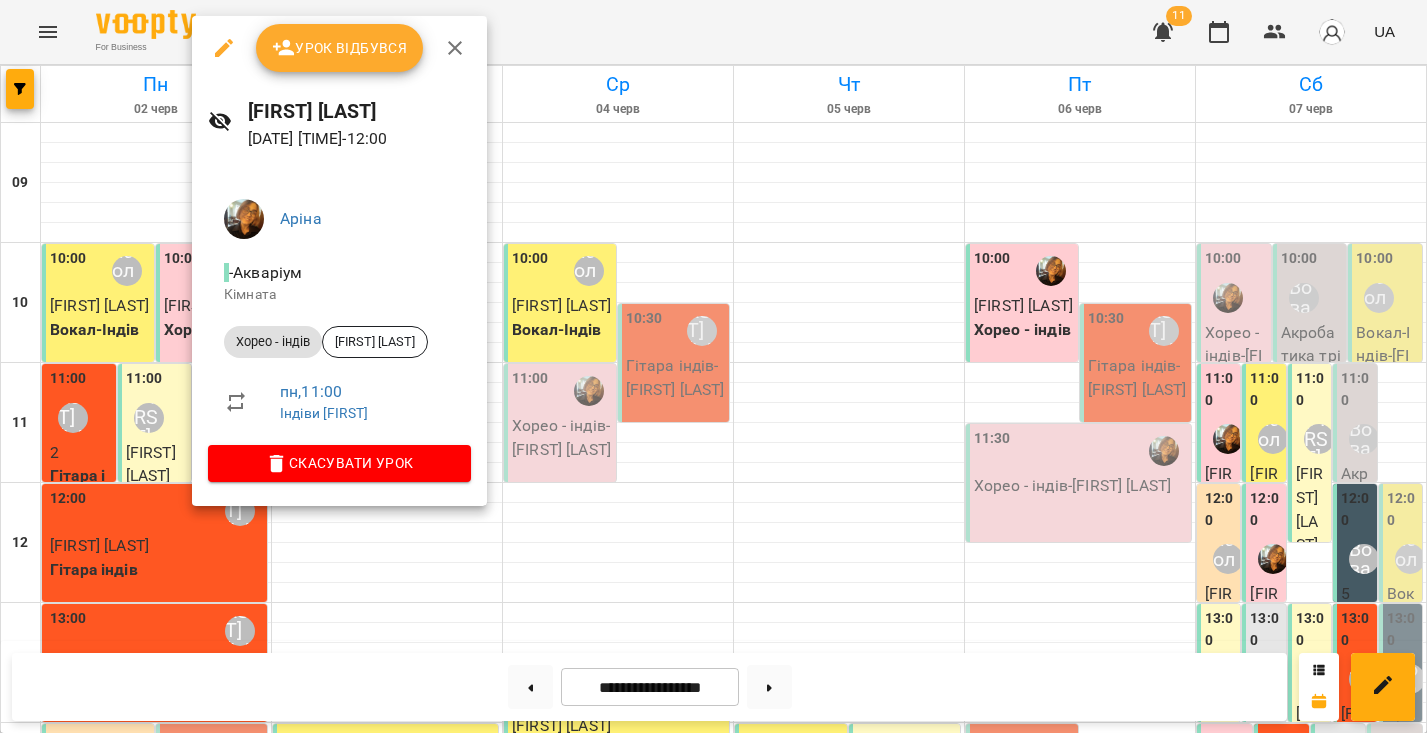 click 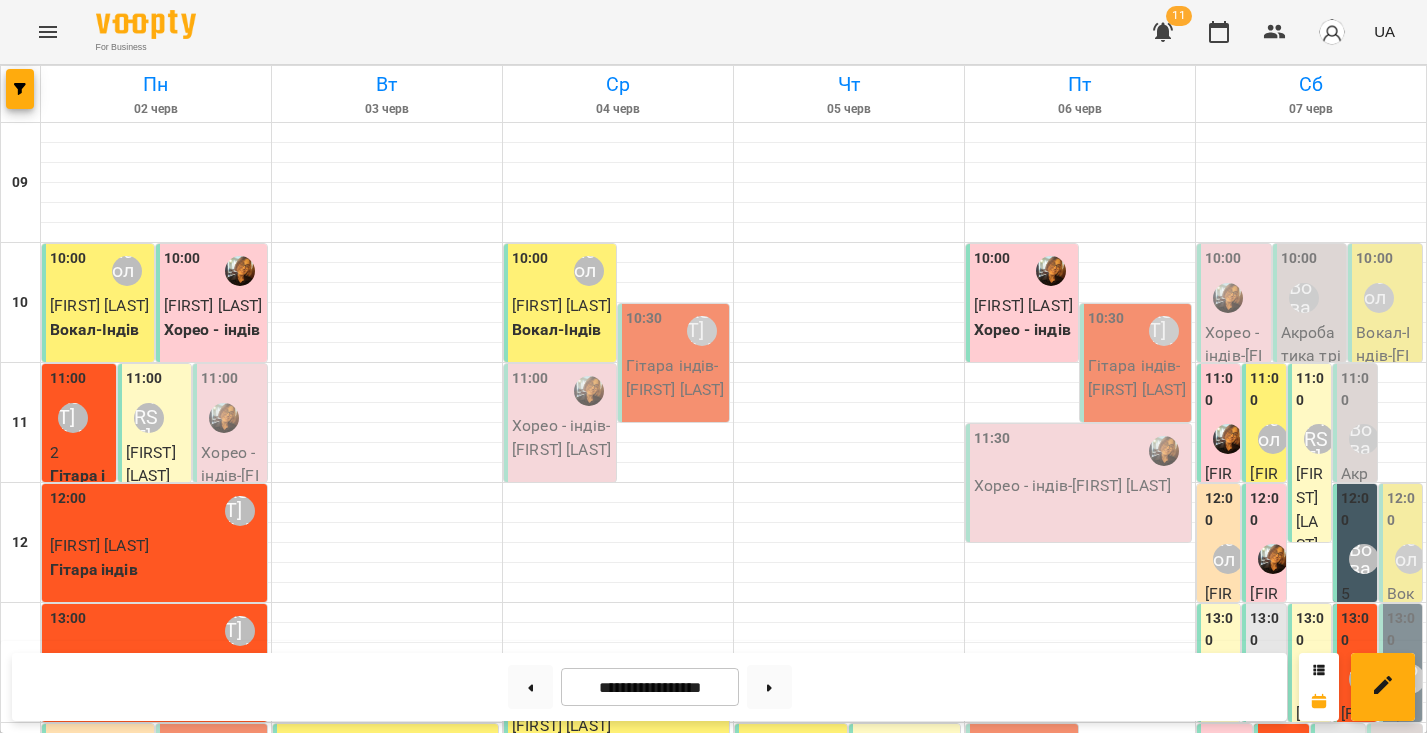 scroll, scrollTop: 808, scrollLeft: 0, axis: vertical 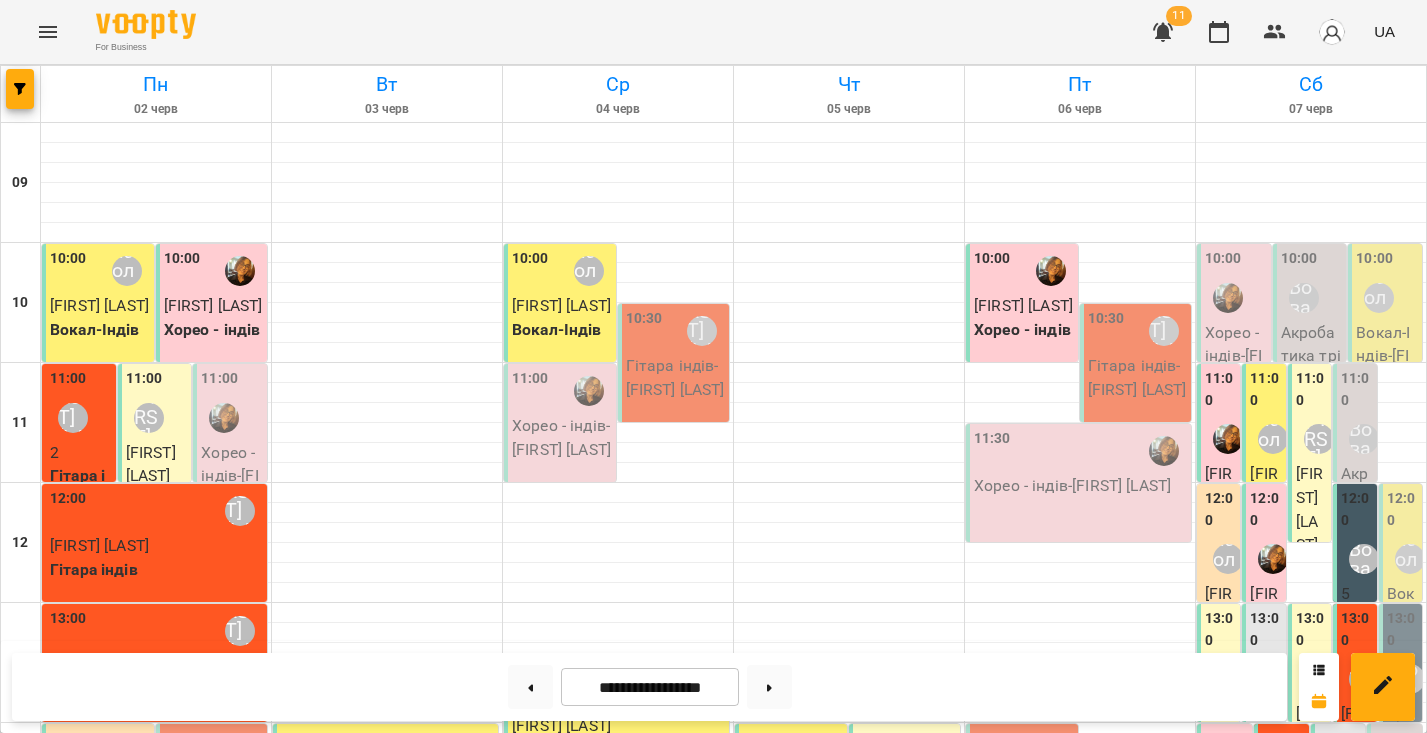click at bounding box center (146, 24) 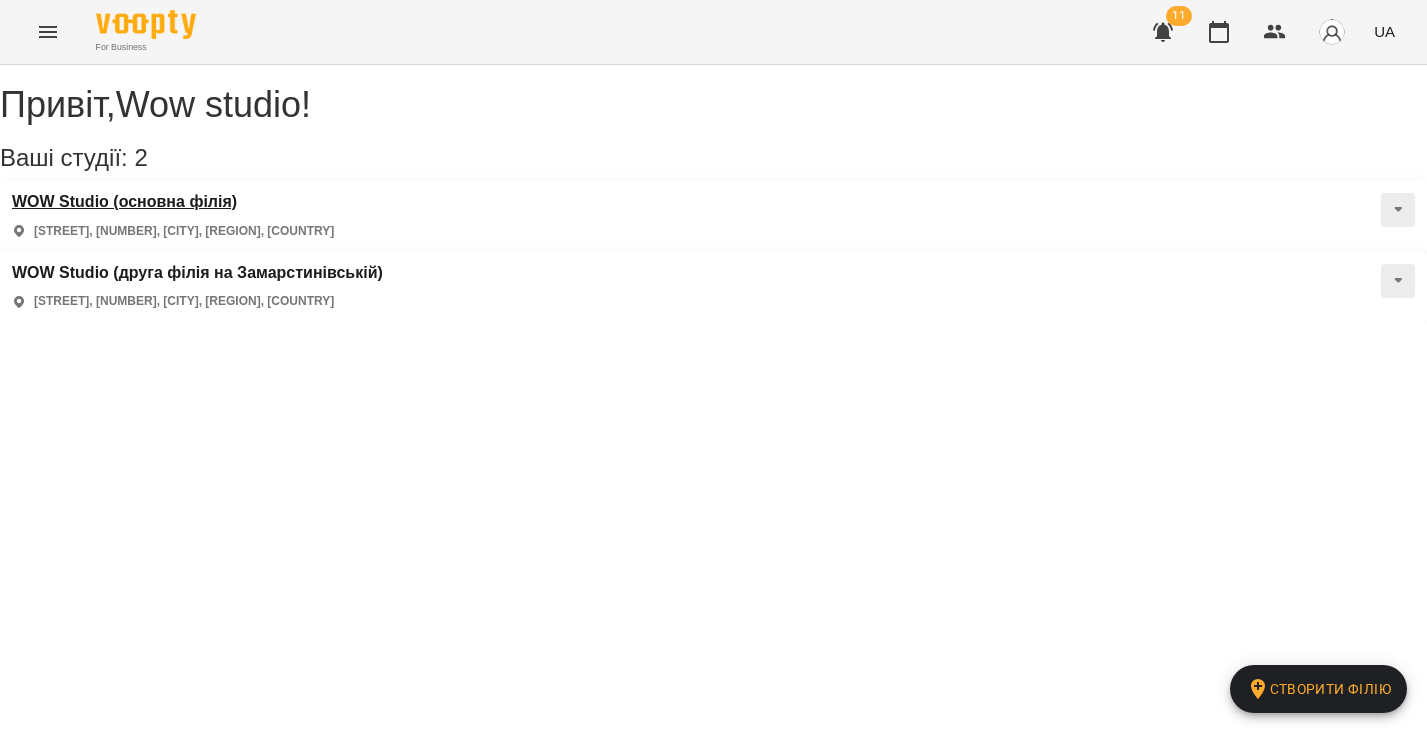 click on "WOW Studio (основна філія)" at bounding box center [173, 202] 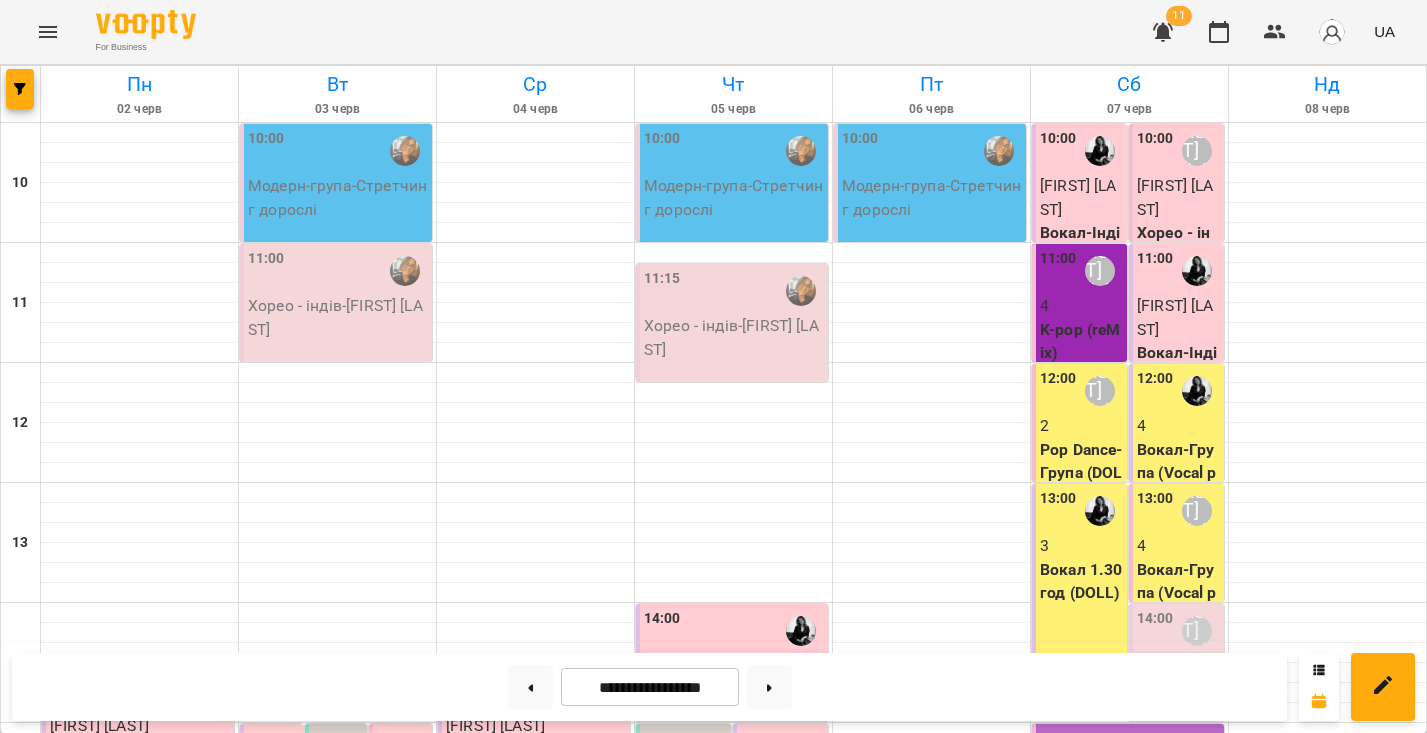 scroll, scrollTop: 539, scrollLeft: 0, axis: vertical 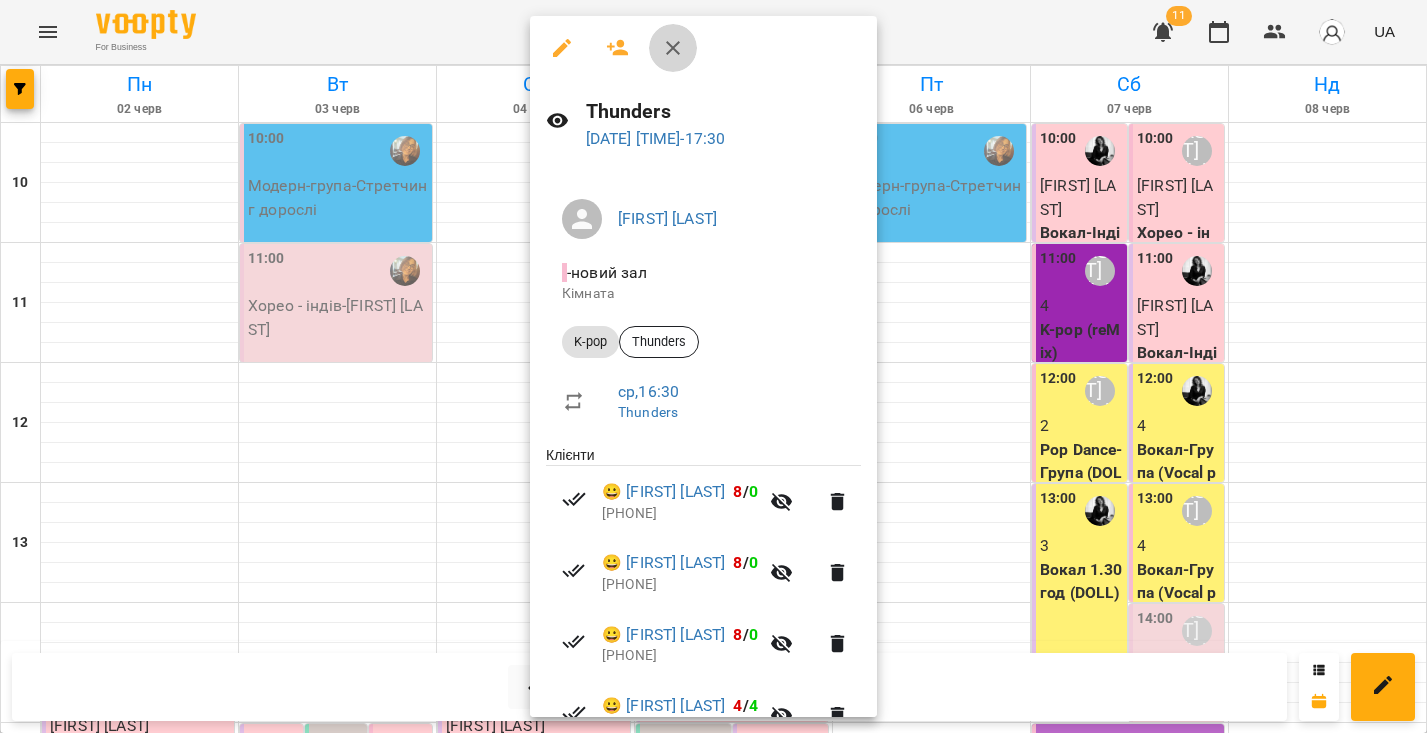 click 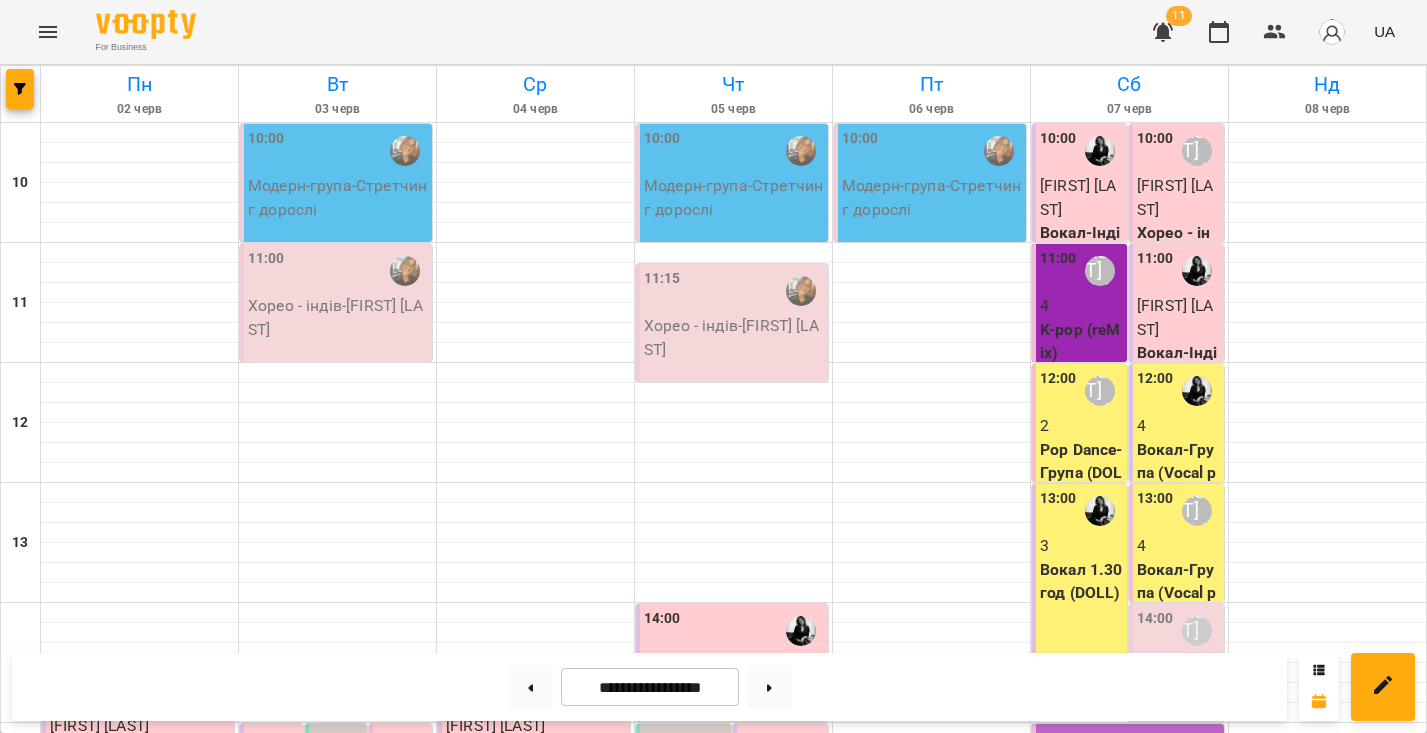 scroll, scrollTop: 647, scrollLeft: 0, axis: vertical 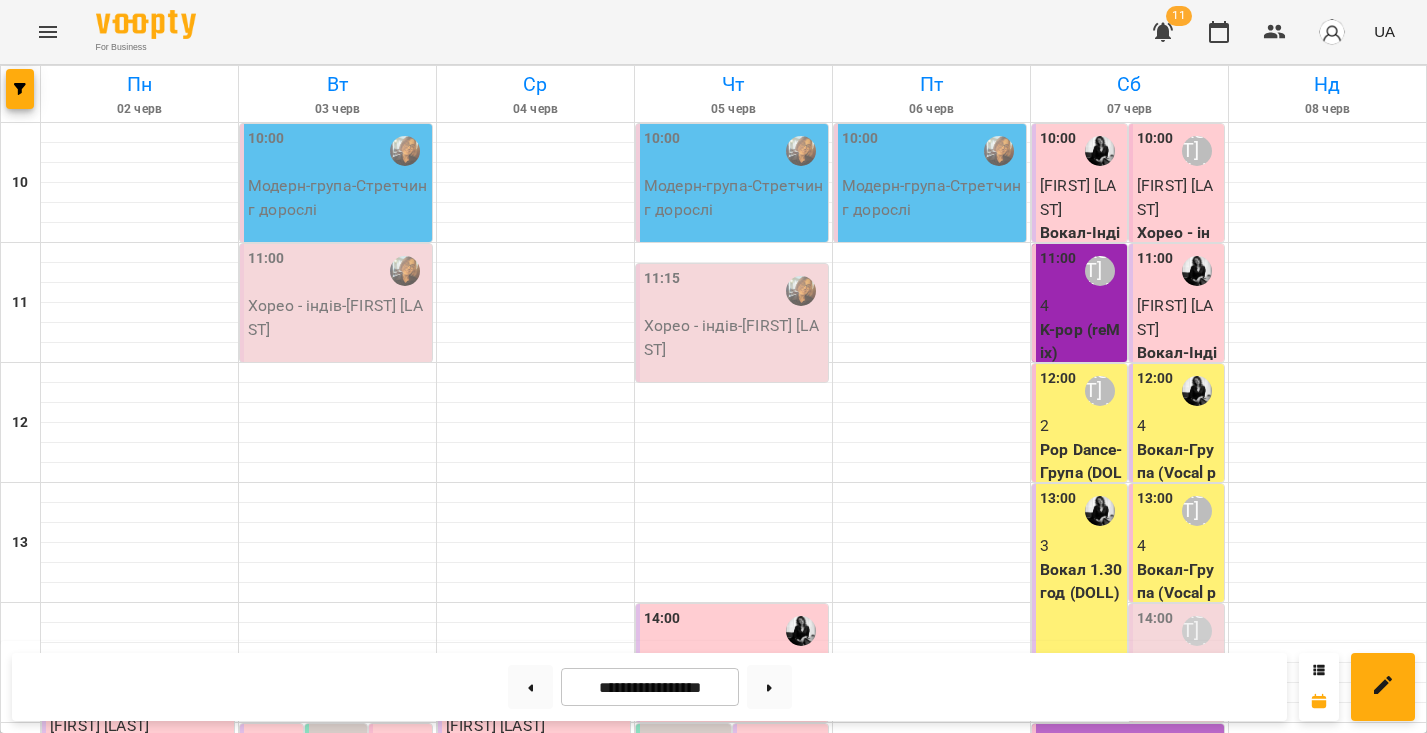 click on "6" at bounding box center [996, 993] 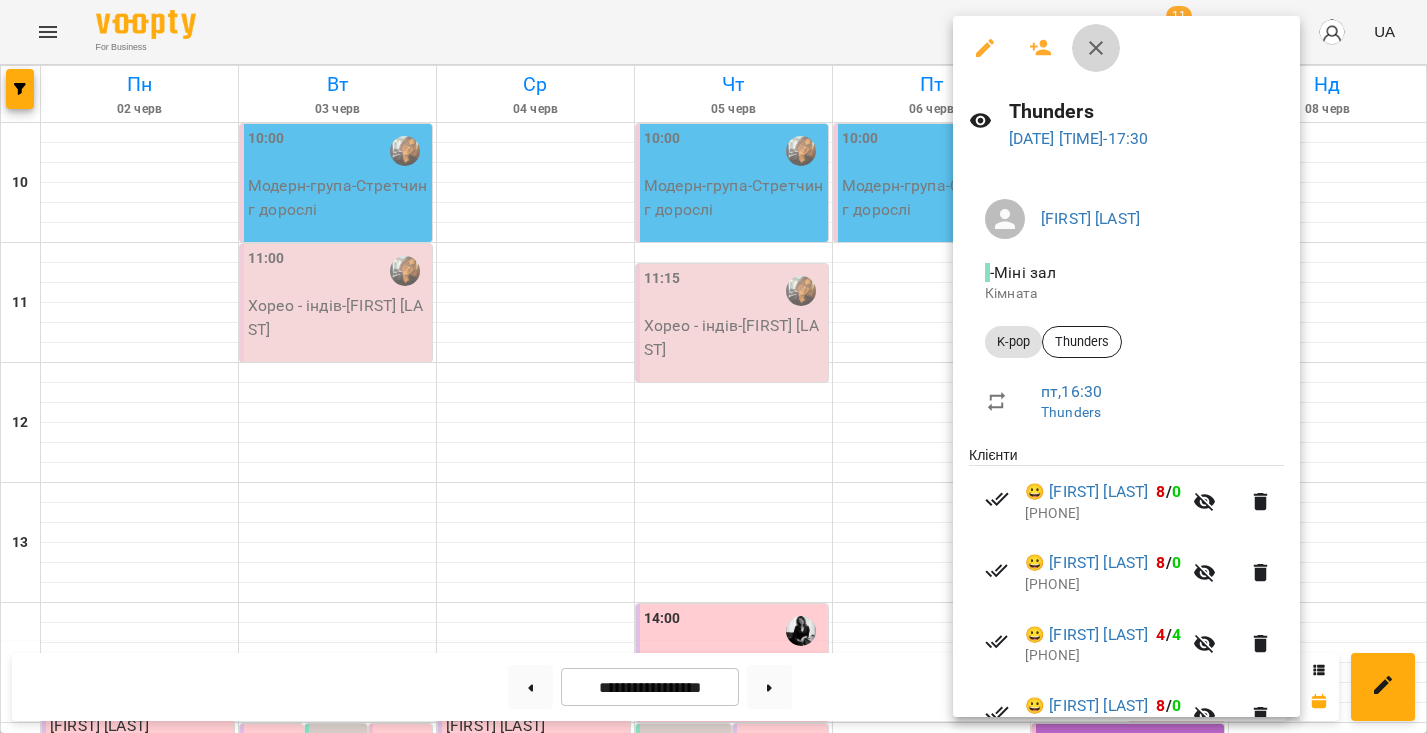 click 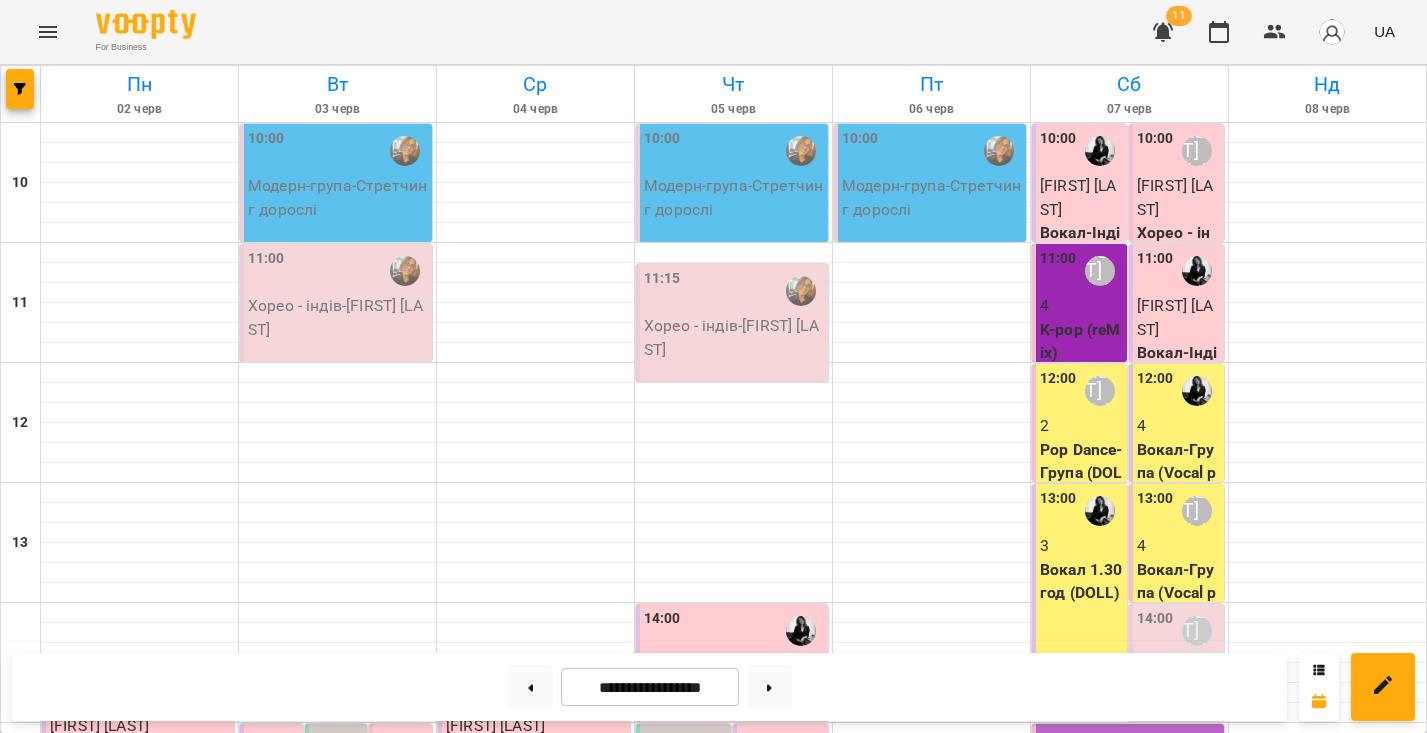 scroll, scrollTop: 655, scrollLeft: 0, axis: vertical 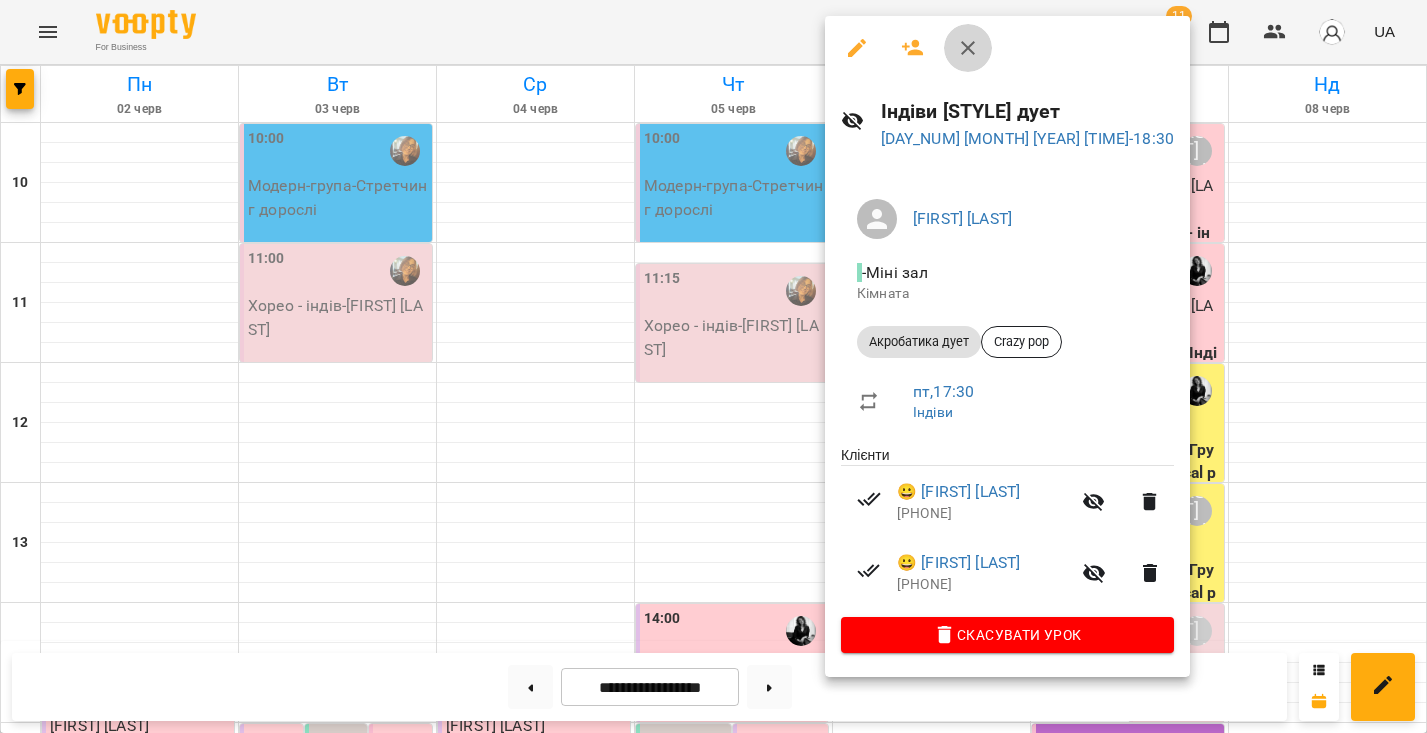 click at bounding box center [968, 48] 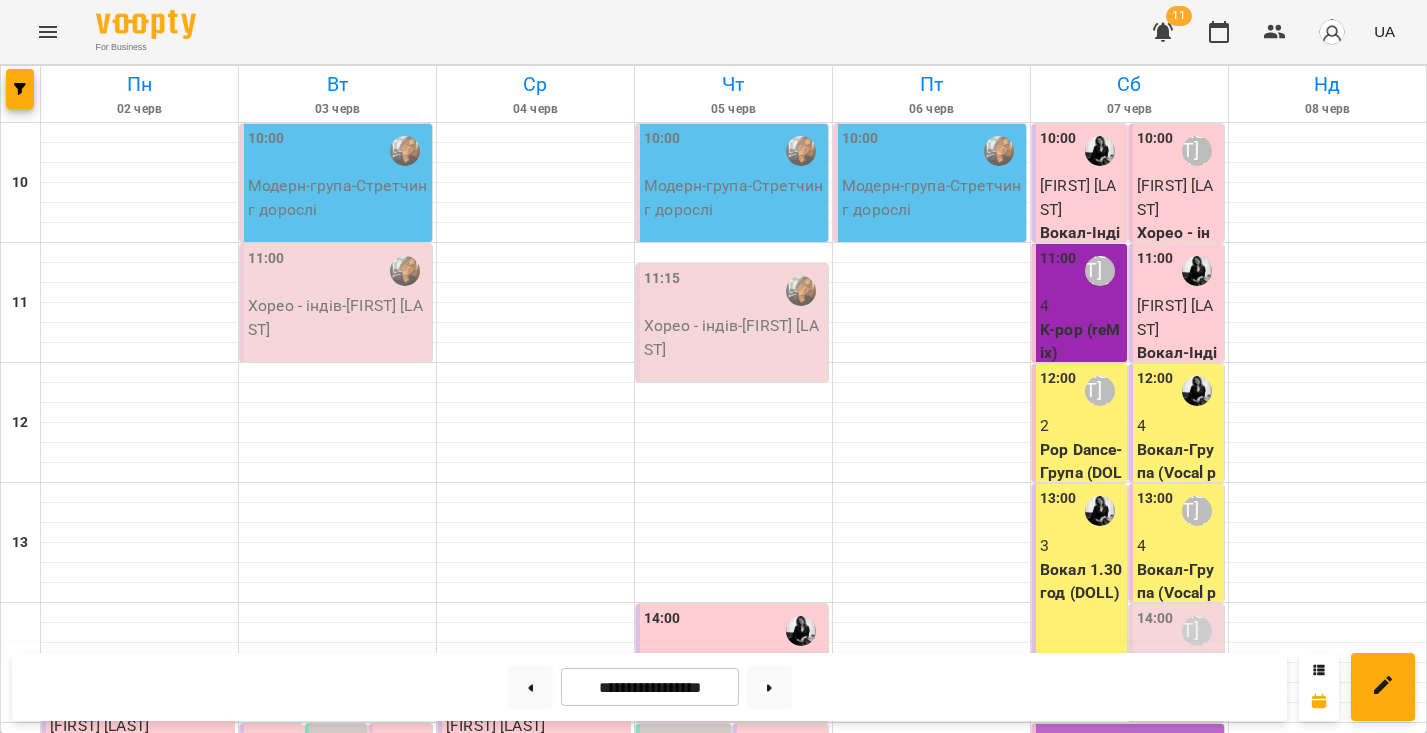 scroll, scrollTop: 764, scrollLeft: 0, axis: vertical 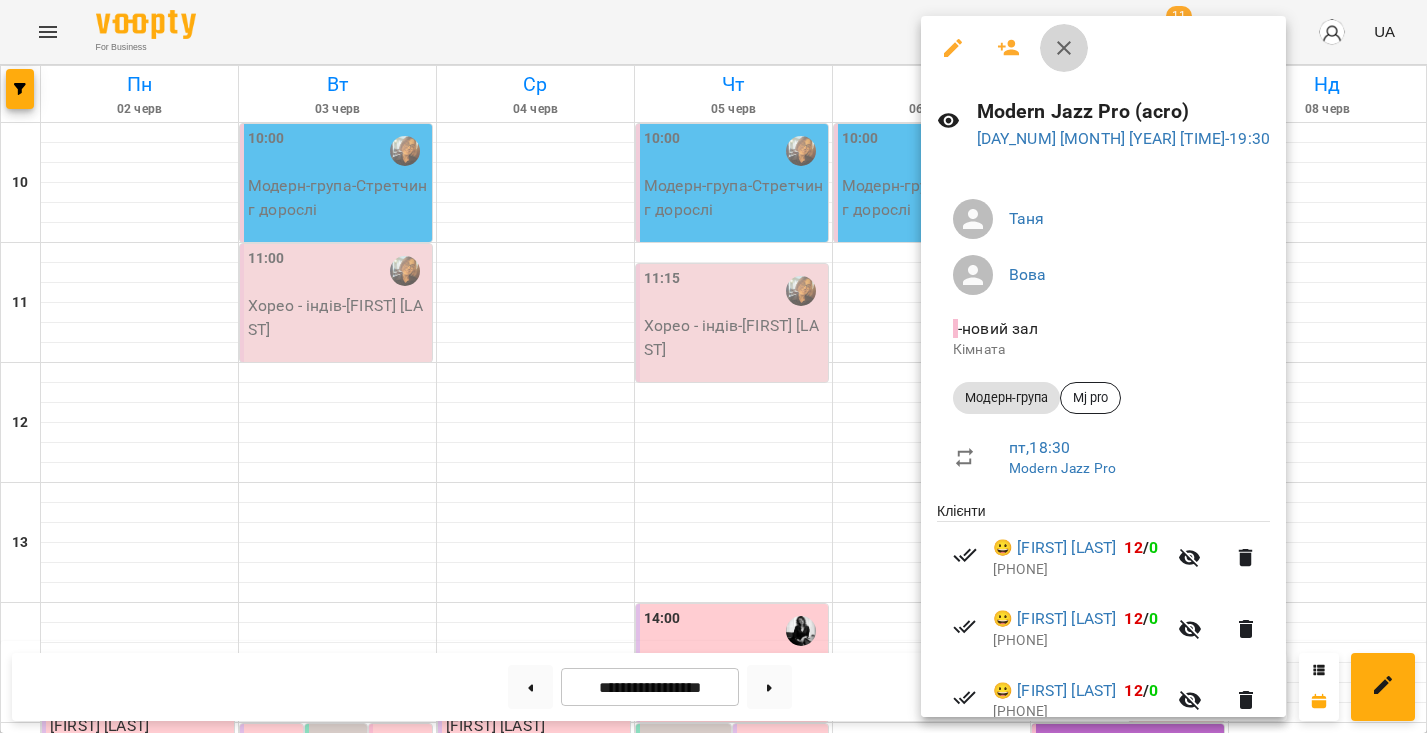 click 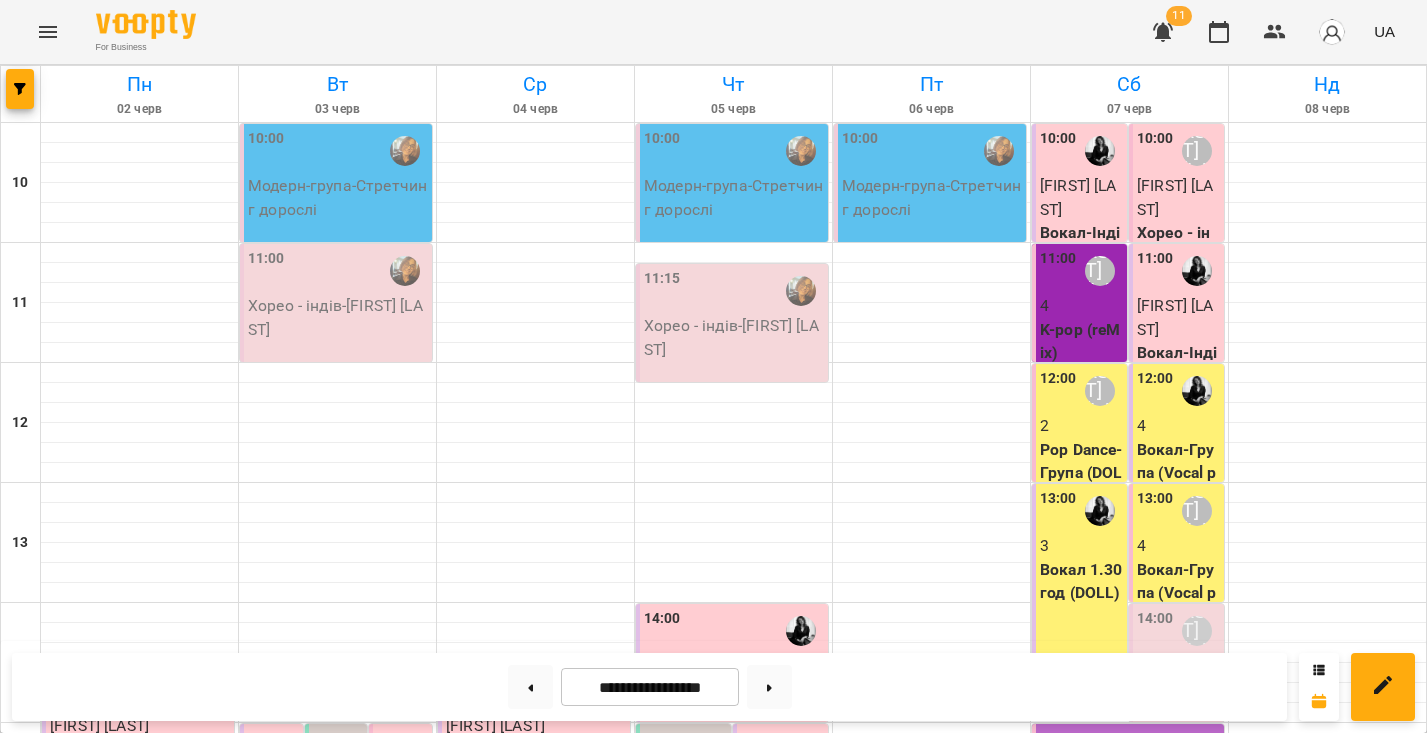 scroll, scrollTop: 364, scrollLeft: 0, axis: vertical 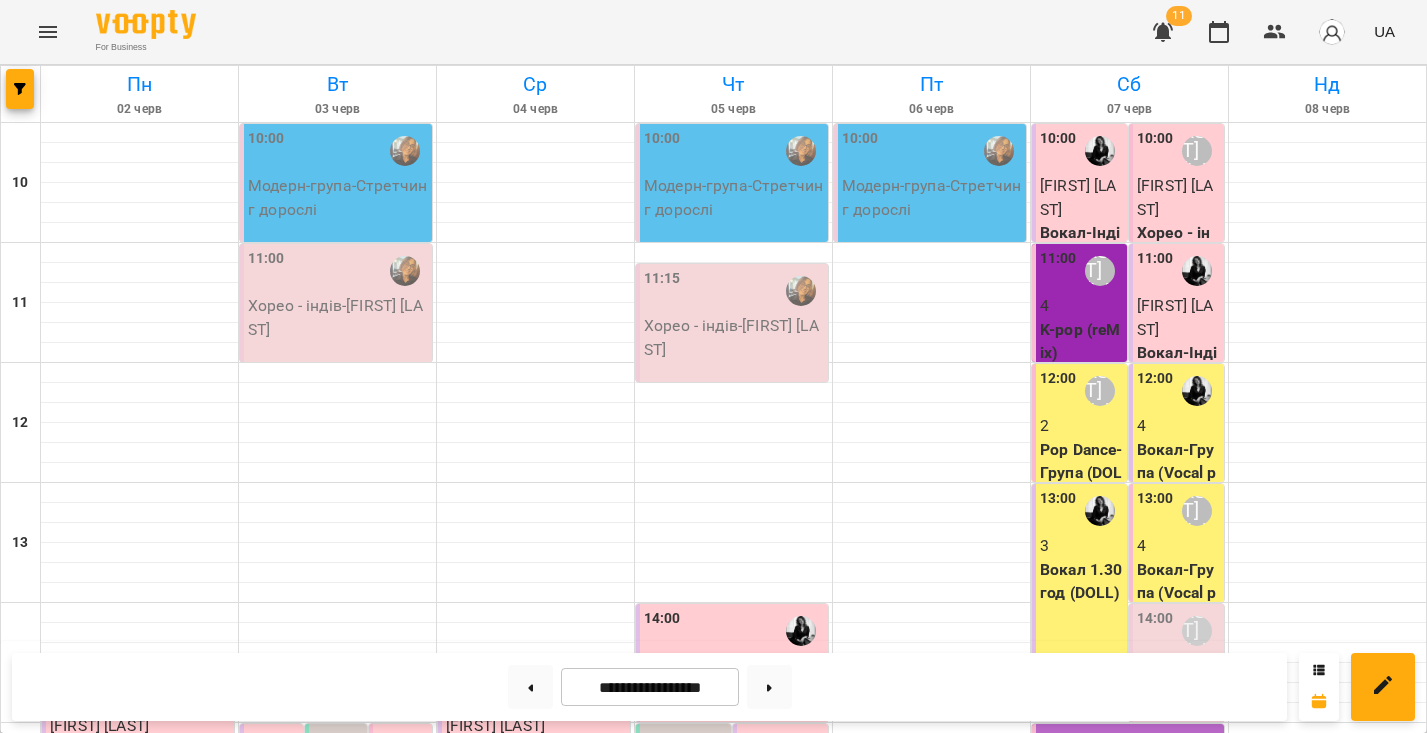 click on "Хорео - індів - [FIRST] [LAST]" at bounding box center [932, 908] 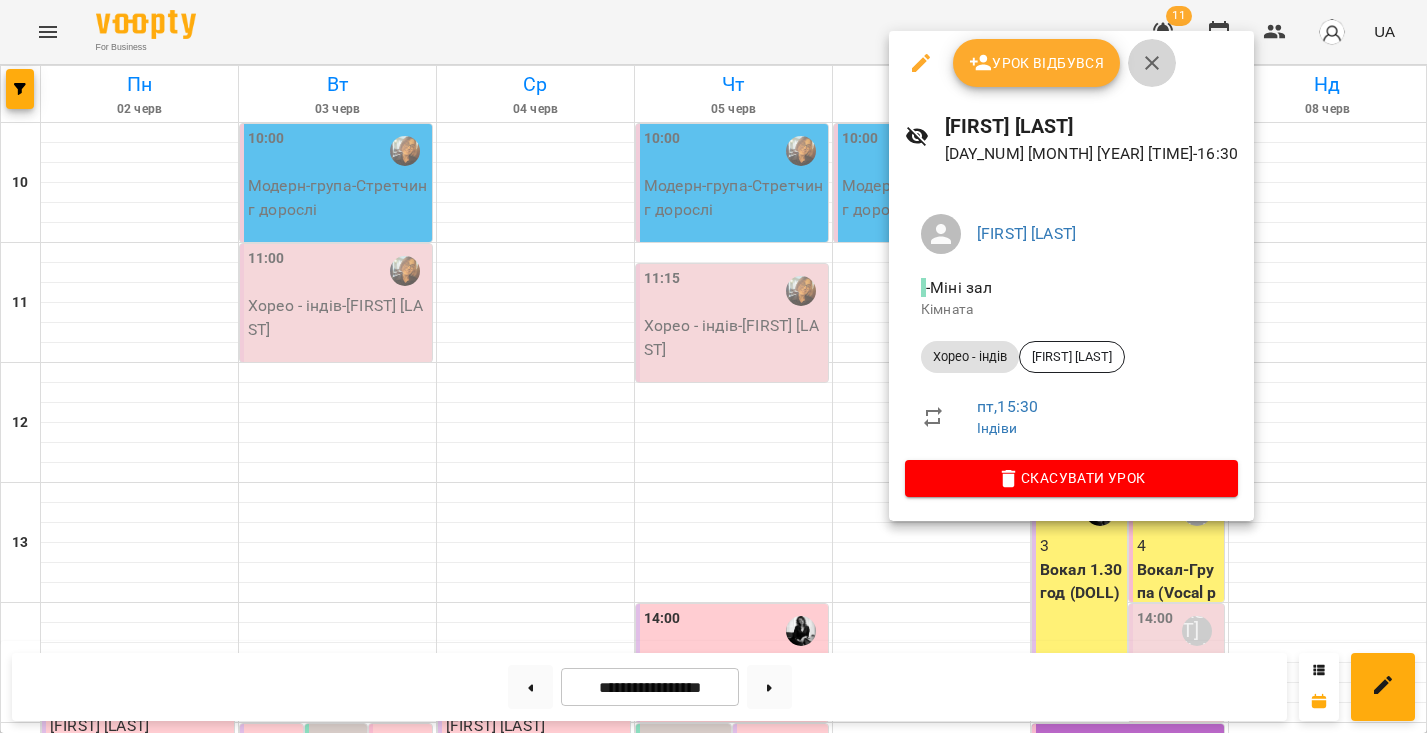 click at bounding box center (1152, 63) 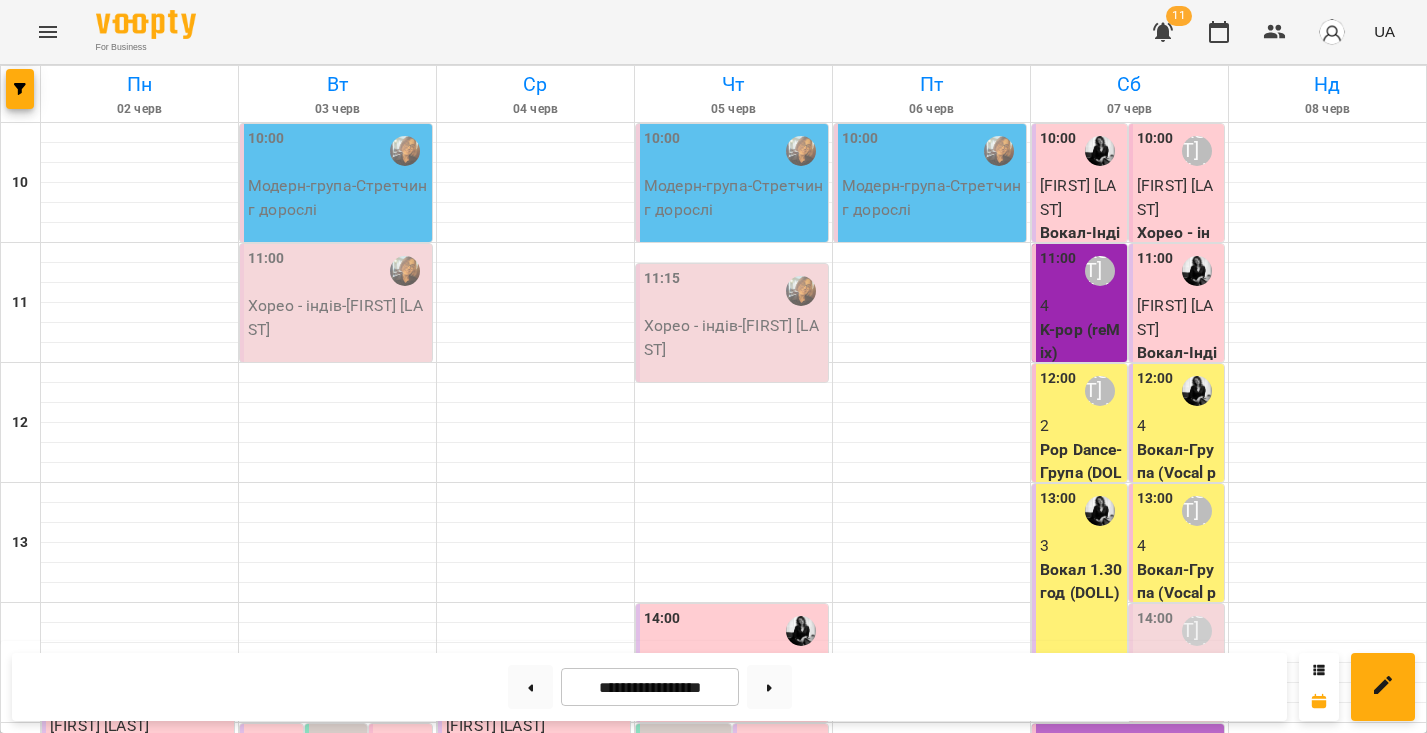 scroll, scrollTop: 776, scrollLeft: 0, axis: vertical 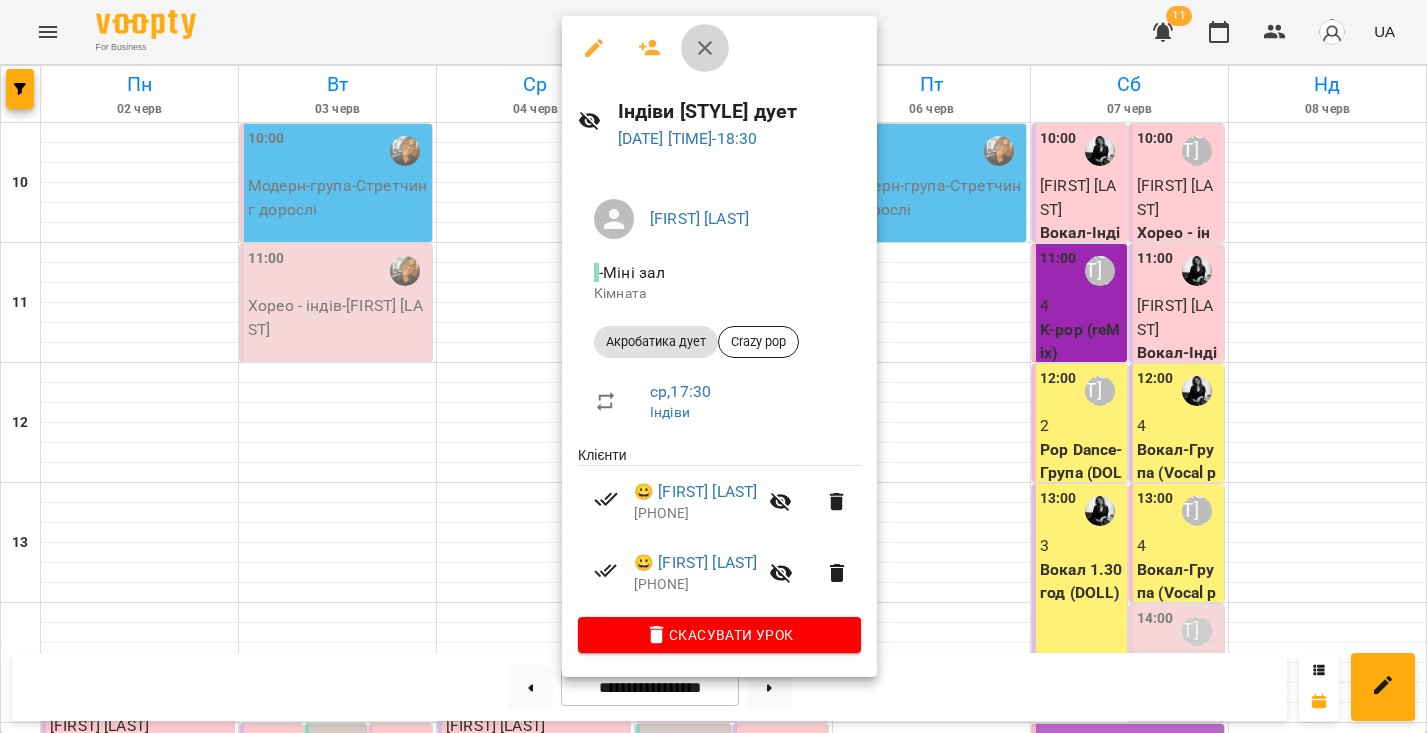 click 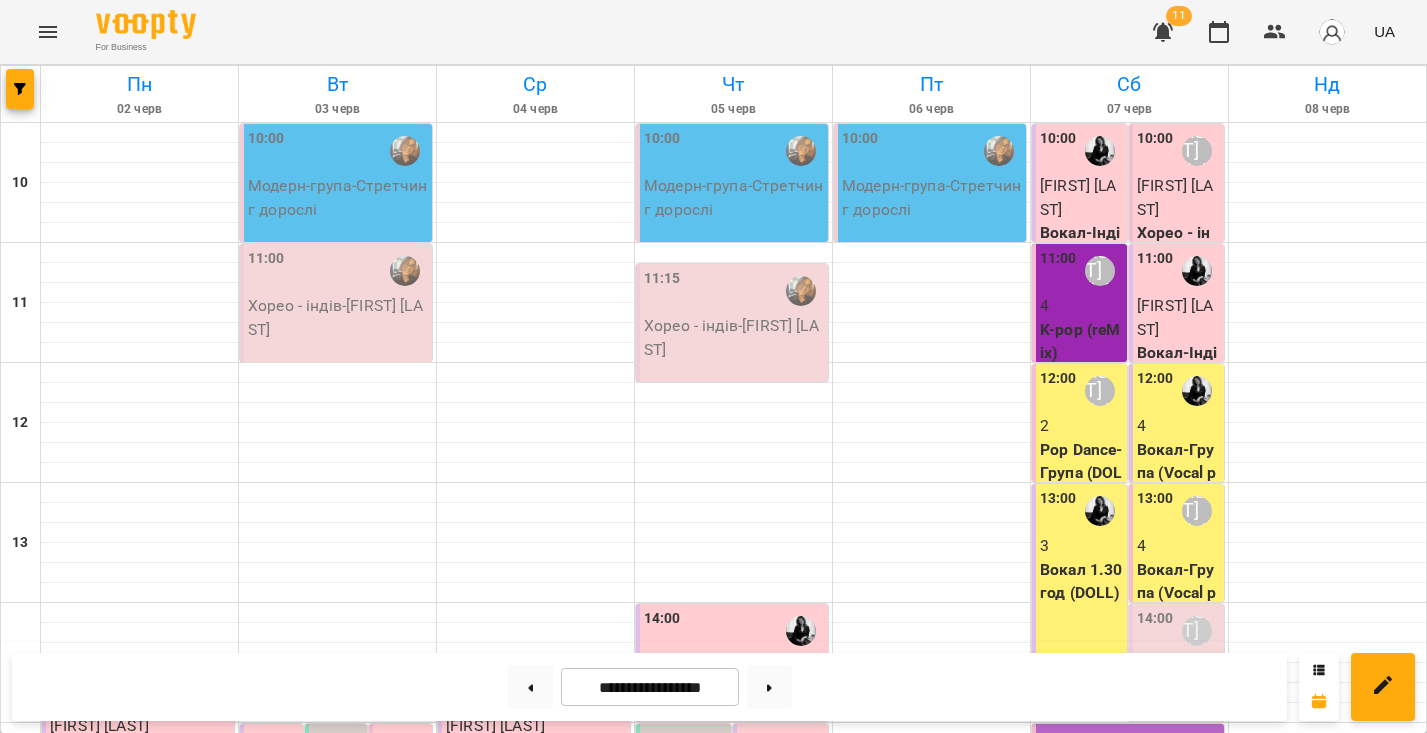 click on "18:30" at bounding box center [609, 1169] 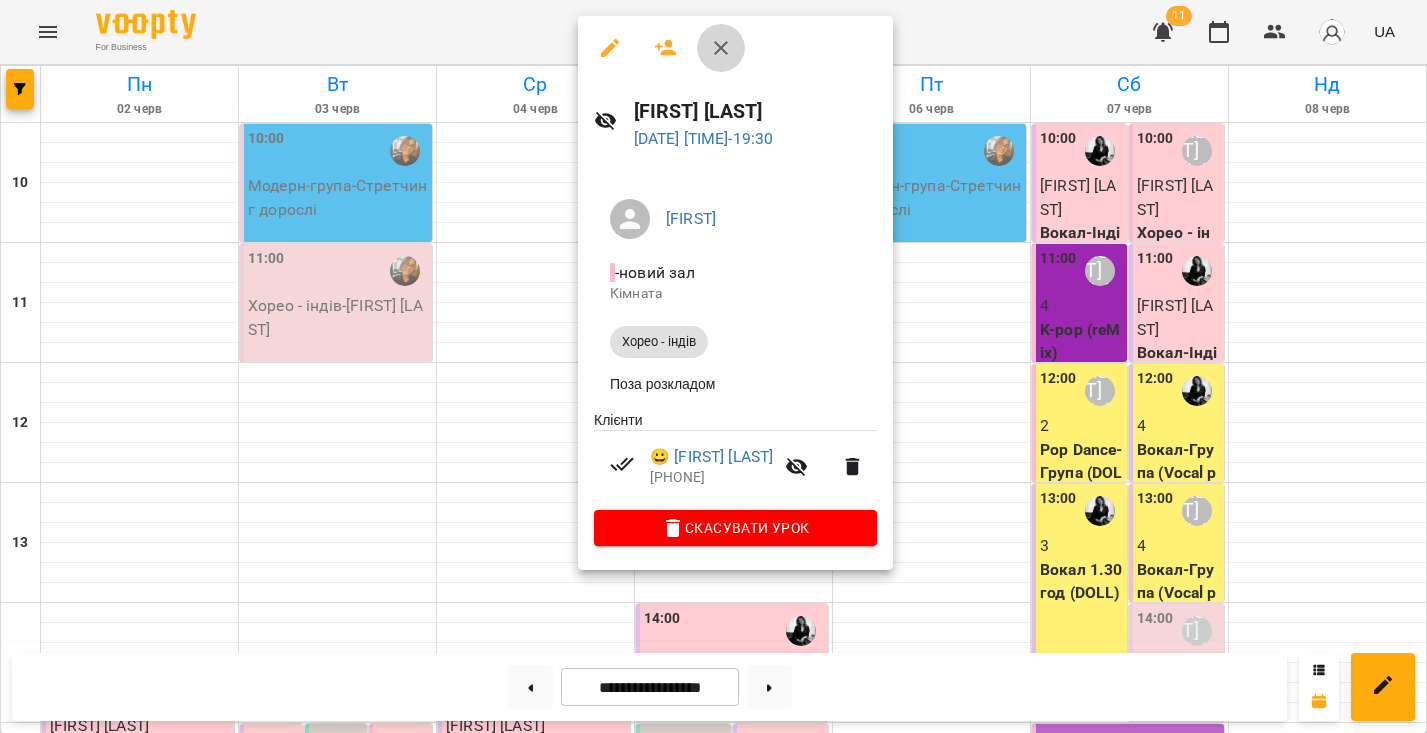 click 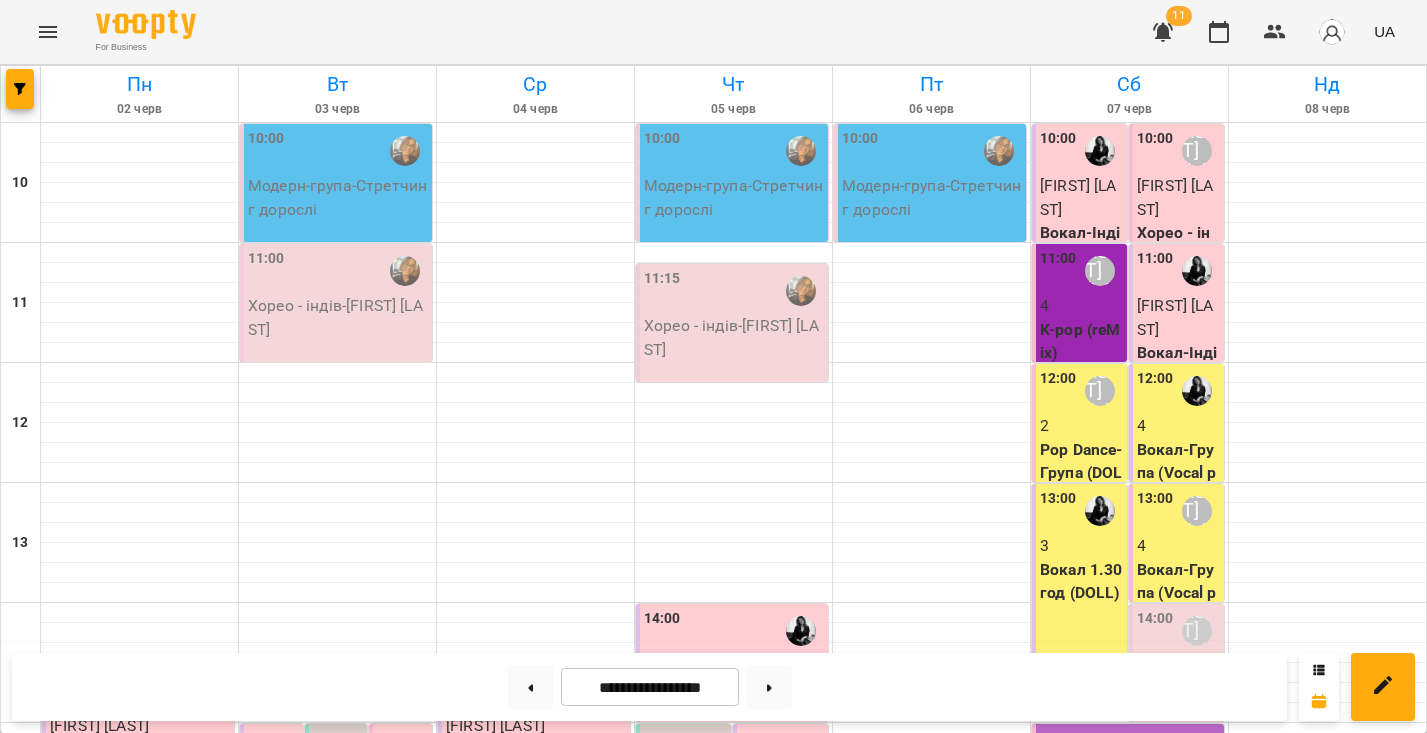 click on "18:30" at bounding box center [512, 1169] 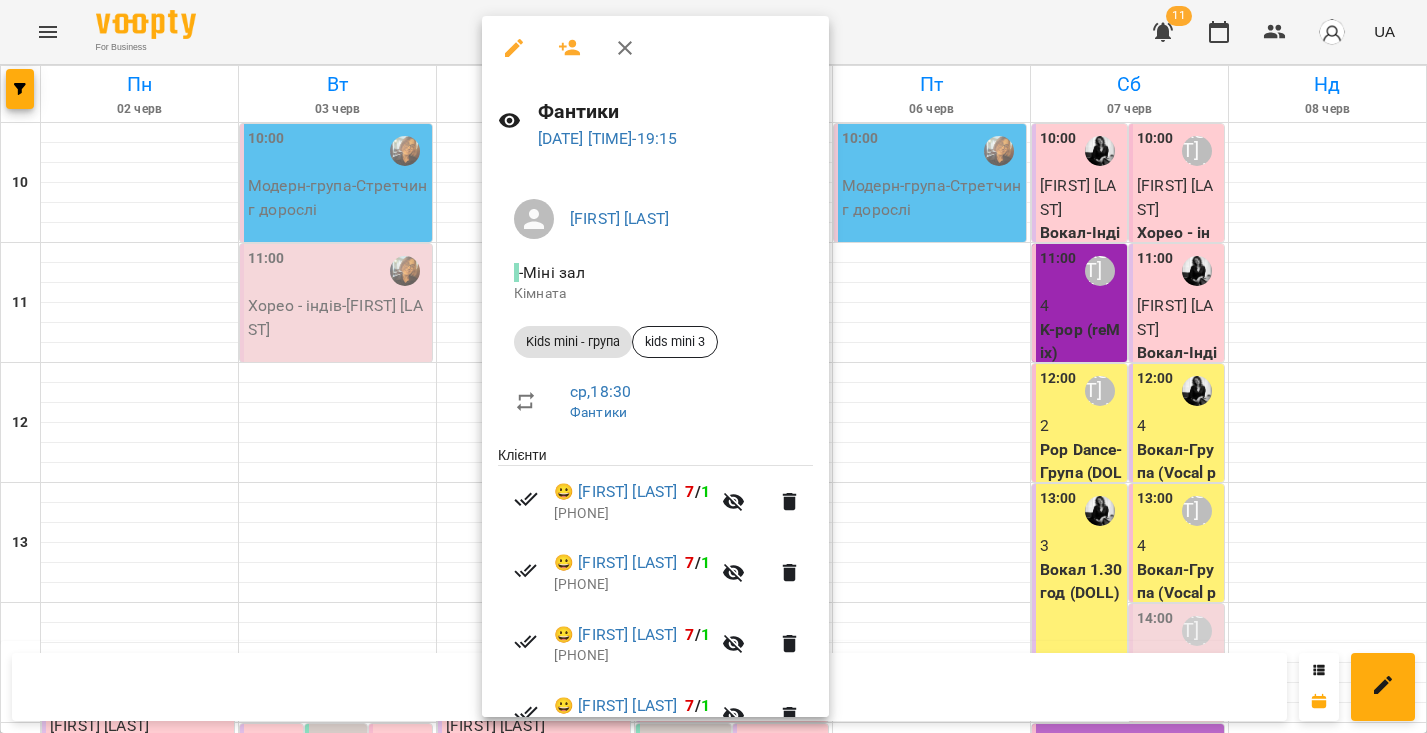 click 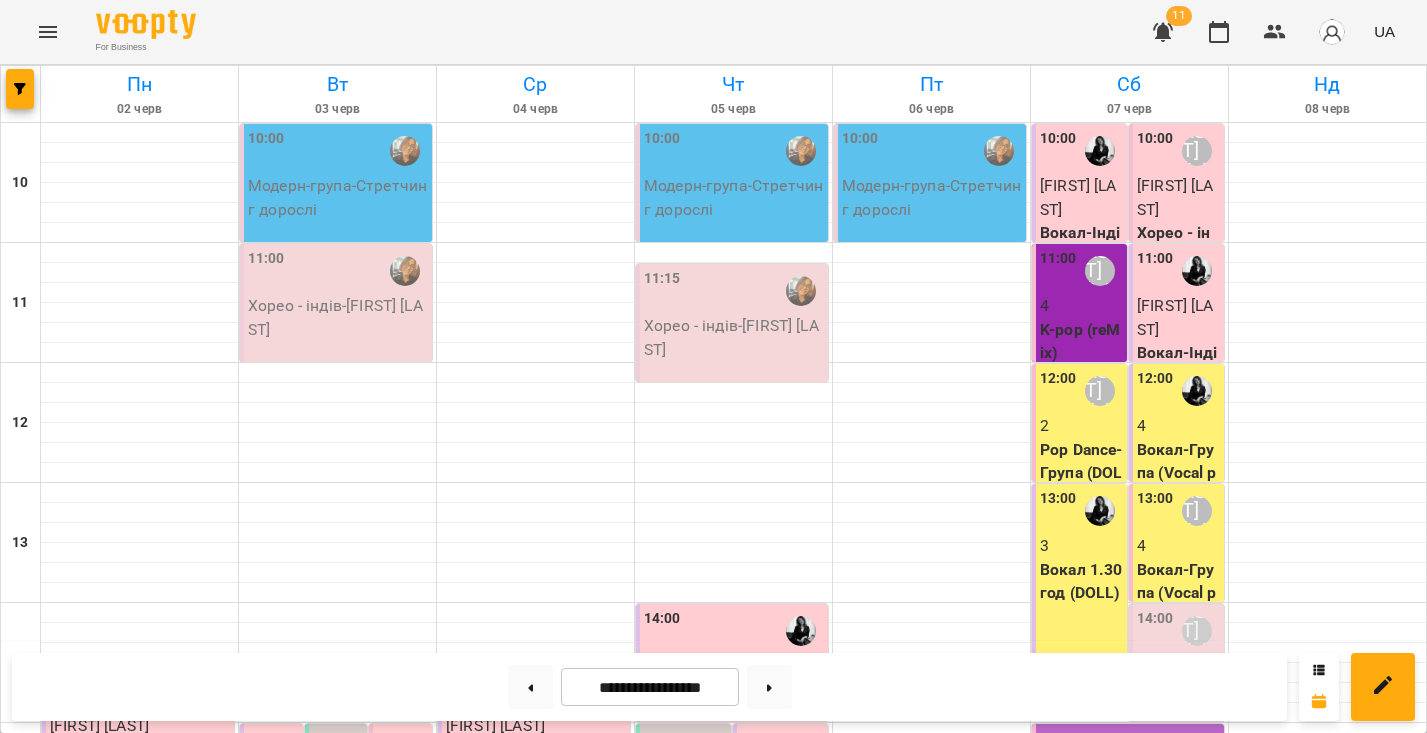 scroll, scrollTop: 799, scrollLeft: 0, axis: vertical 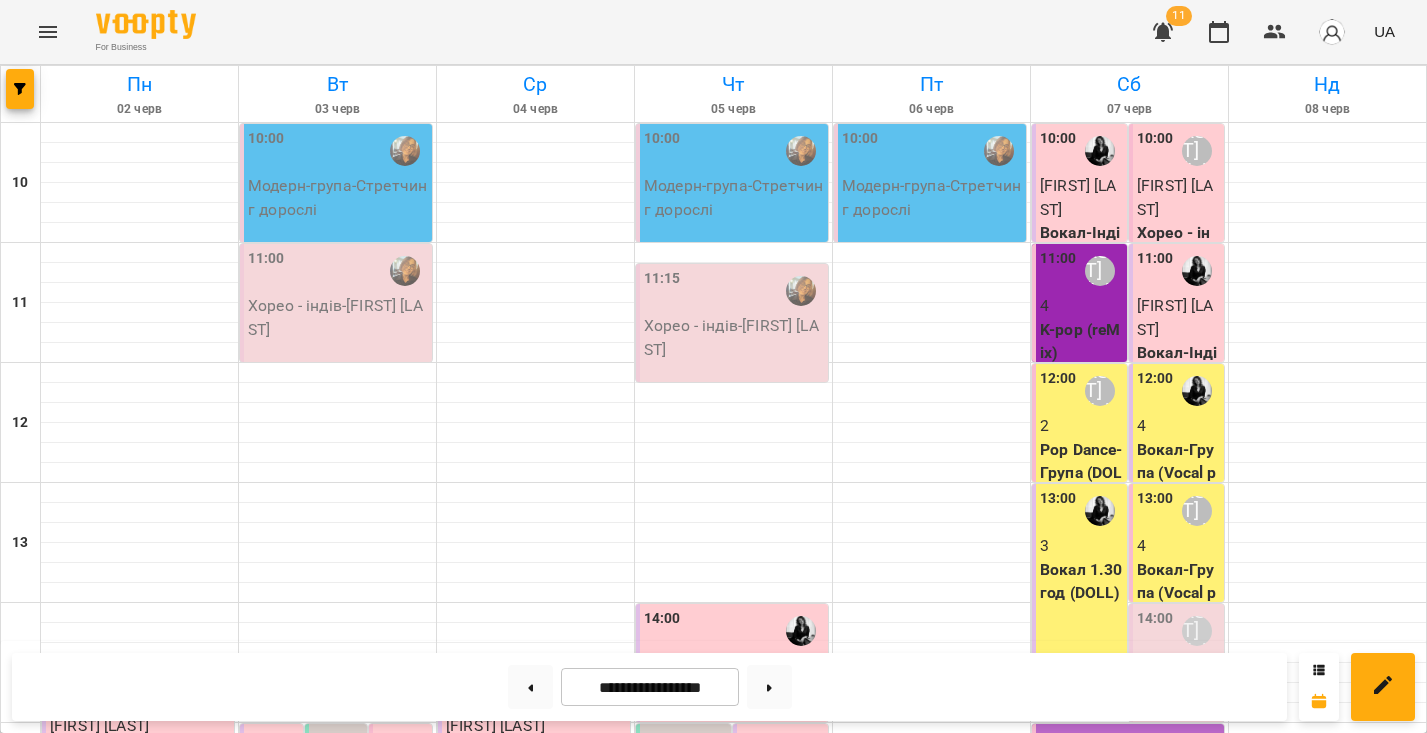 click on "19:30" at bounding box center (609, 1289) 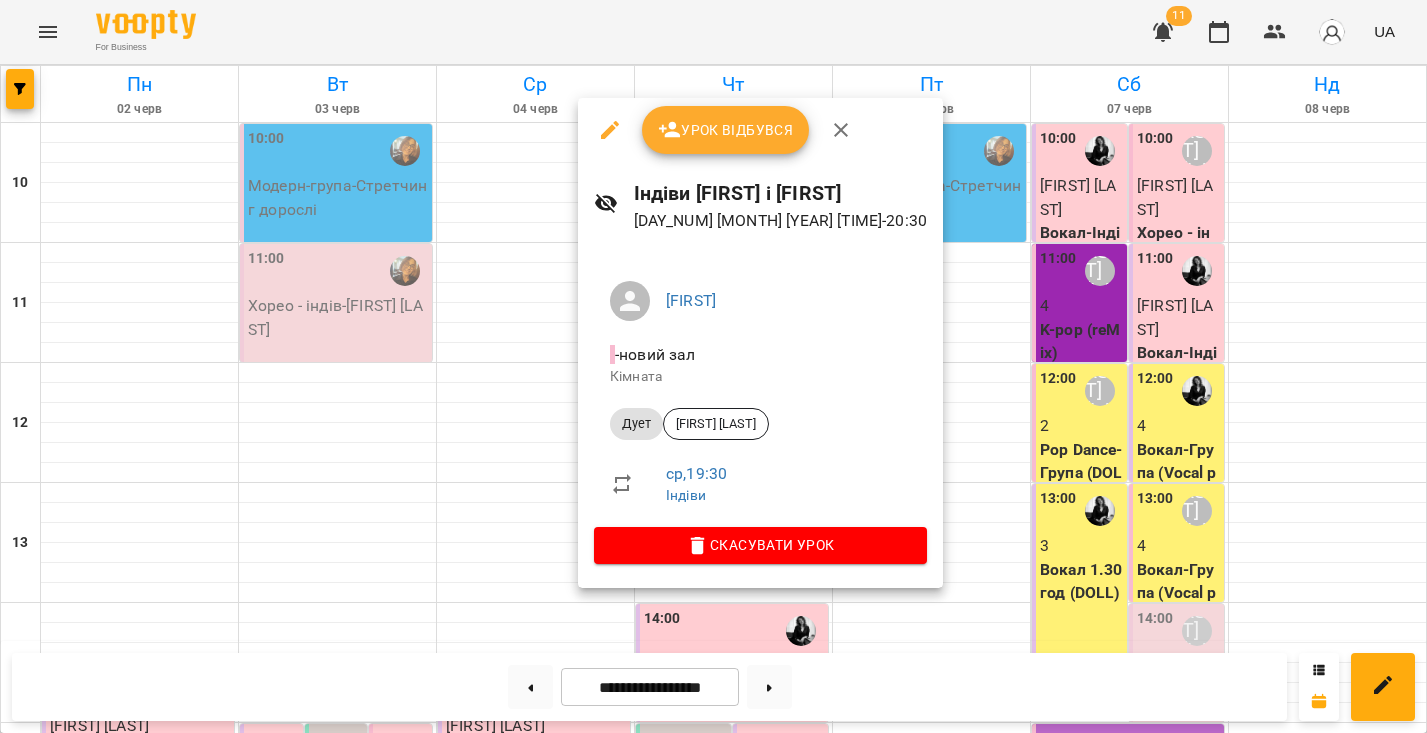 click 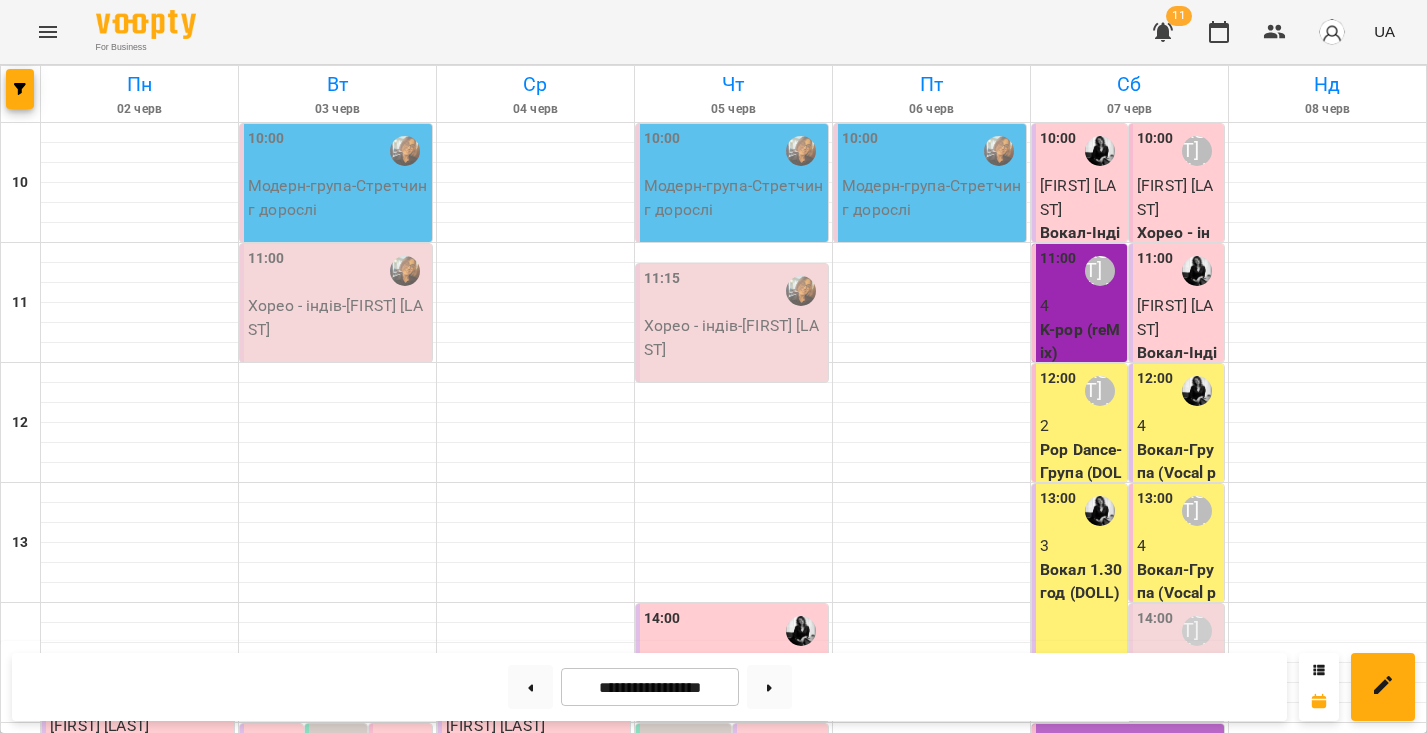 click on "19:30" at bounding box center (560, 1289) 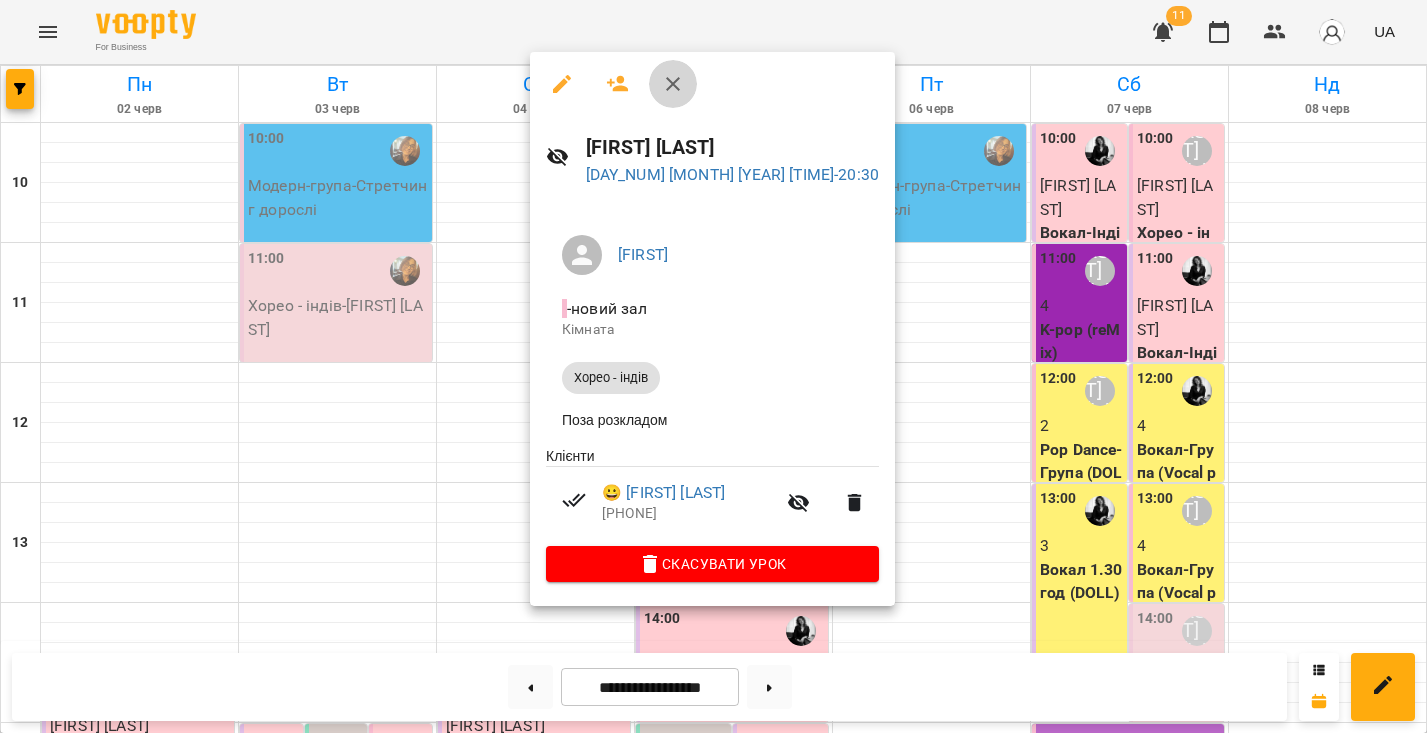 click at bounding box center (673, 84) 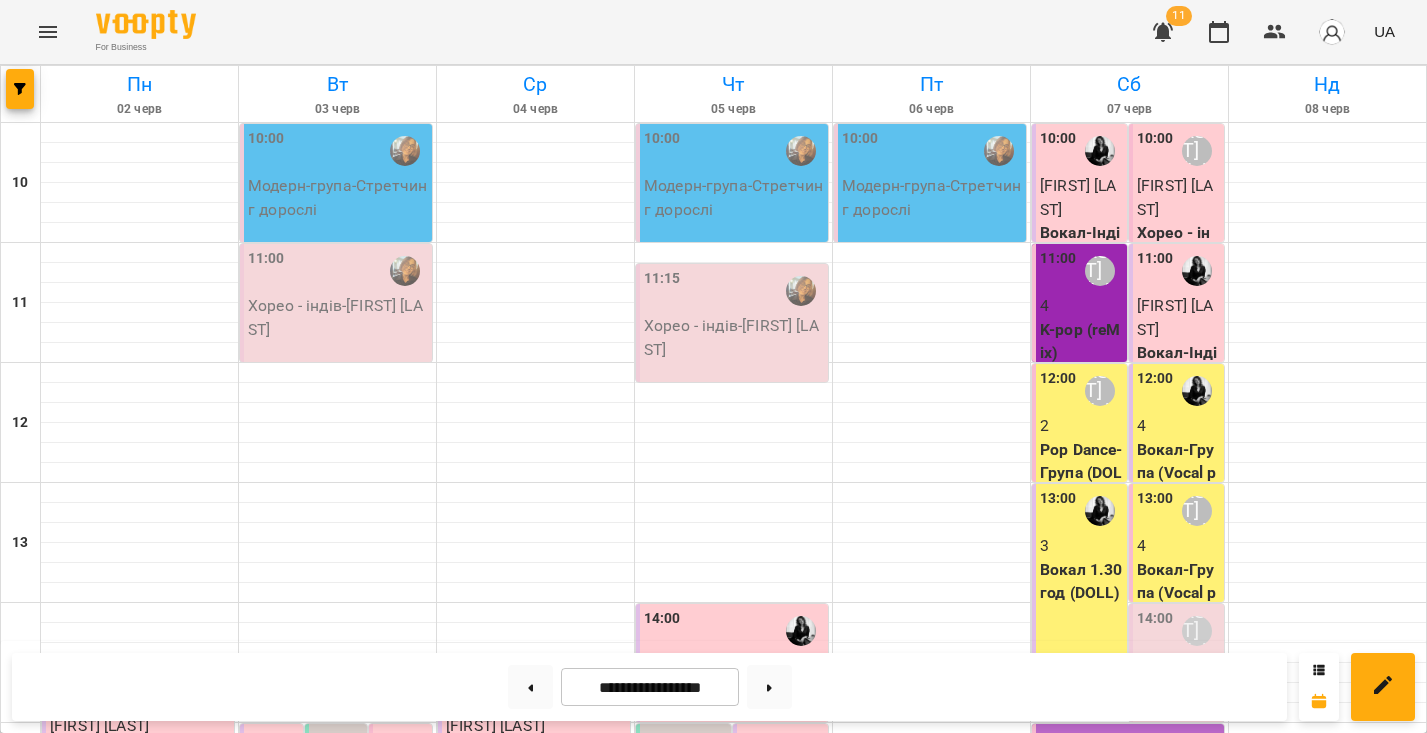 click on "7" at bounding box center (402, 1053) 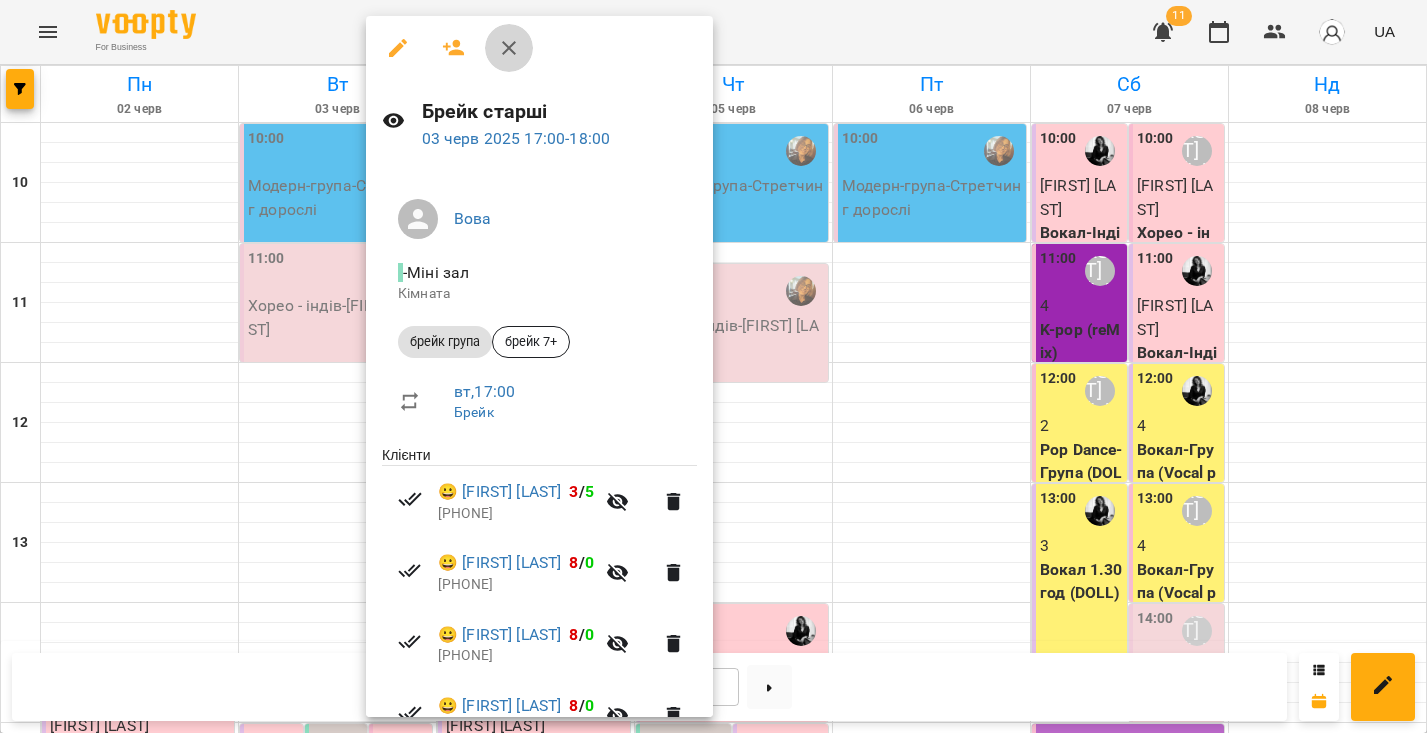click 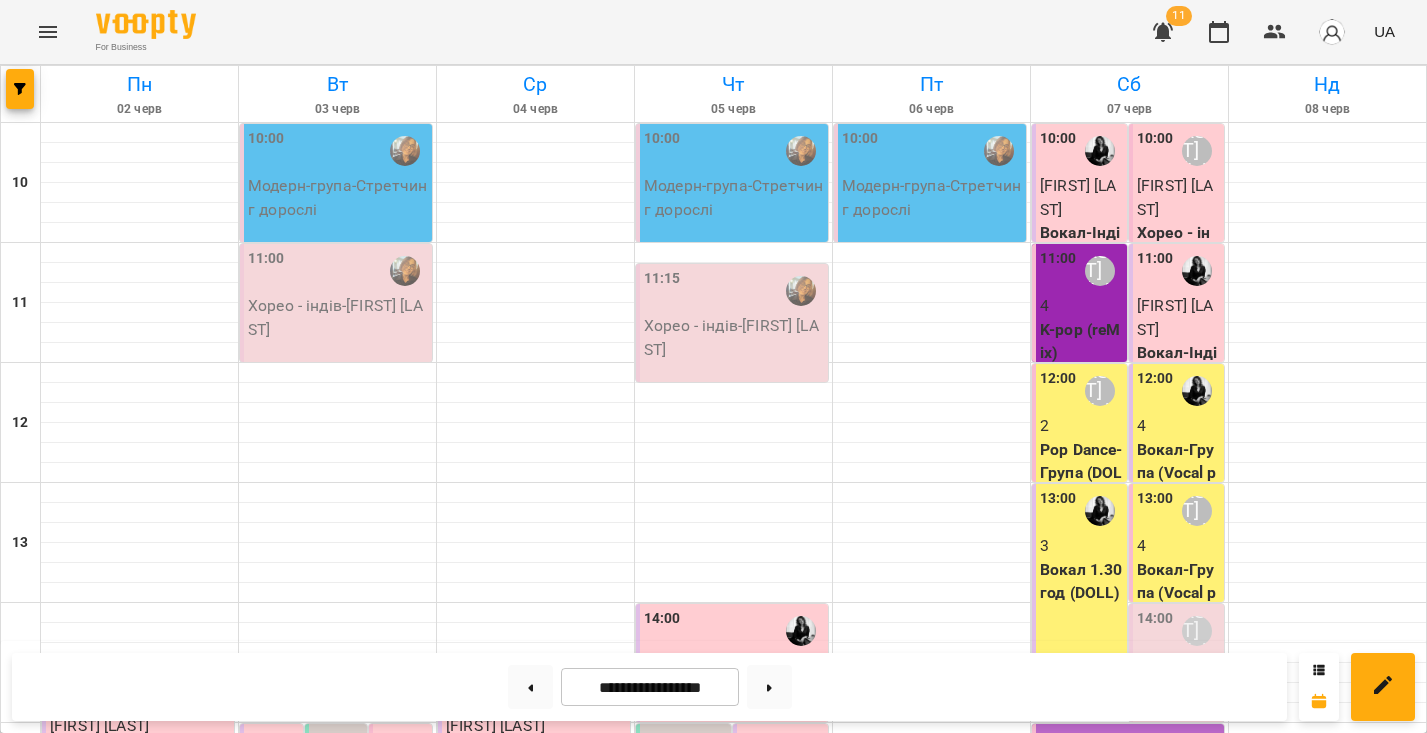 click on "брейк група (Брейк молодші)" at bounding box center (798, 1123) 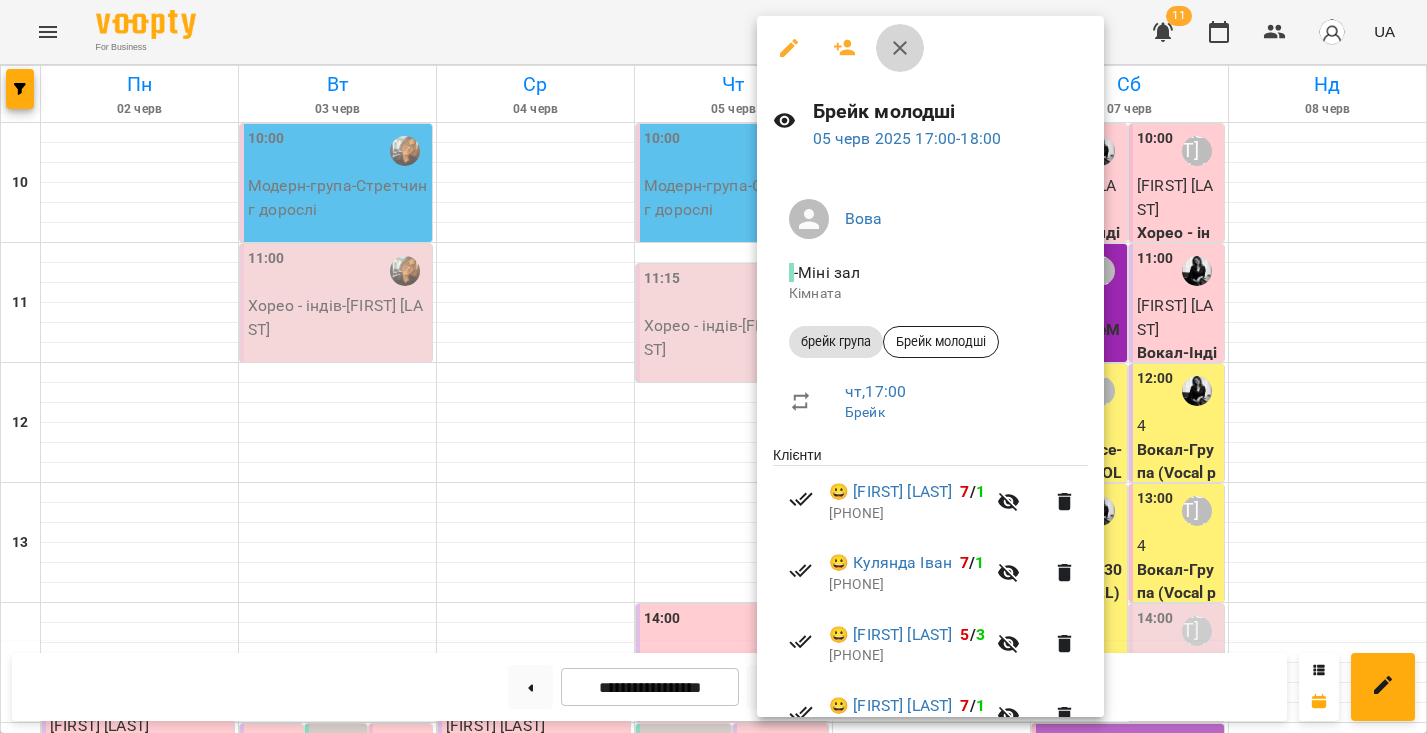 click 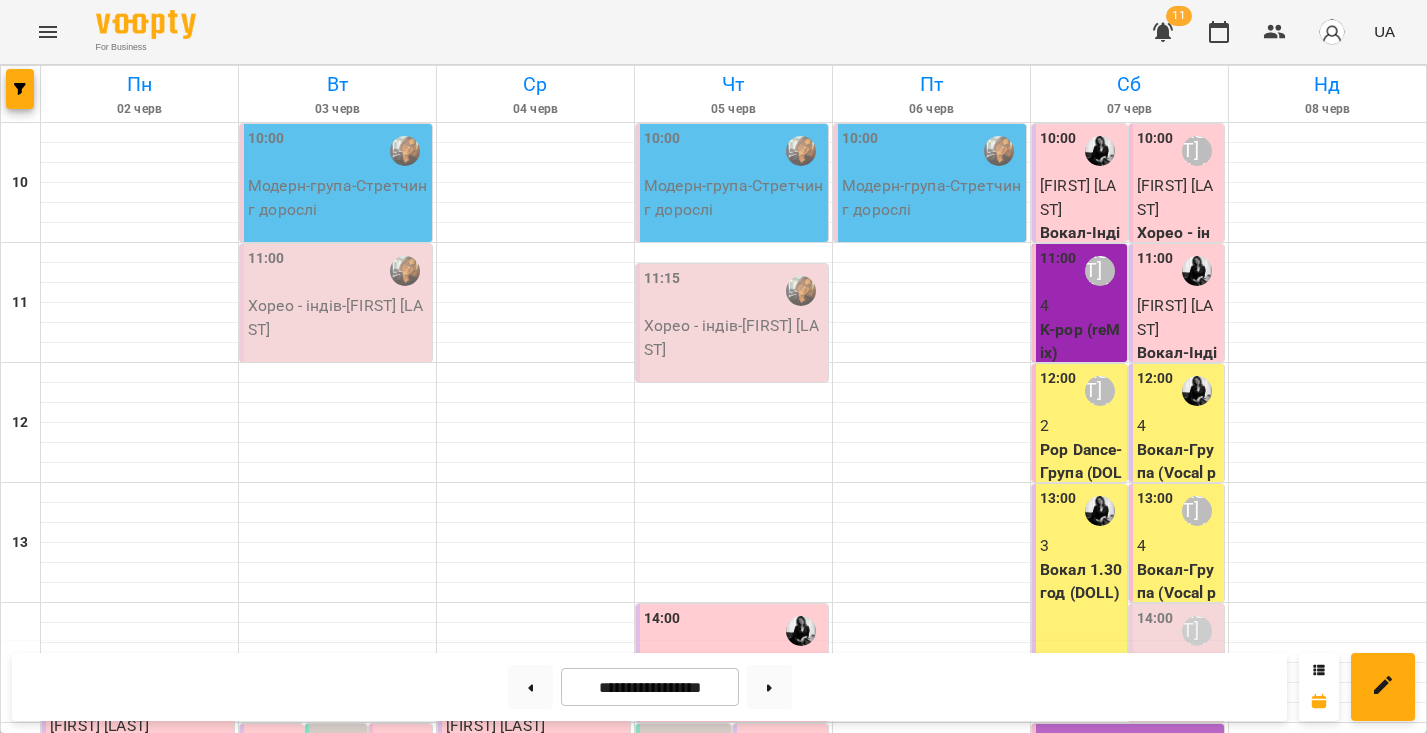 scroll, scrollTop: 721, scrollLeft: 0, axis: vertical 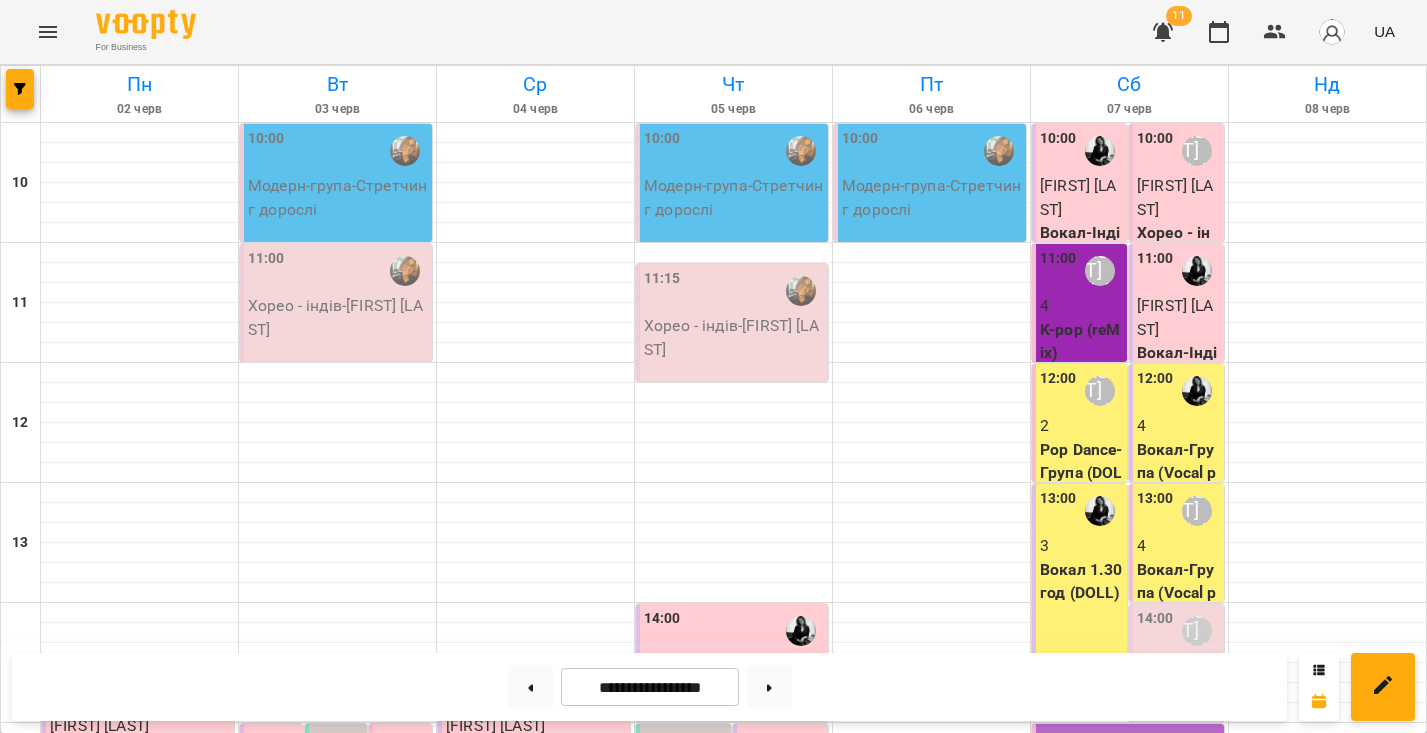 click on "[TIME] [FIRST] [LAST]" at bounding box center [883, 1051] 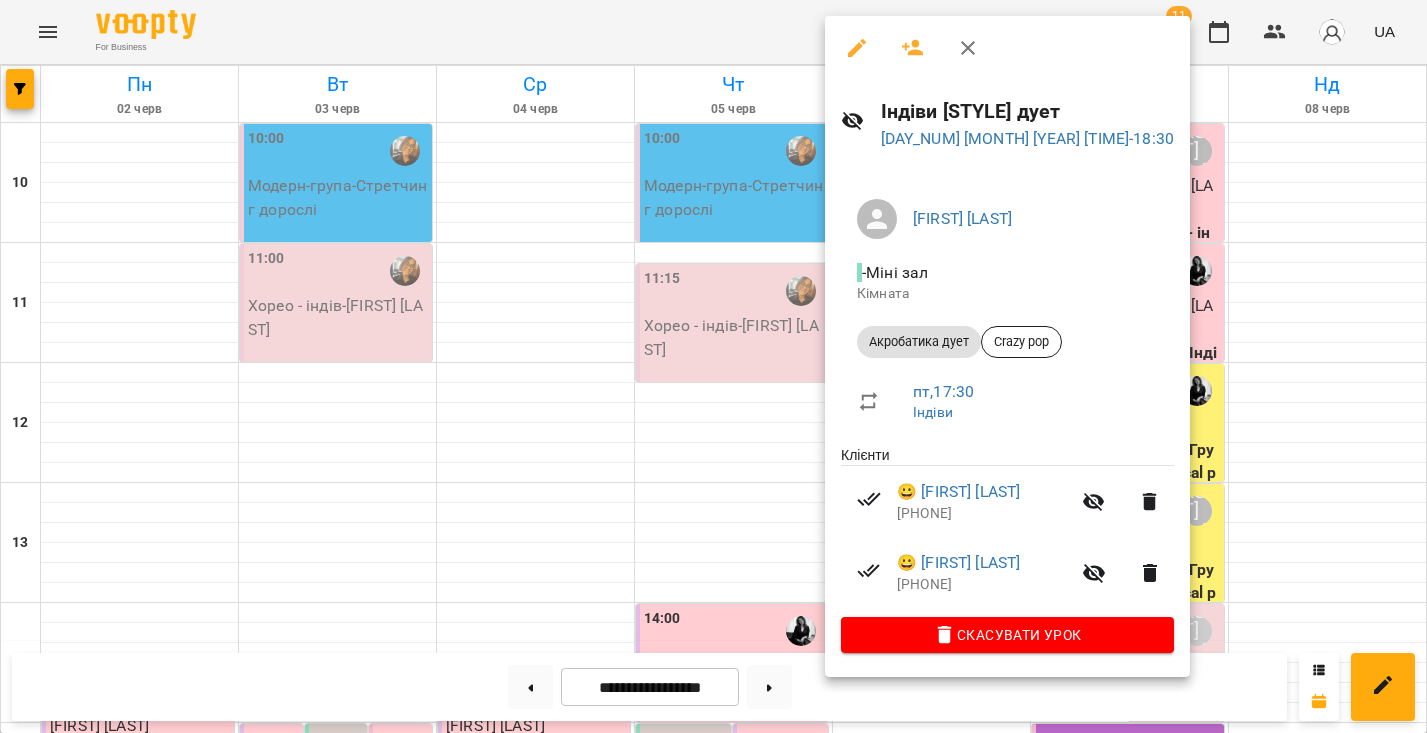 click 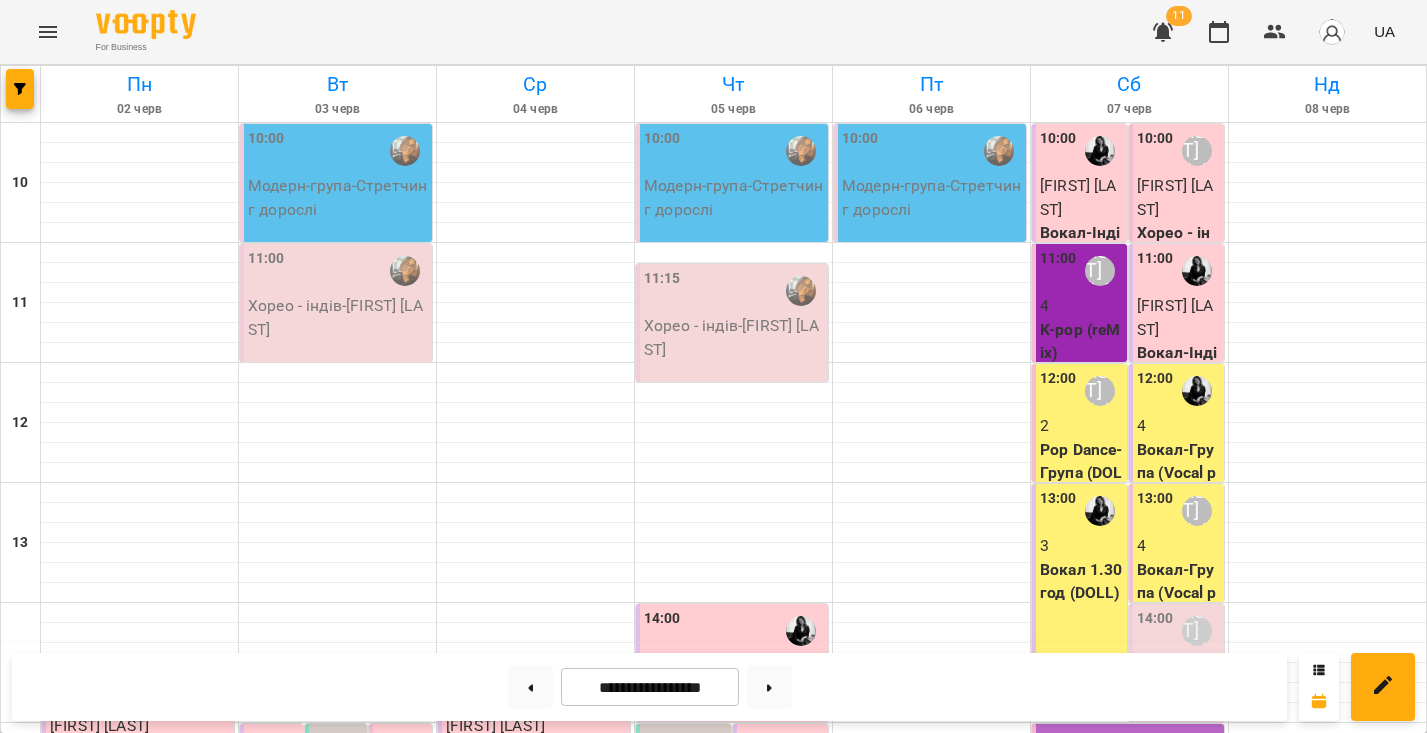 scroll, scrollTop: 680, scrollLeft: 0, axis: vertical 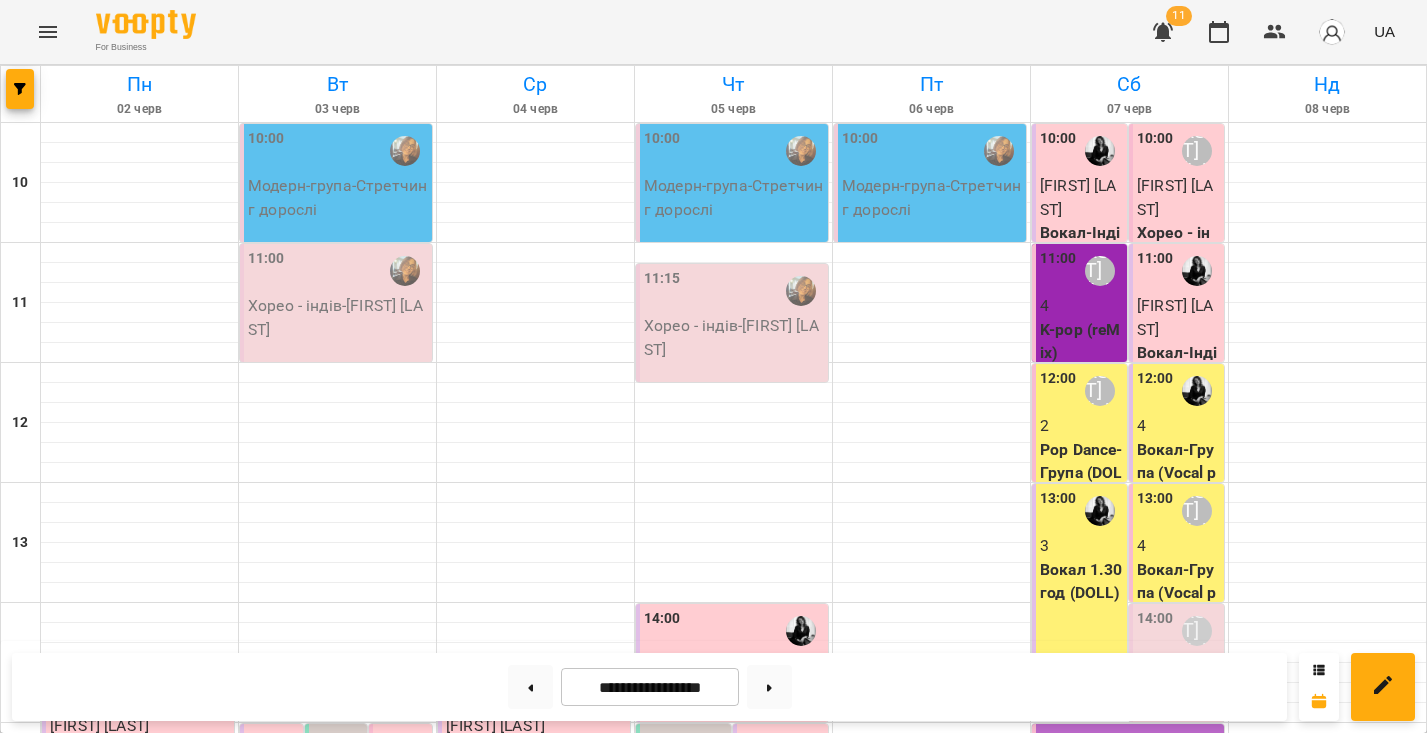 click on "9" at bounding box center (338, 1053) 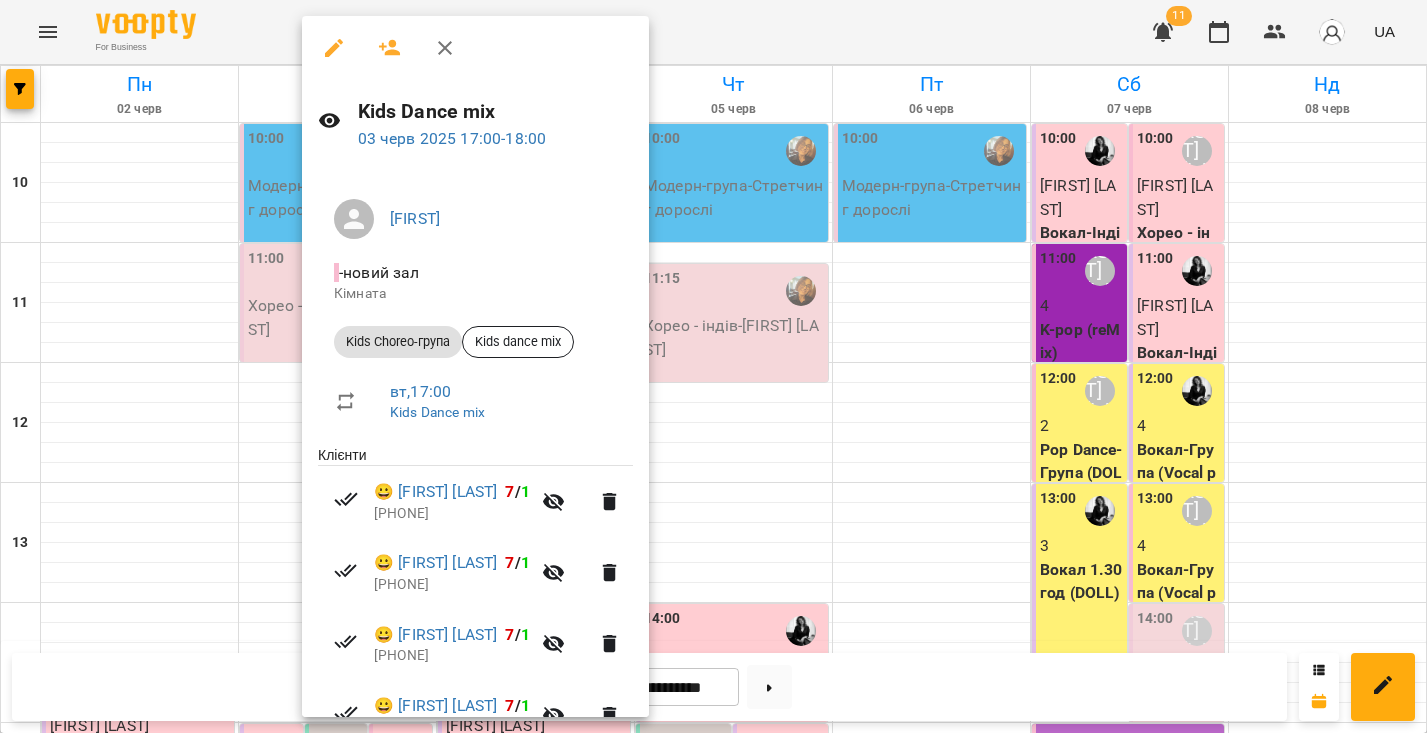 click 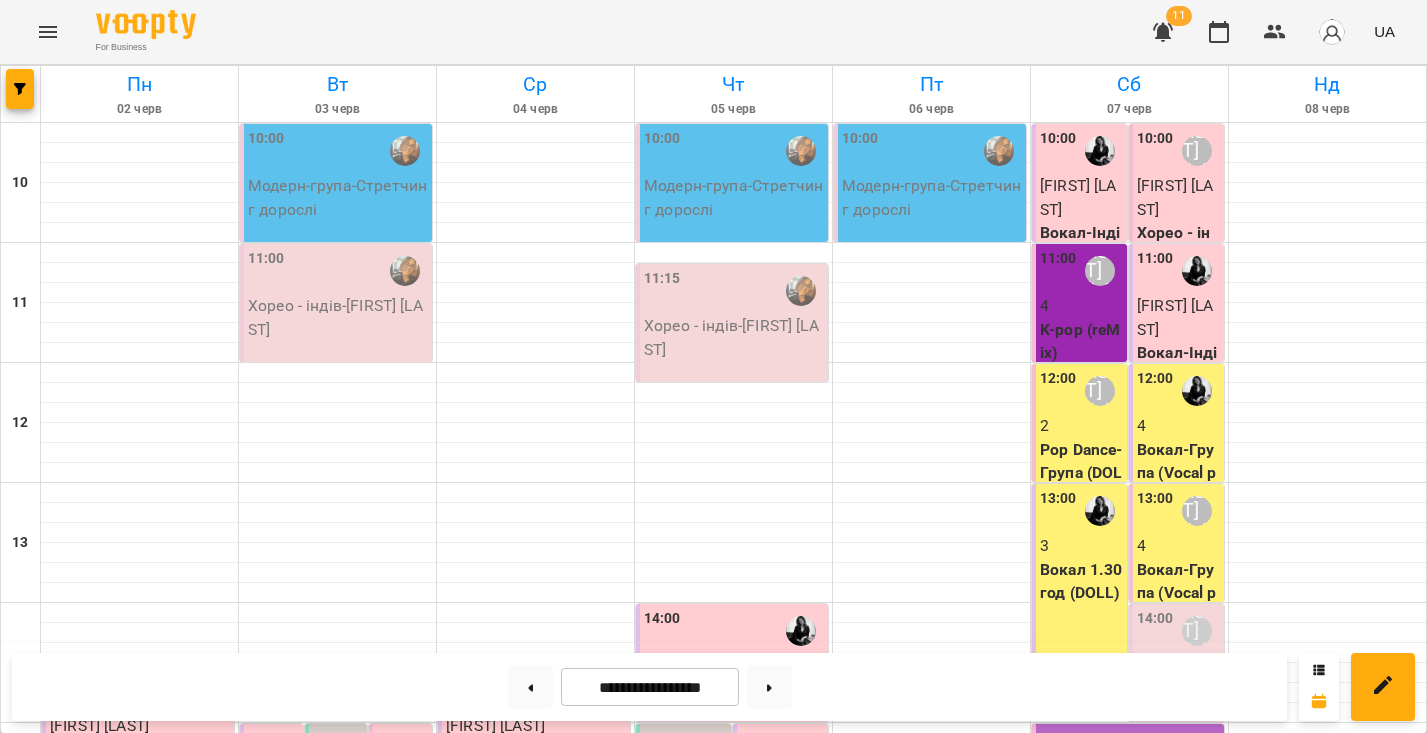 scroll, scrollTop: 799, scrollLeft: 0, axis: vertical 